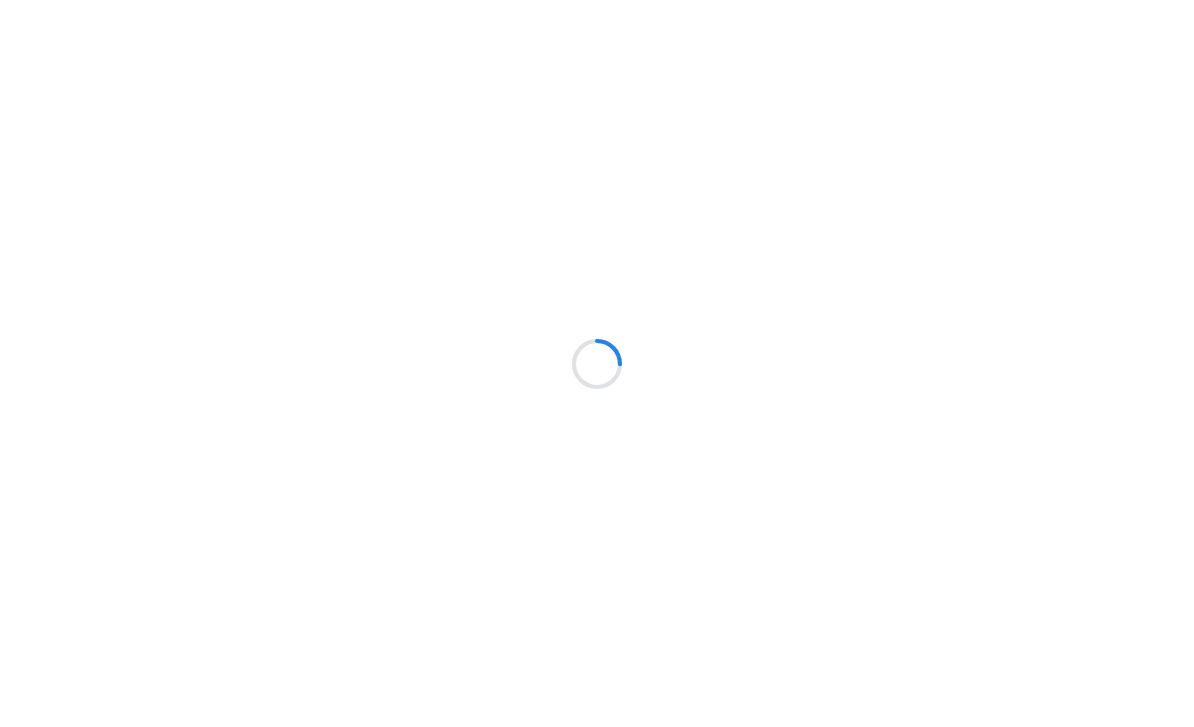 scroll, scrollTop: 0, scrollLeft: 0, axis: both 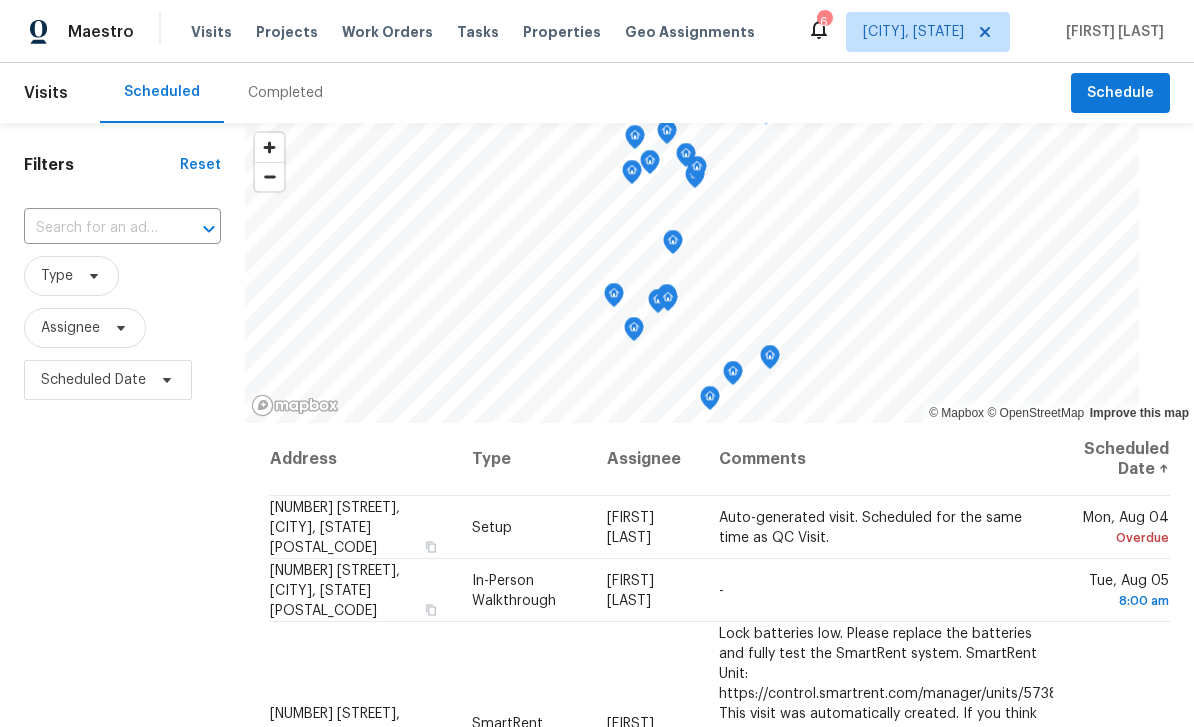 click on "Tasks" at bounding box center [478, 32] 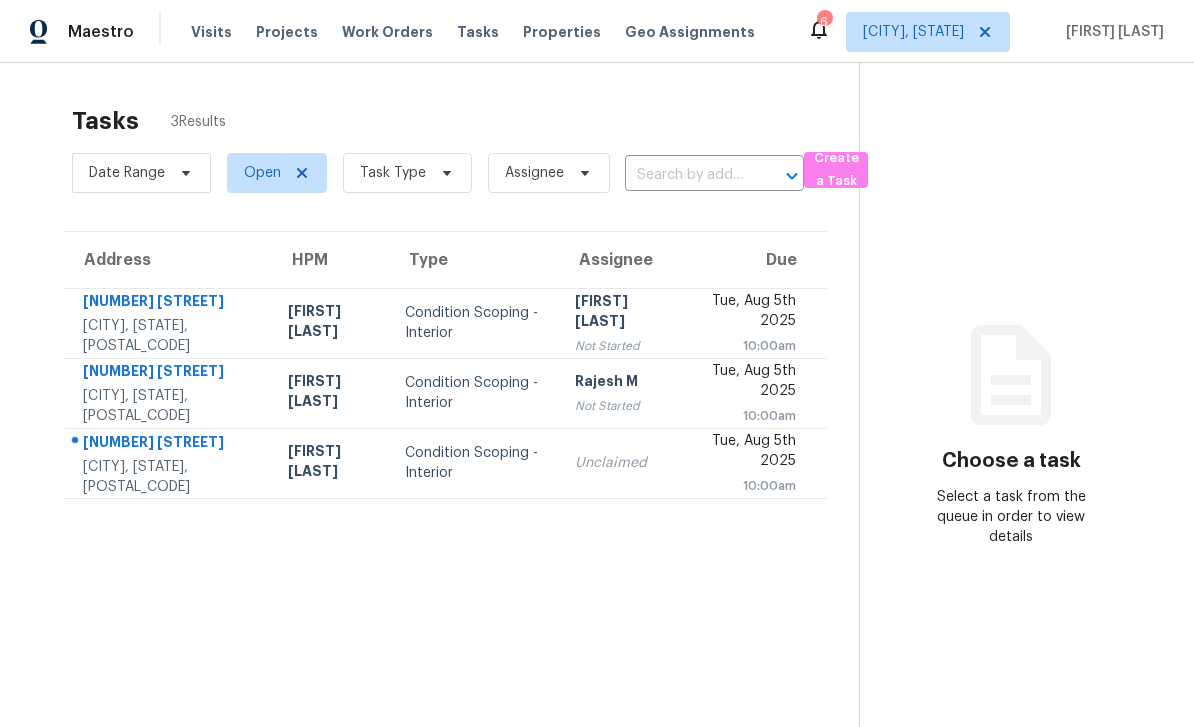 click on "Work Orders" at bounding box center (387, 32) 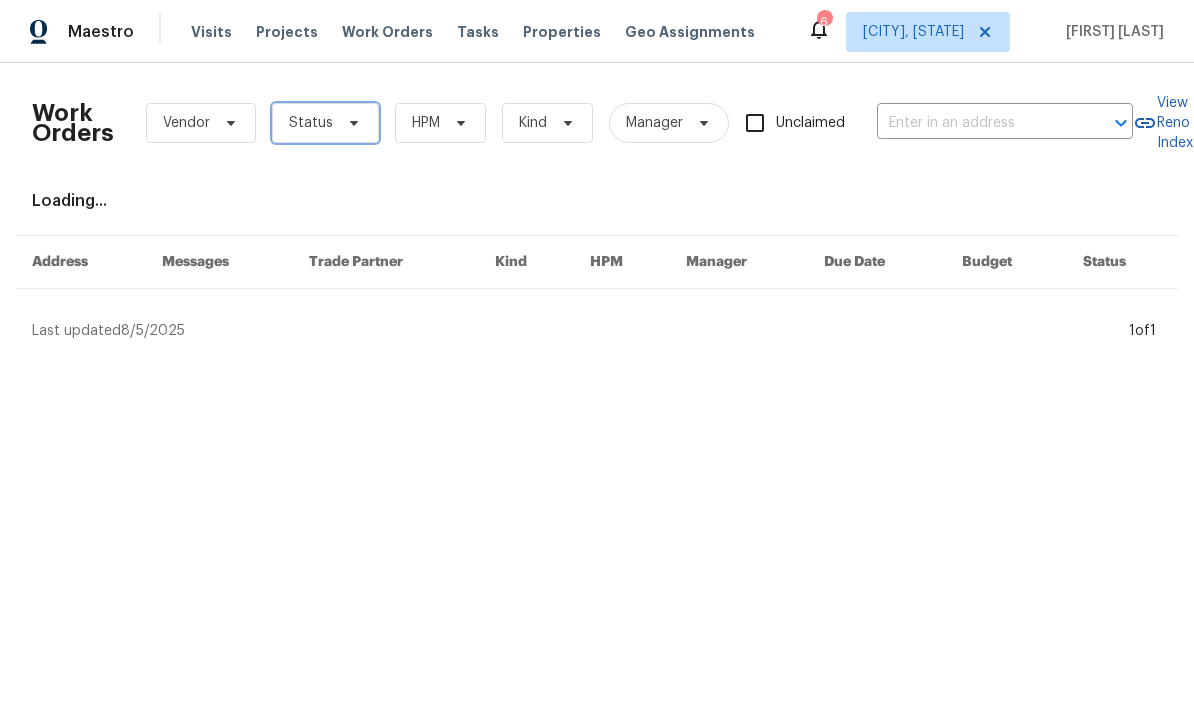 click 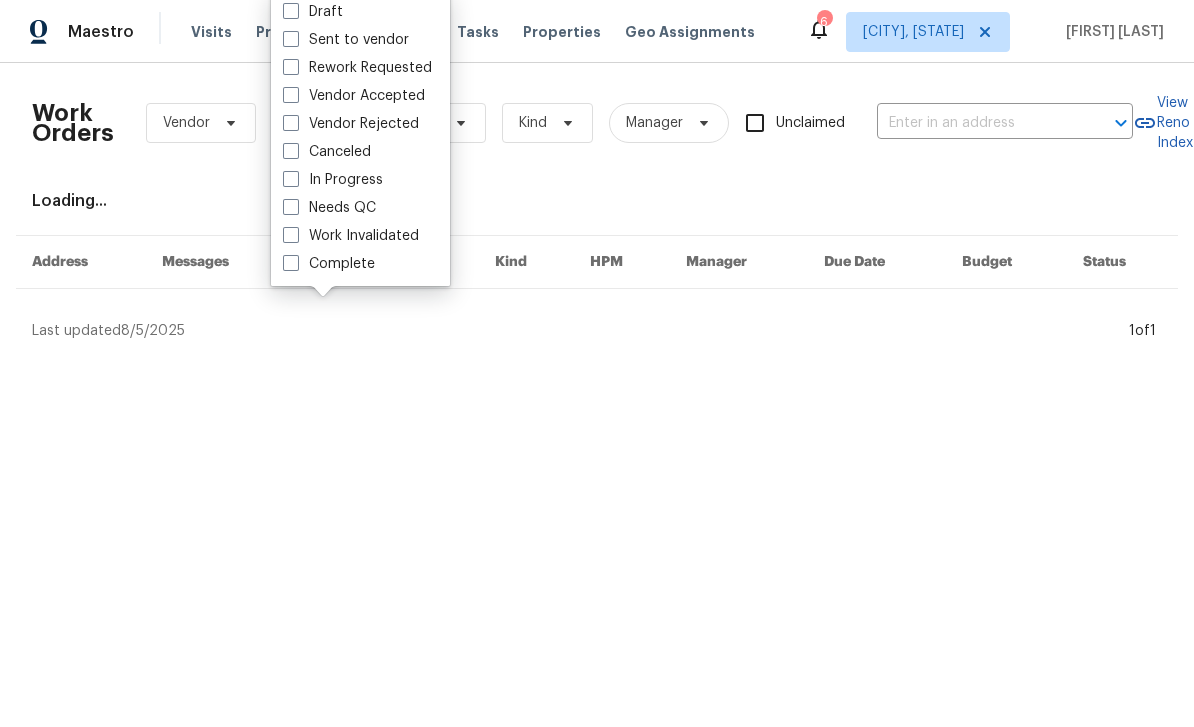 click on "Needs QC" at bounding box center (329, 208) 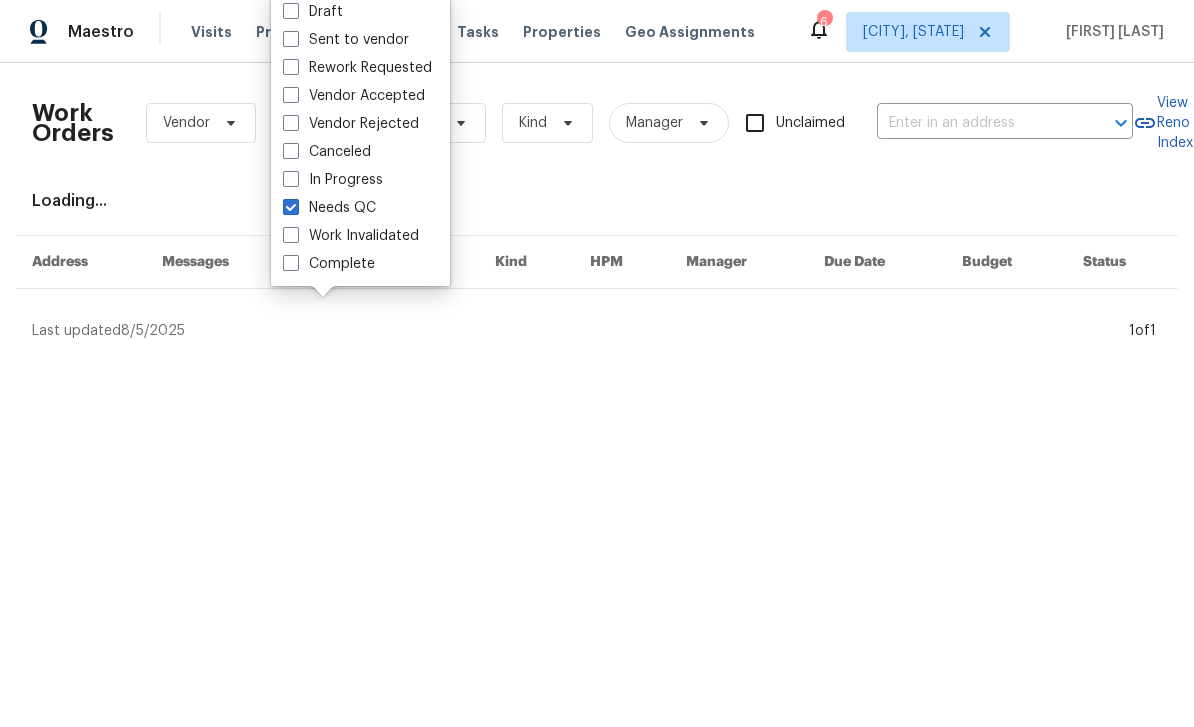 checkbox on "true" 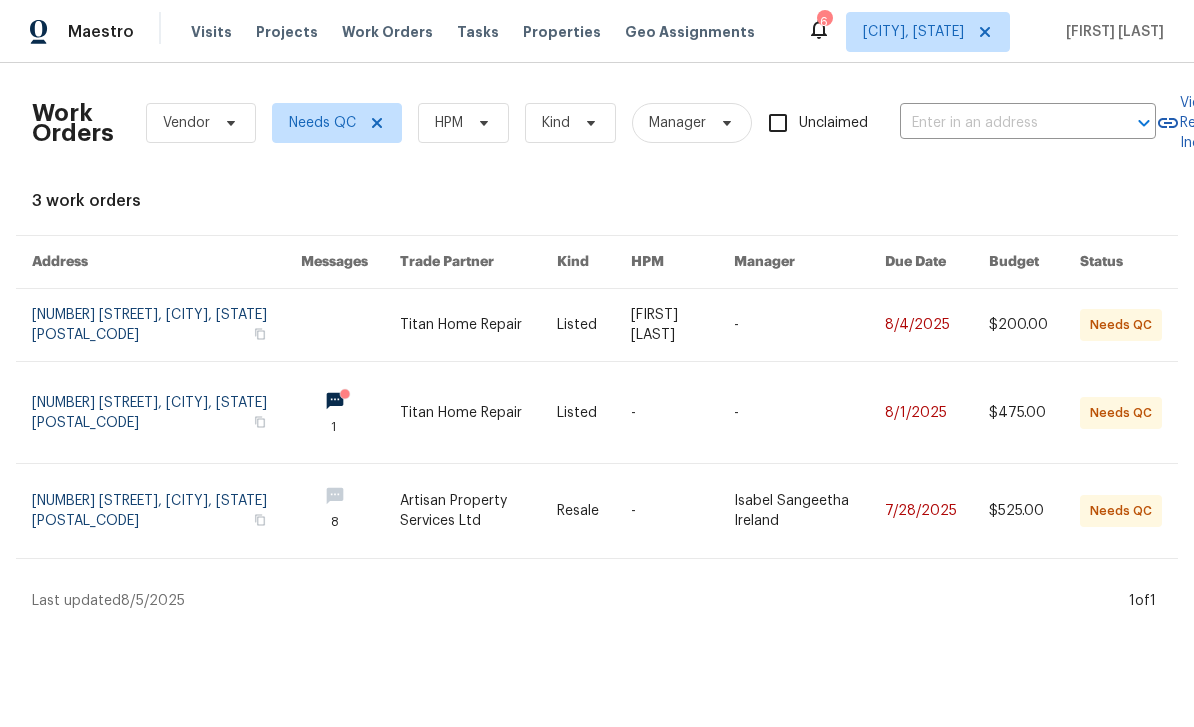 click at bounding box center (478, 412) 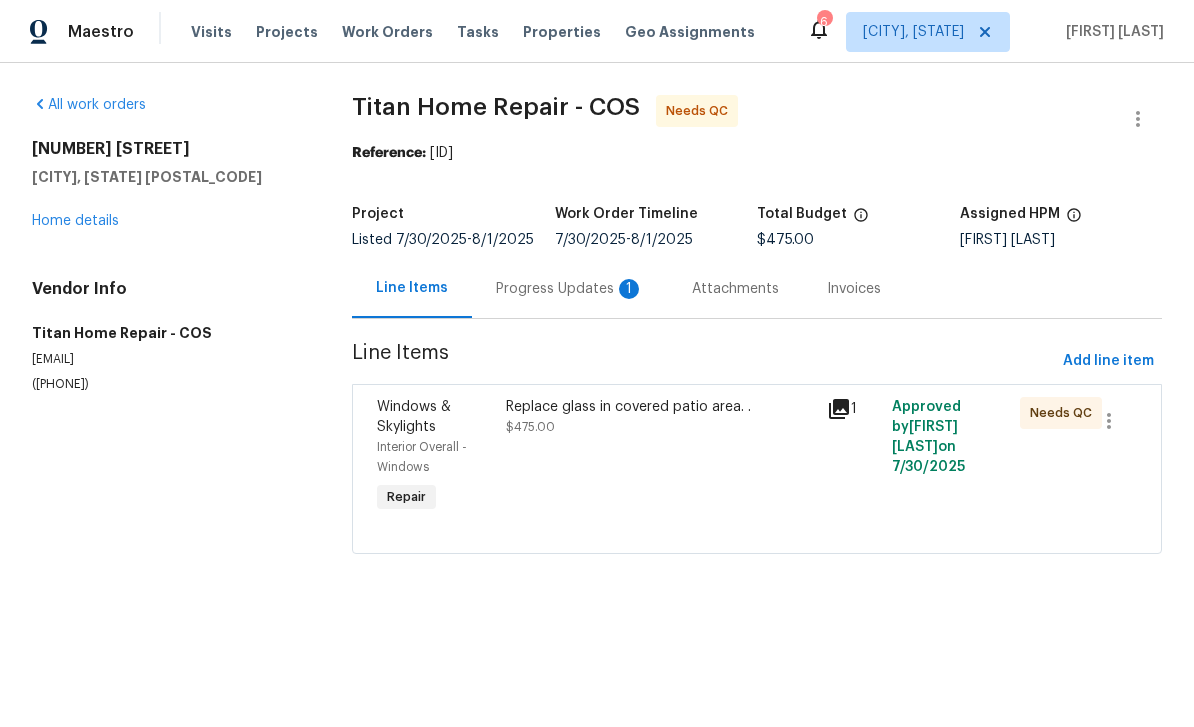 click on "Progress Updates 1" at bounding box center [570, 289] 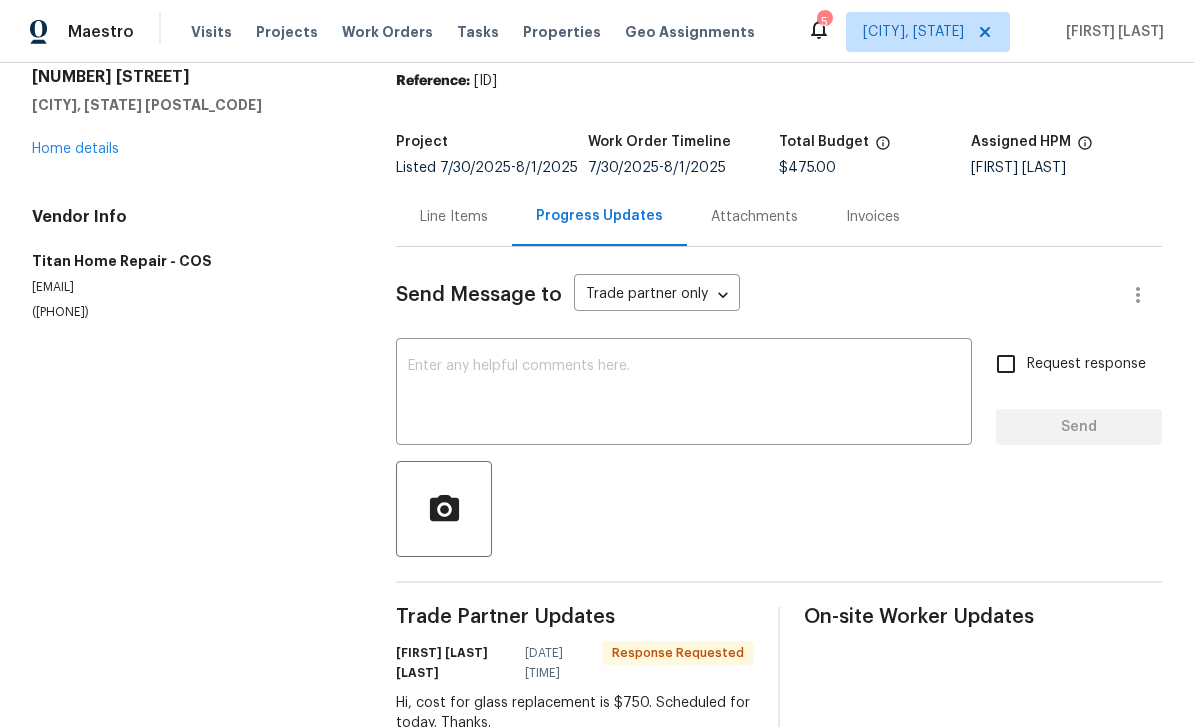 scroll, scrollTop: 71, scrollLeft: 0, axis: vertical 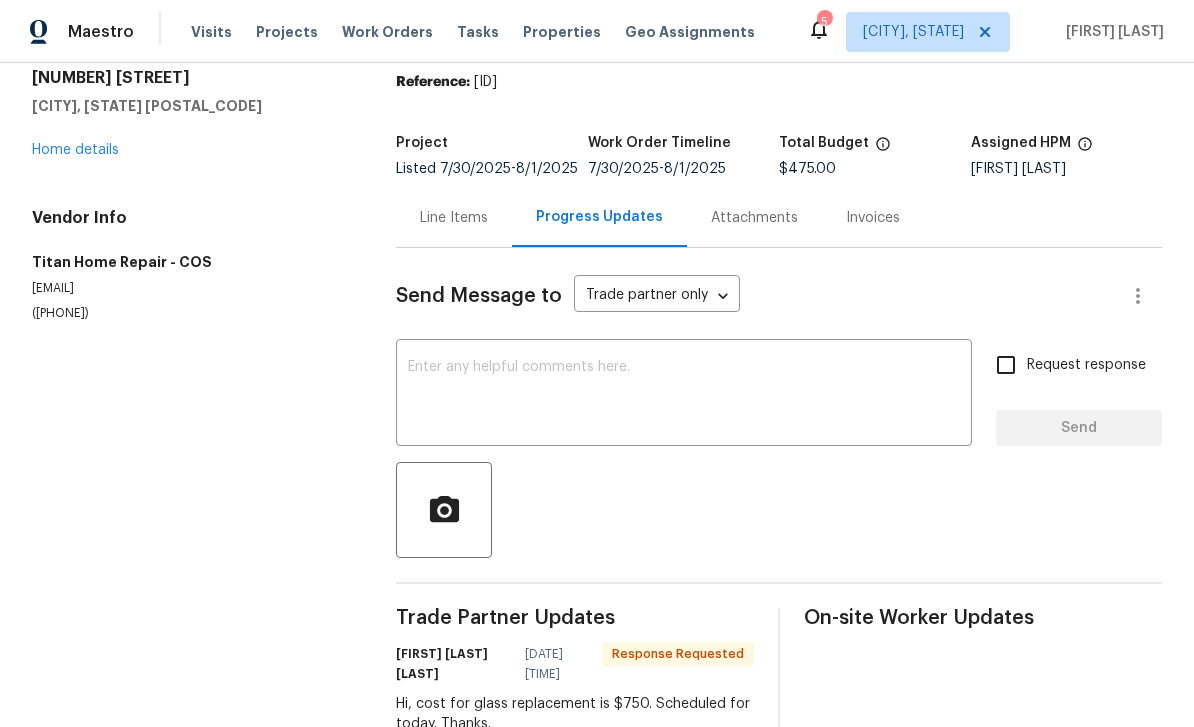 click on "Line Items" at bounding box center [454, 218] 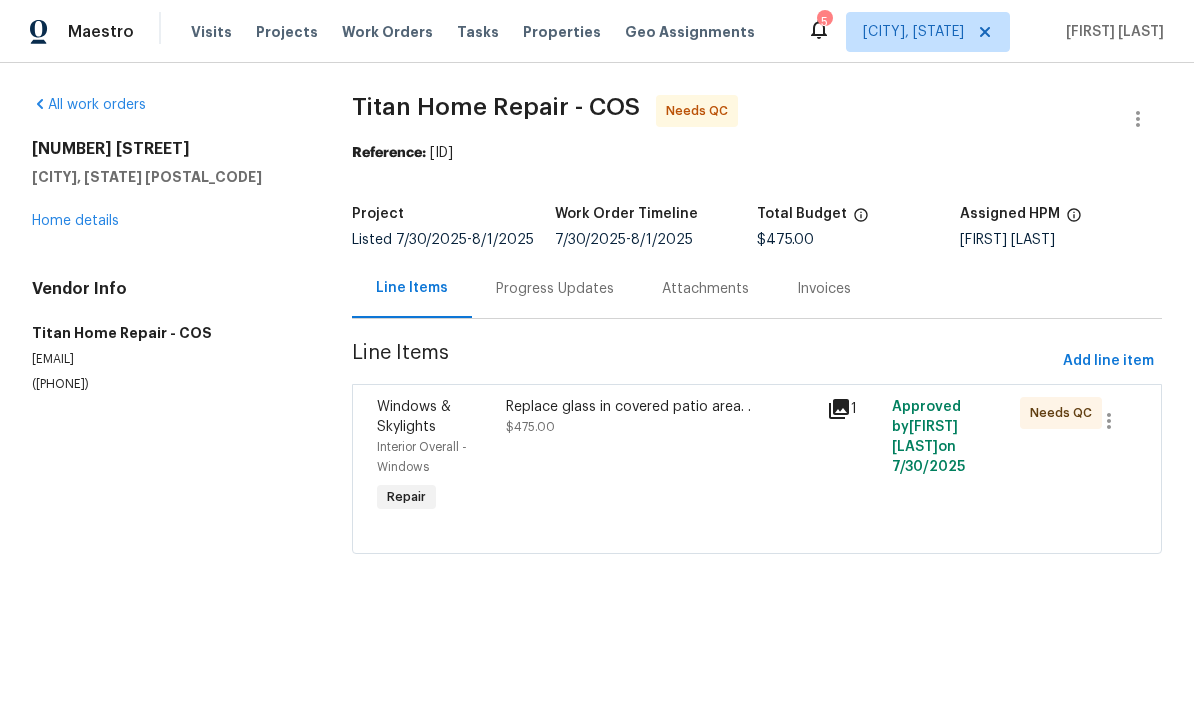 scroll, scrollTop: 0, scrollLeft: 0, axis: both 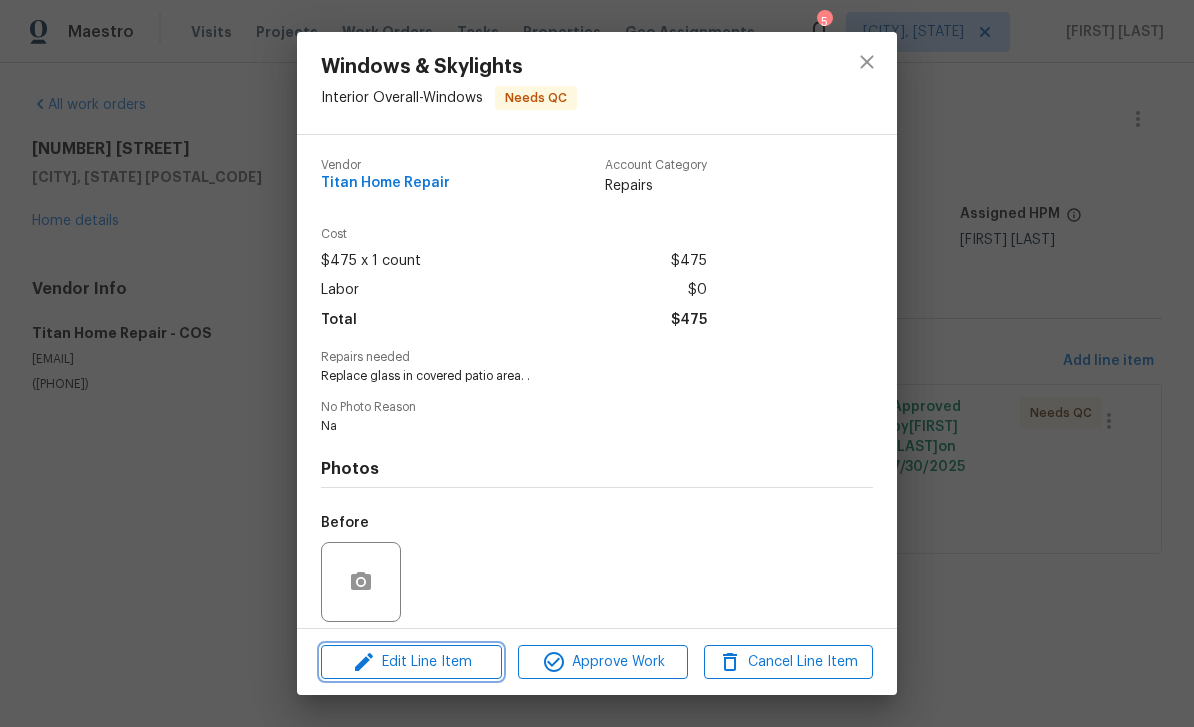 click on "Edit Line Item" at bounding box center (411, 662) 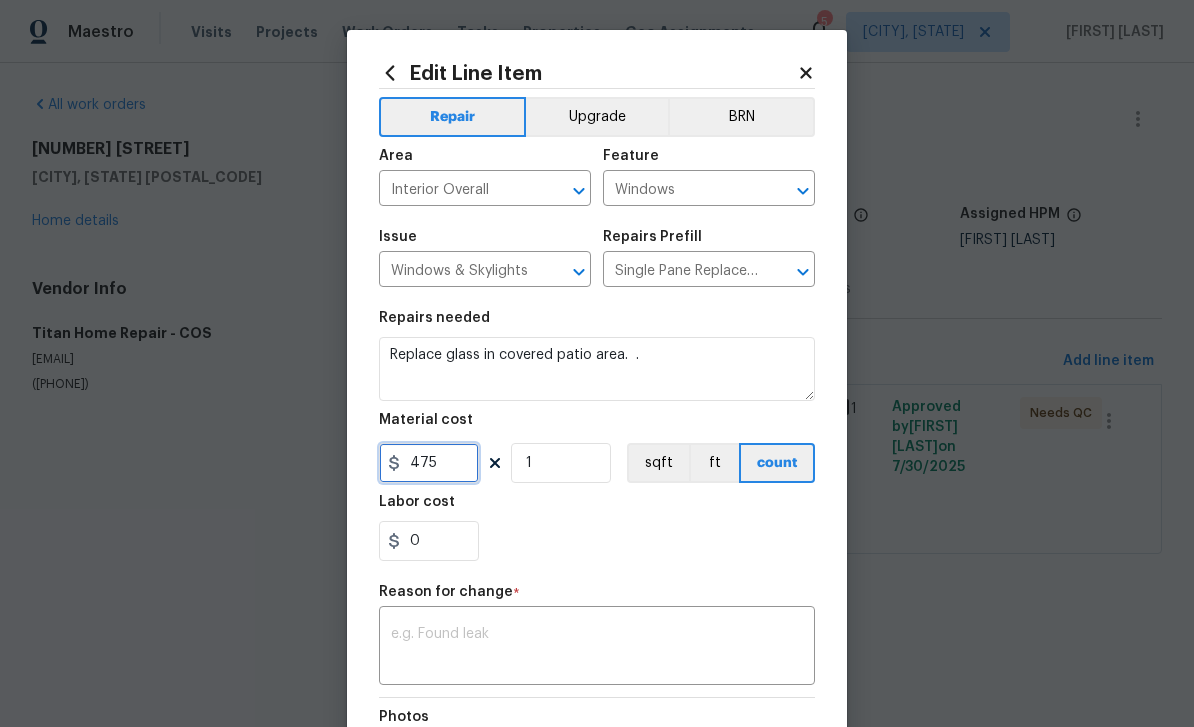 click on "475" at bounding box center [429, 463] 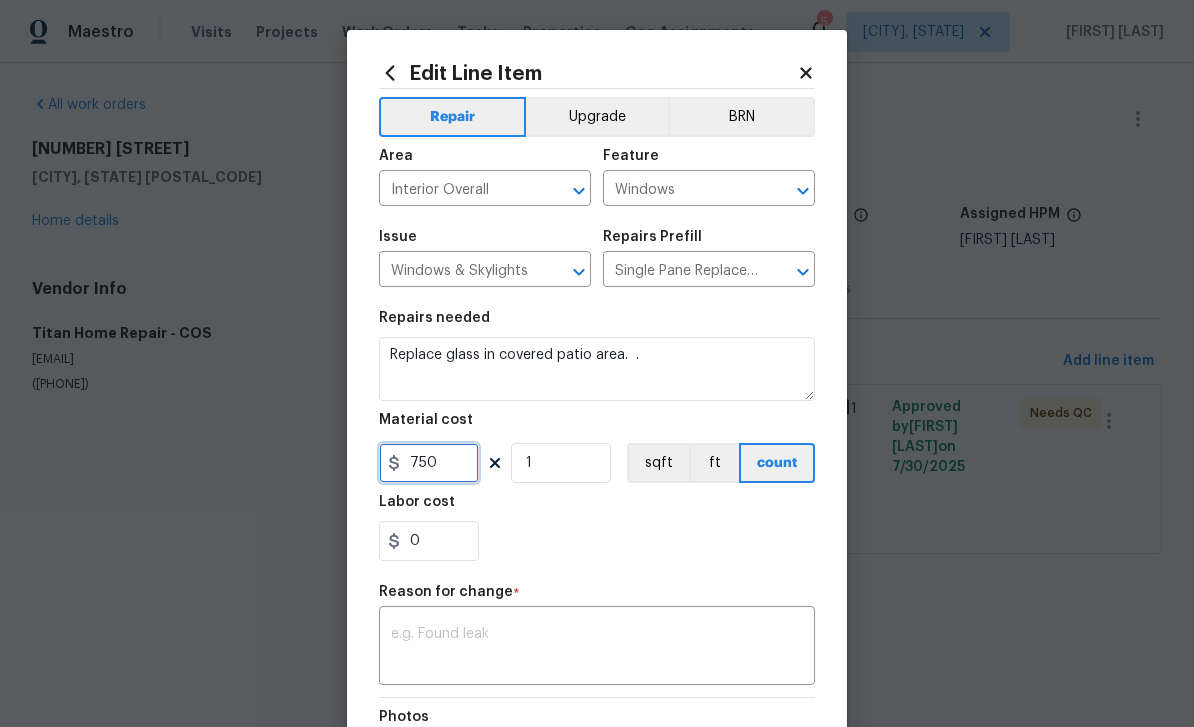 type on "750" 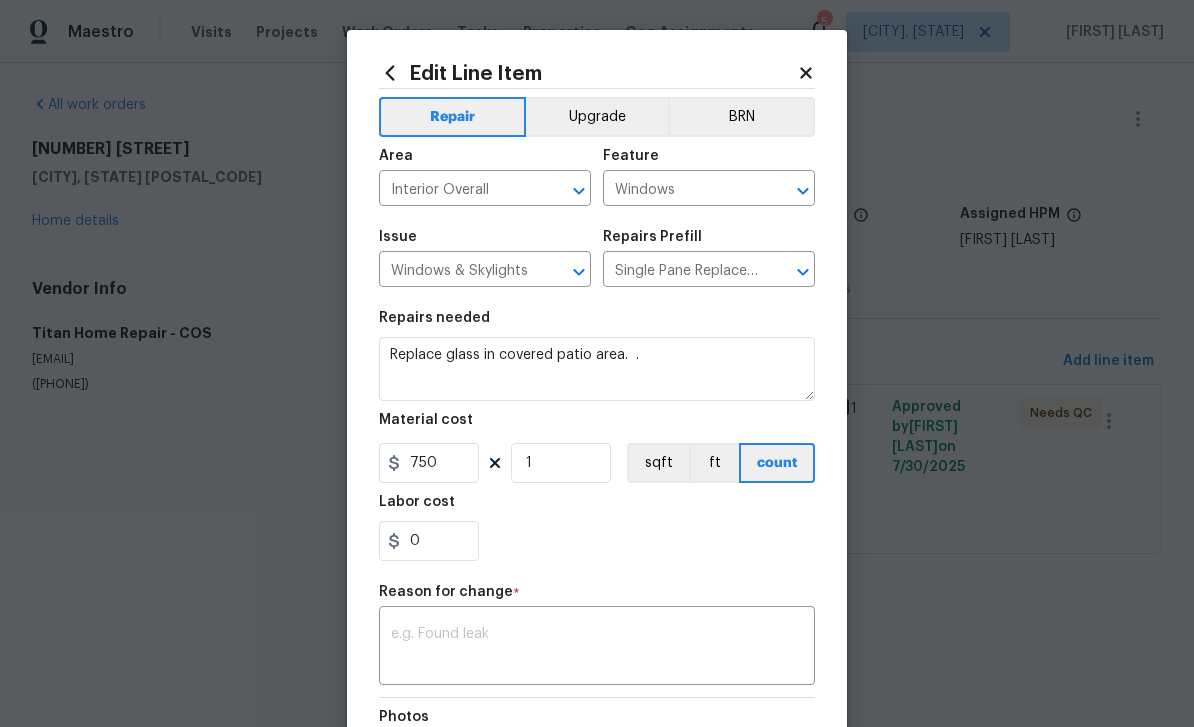 click at bounding box center (597, 648) 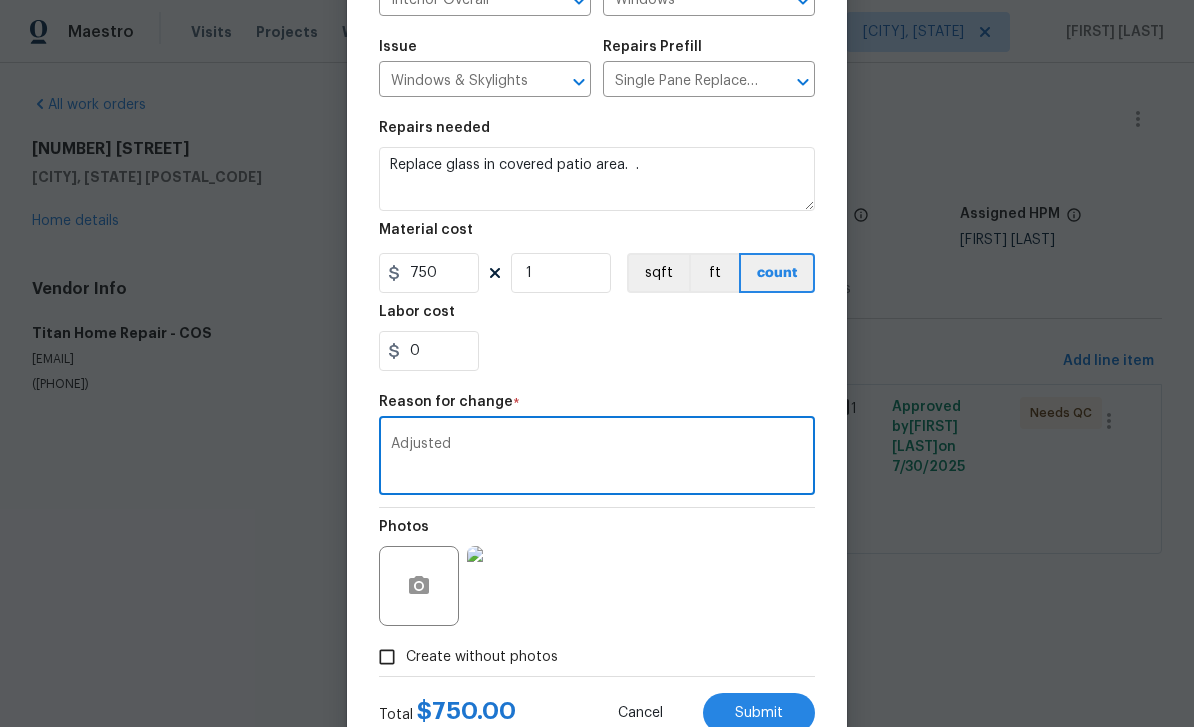 scroll, scrollTop: 188, scrollLeft: 0, axis: vertical 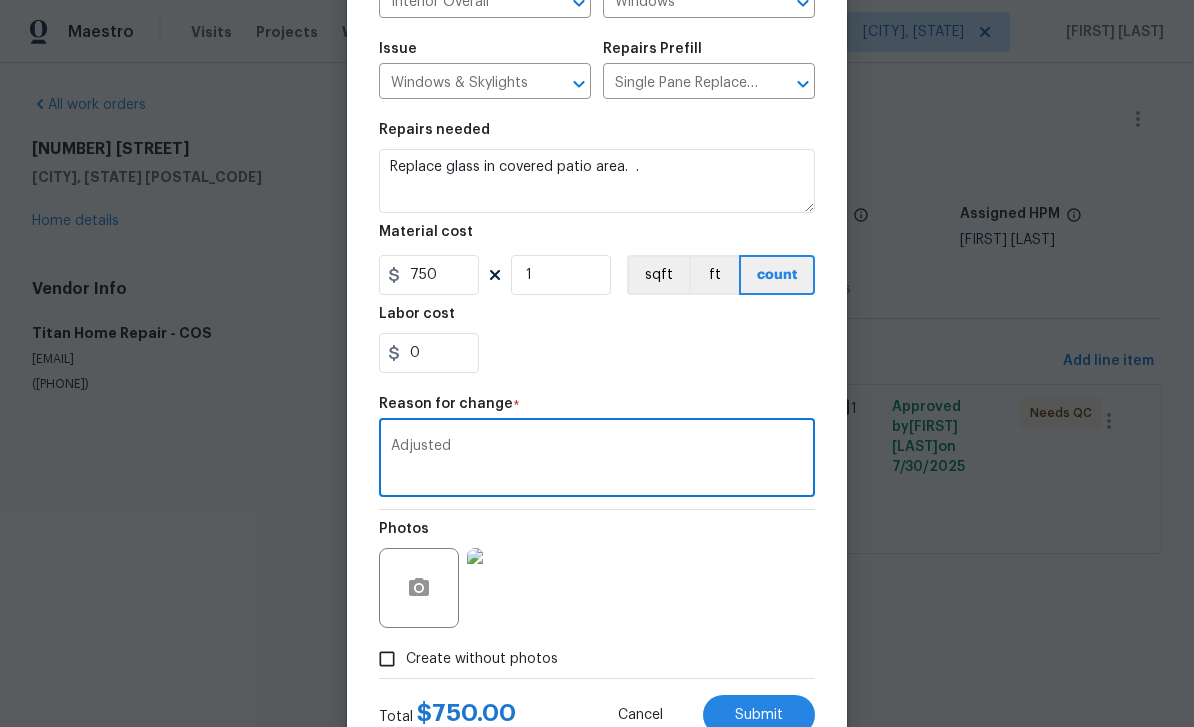 type on "Adjusted" 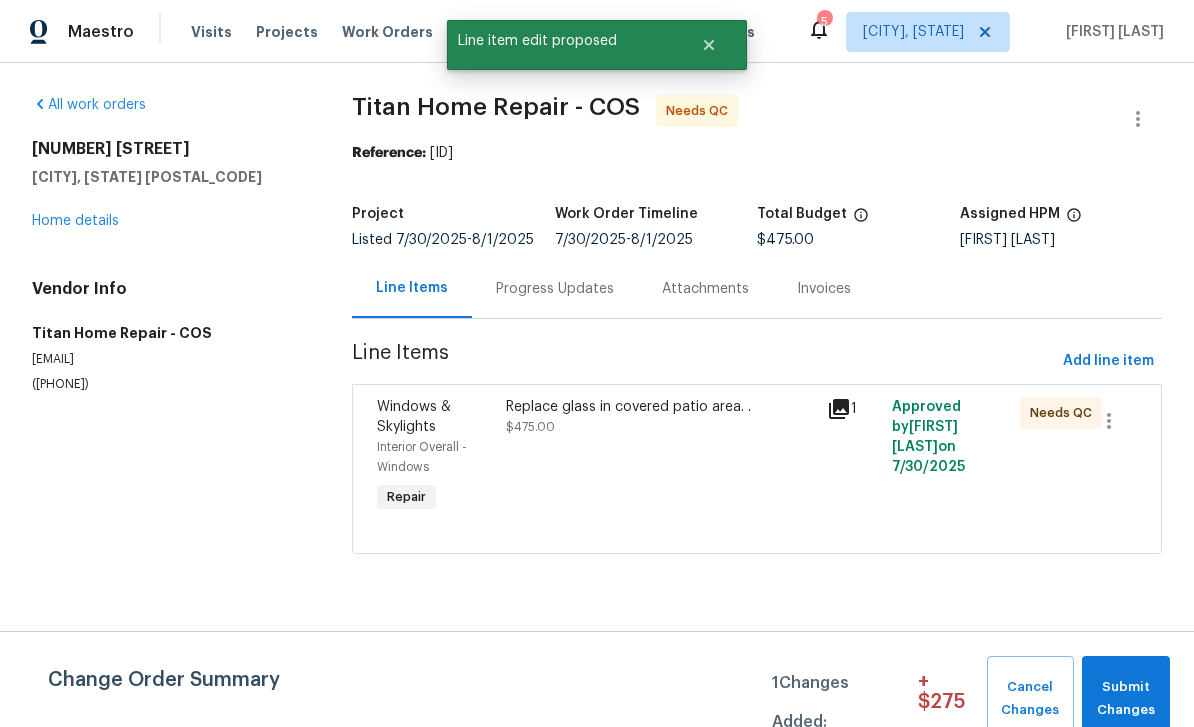 scroll, scrollTop: 284, scrollLeft: 0, axis: vertical 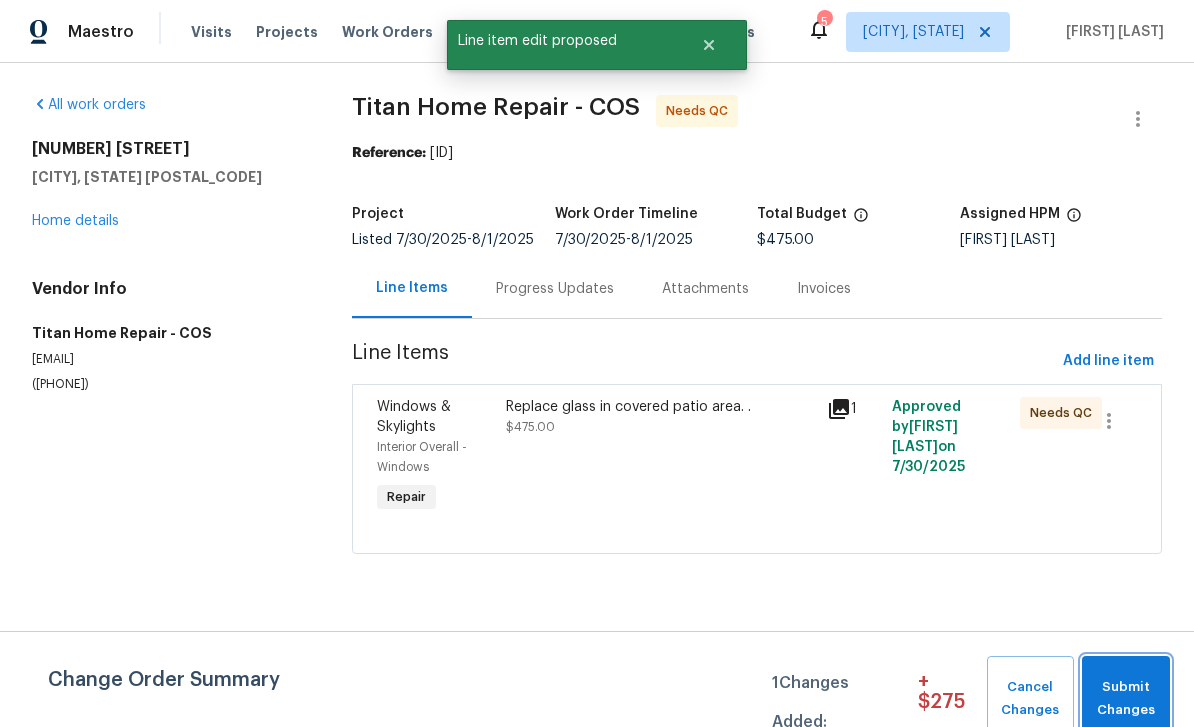 click on "Submit Changes" at bounding box center (1126, 699) 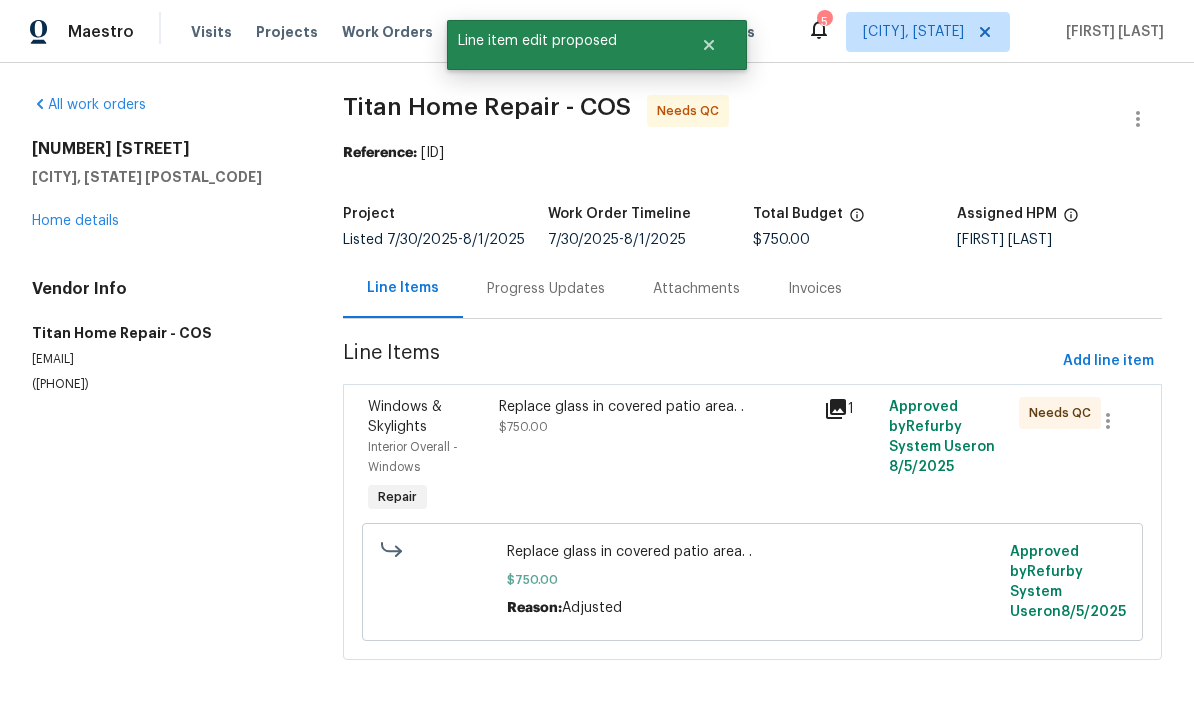 click on "Replace glass in covered patio area.  . $750.00" at bounding box center [655, 417] 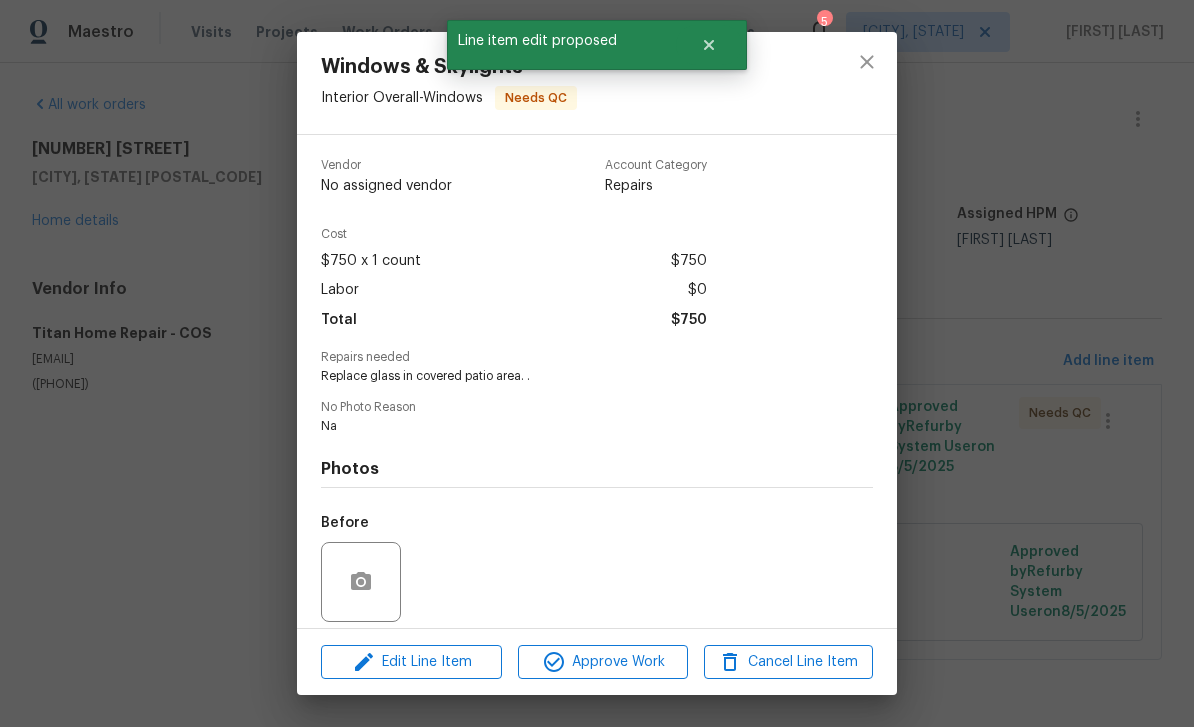 scroll, scrollTop: 0, scrollLeft: 0, axis: both 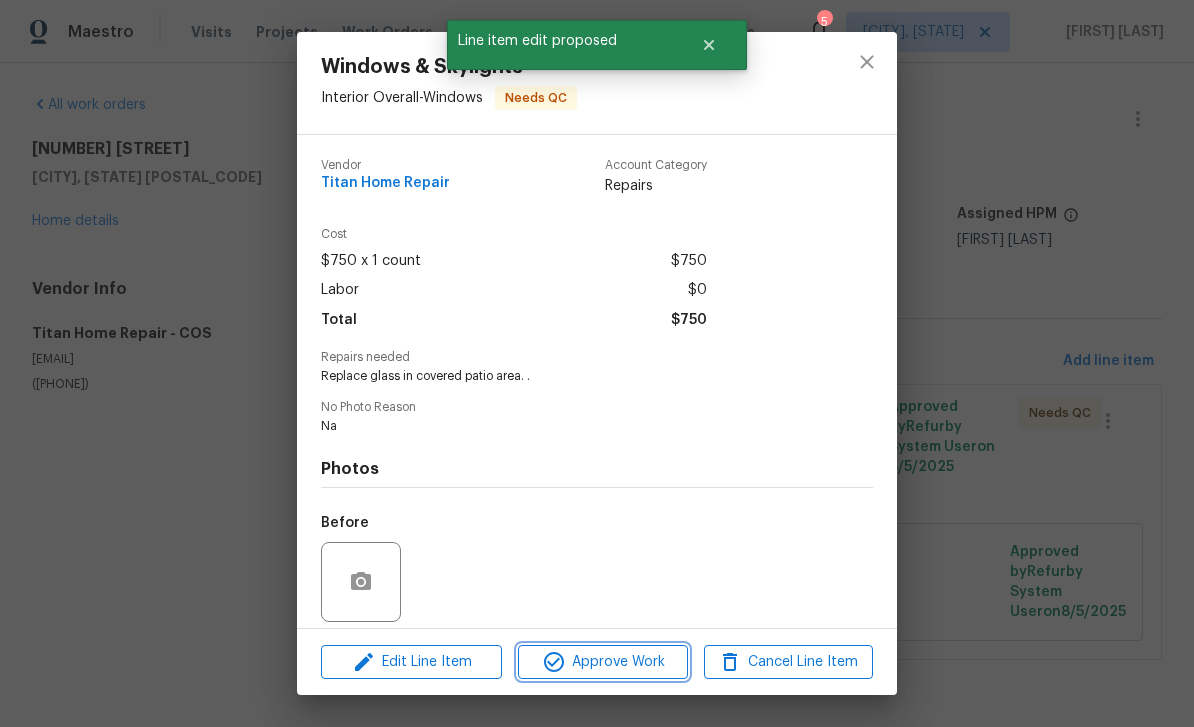 click on "Approve Work" at bounding box center [602, 662] 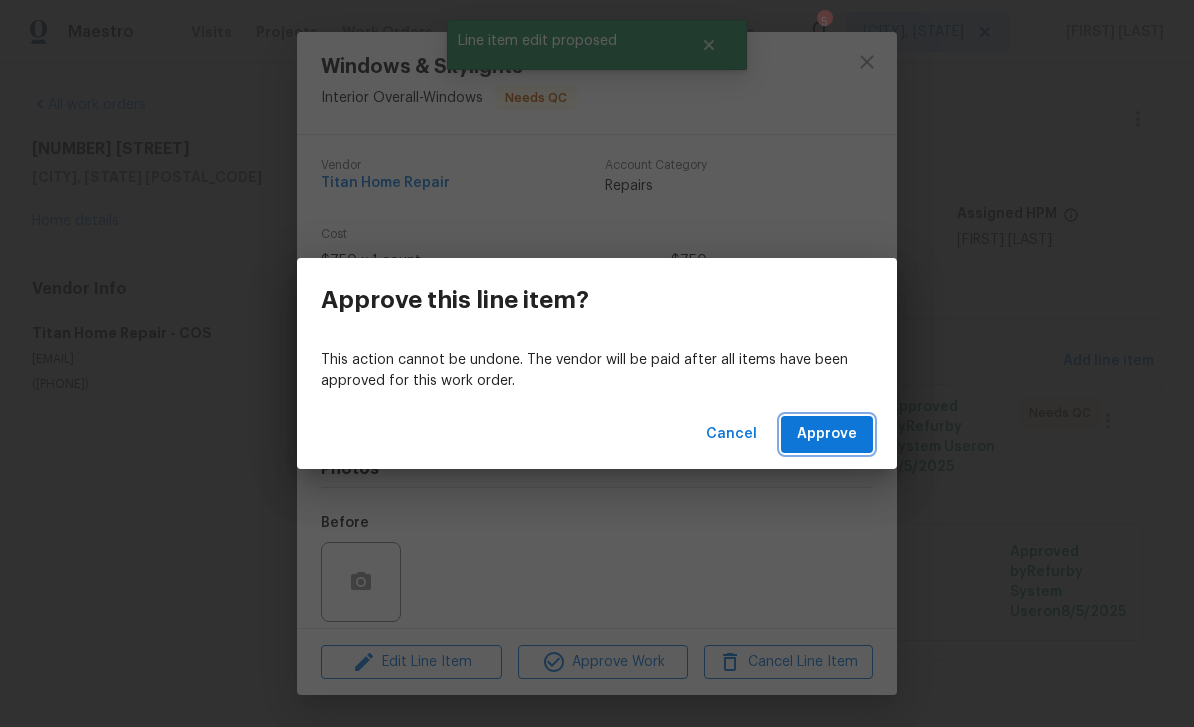 click on "Approve" at bounding box center [827, 434] 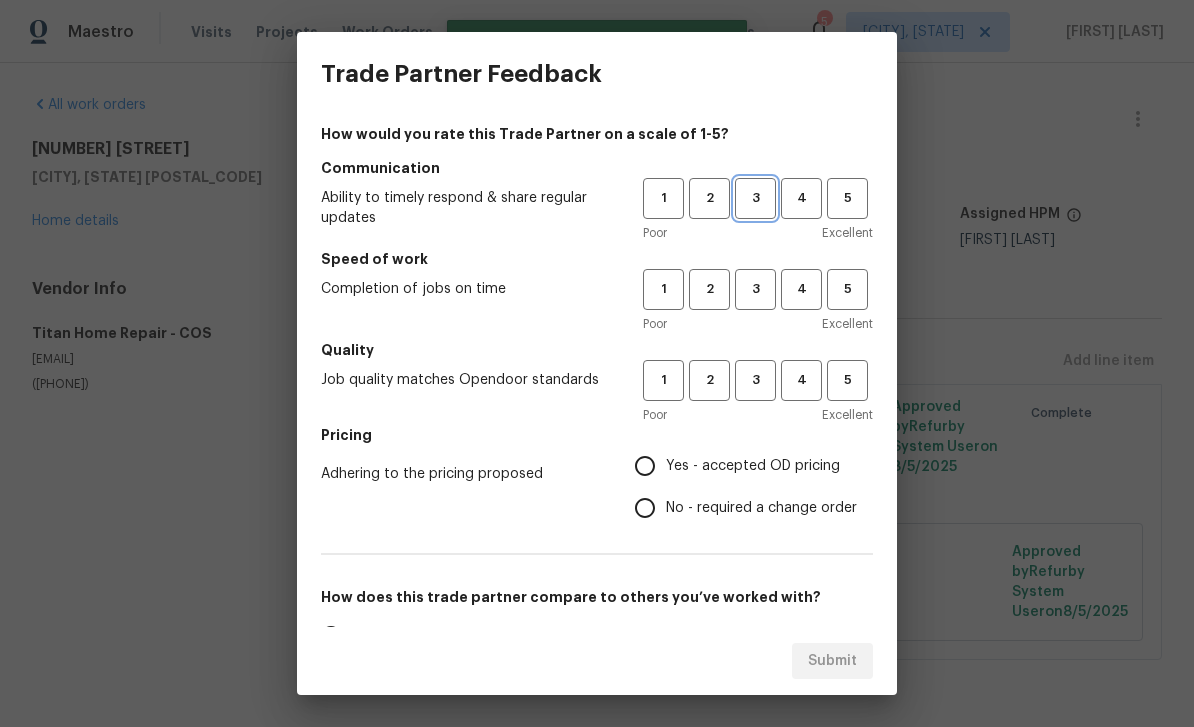 click on "3" at bounding box center (755, 198) 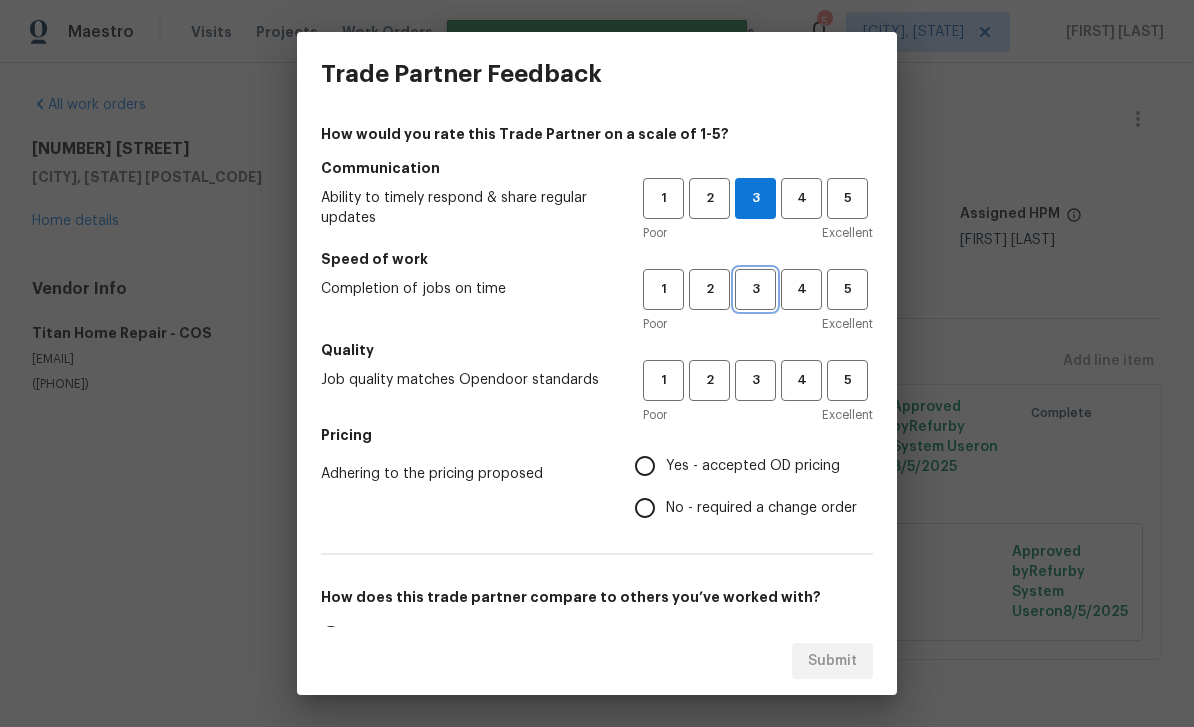 click on "3" at bounding box center [755, 289] 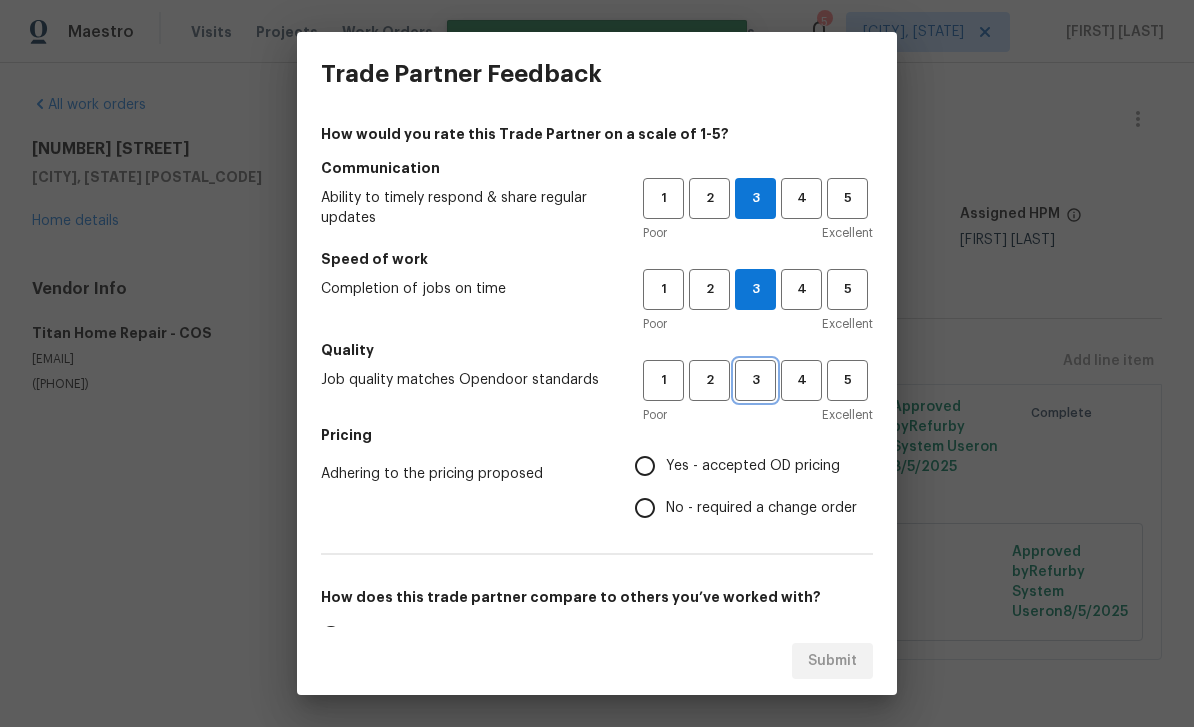 click on "3" at bounding box center [755, 380] 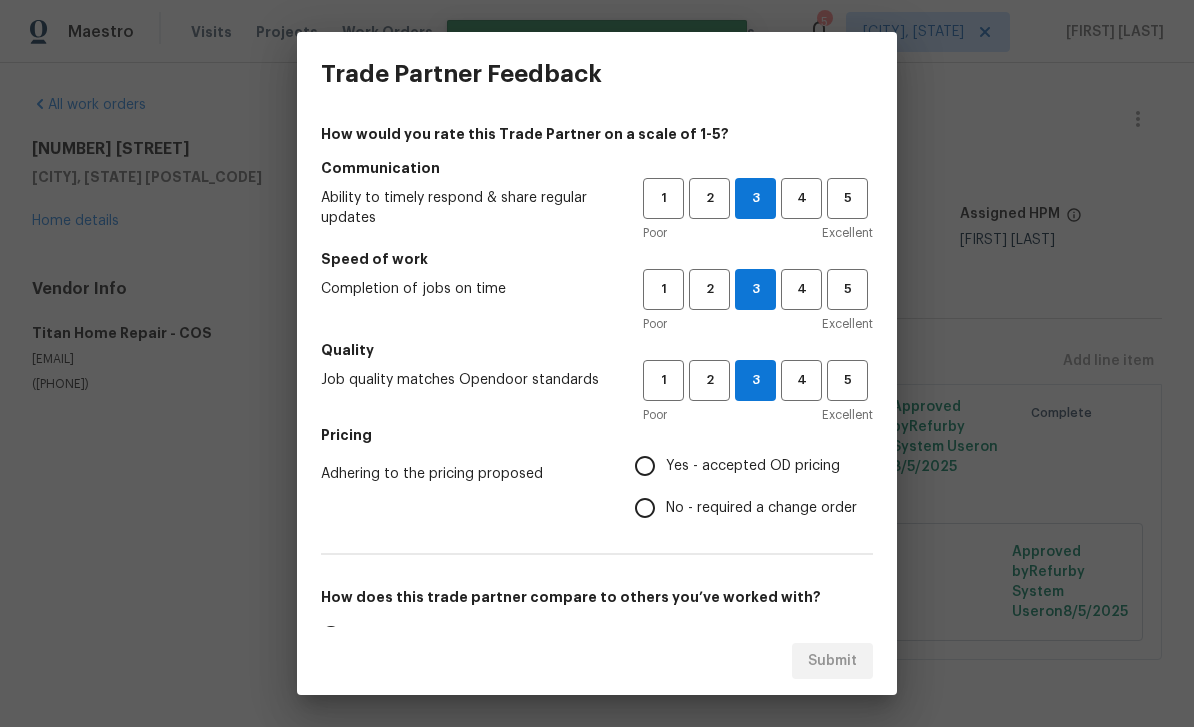click on "Yes - accepted OD pricing" at bounding box center [645, 466] 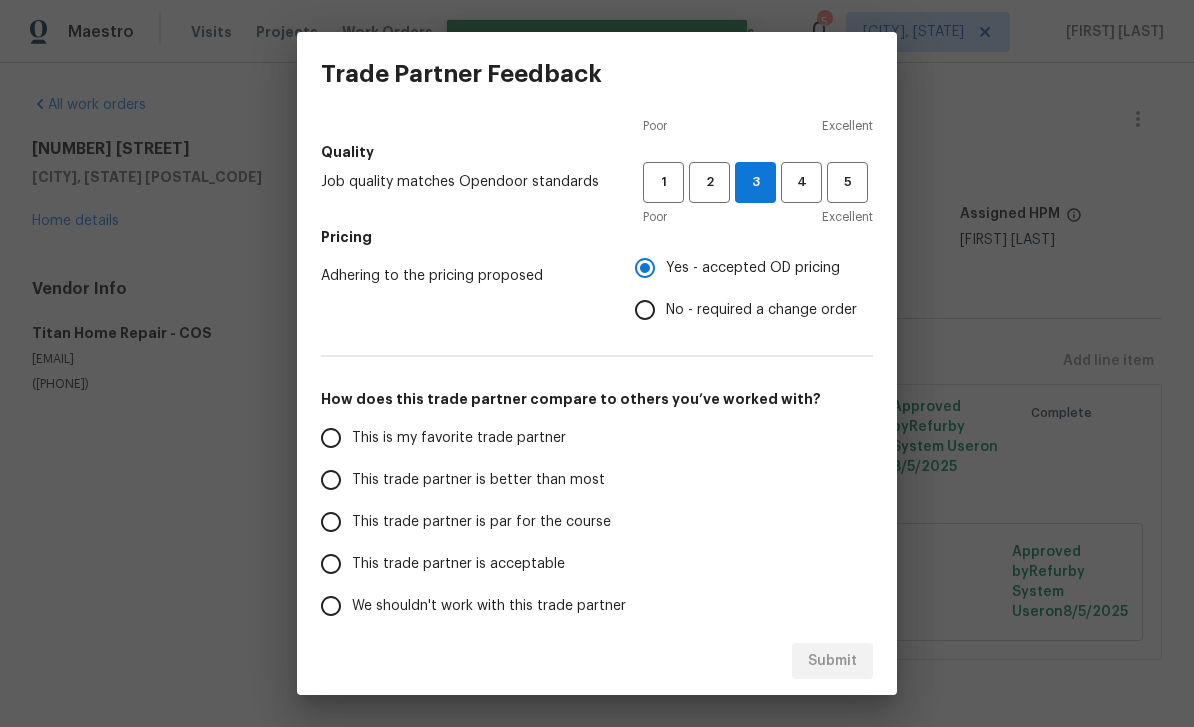 scroll, scrollTop: 240, scrollLeft: 0, axis: vertical 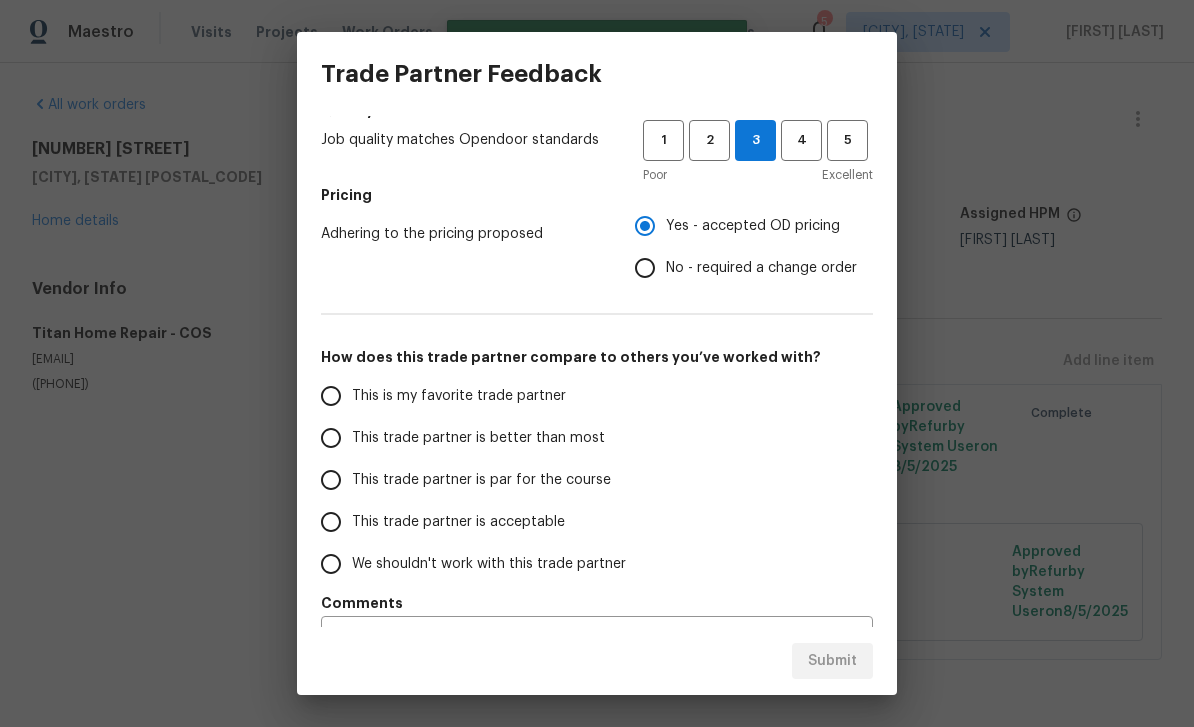 click on "This trade partner is par for the course" at bounding box center [481, 480] 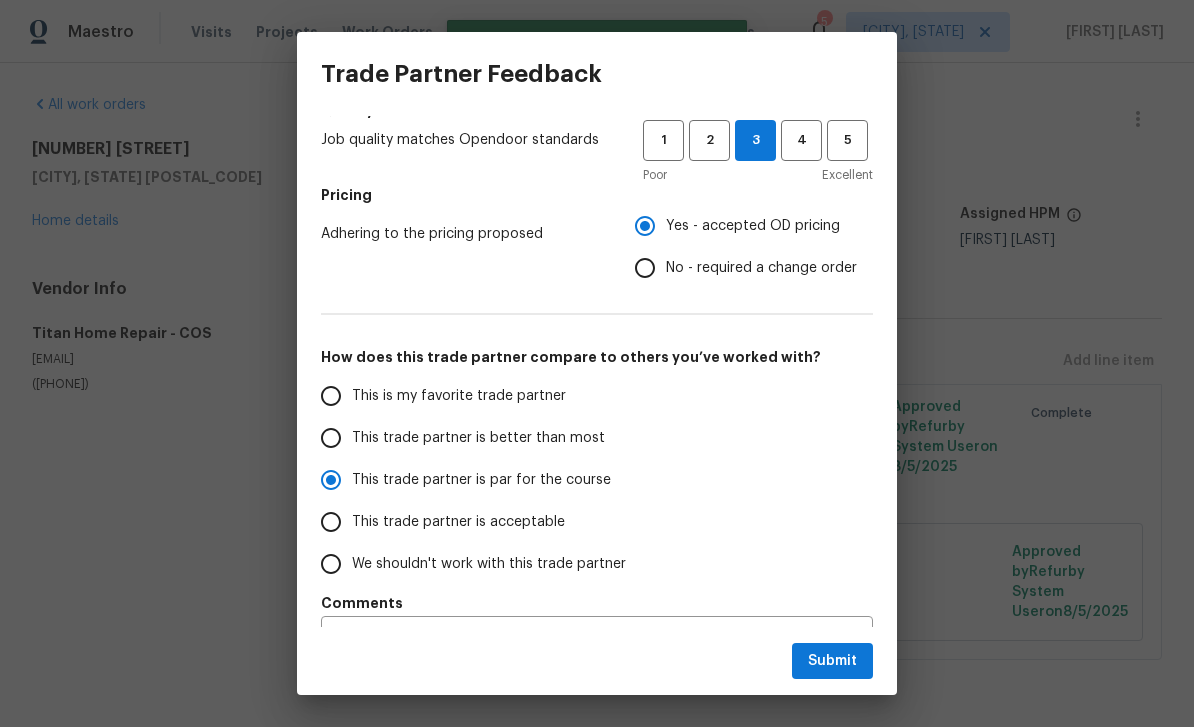 click on "Submit" at bounding box center [597, 661] 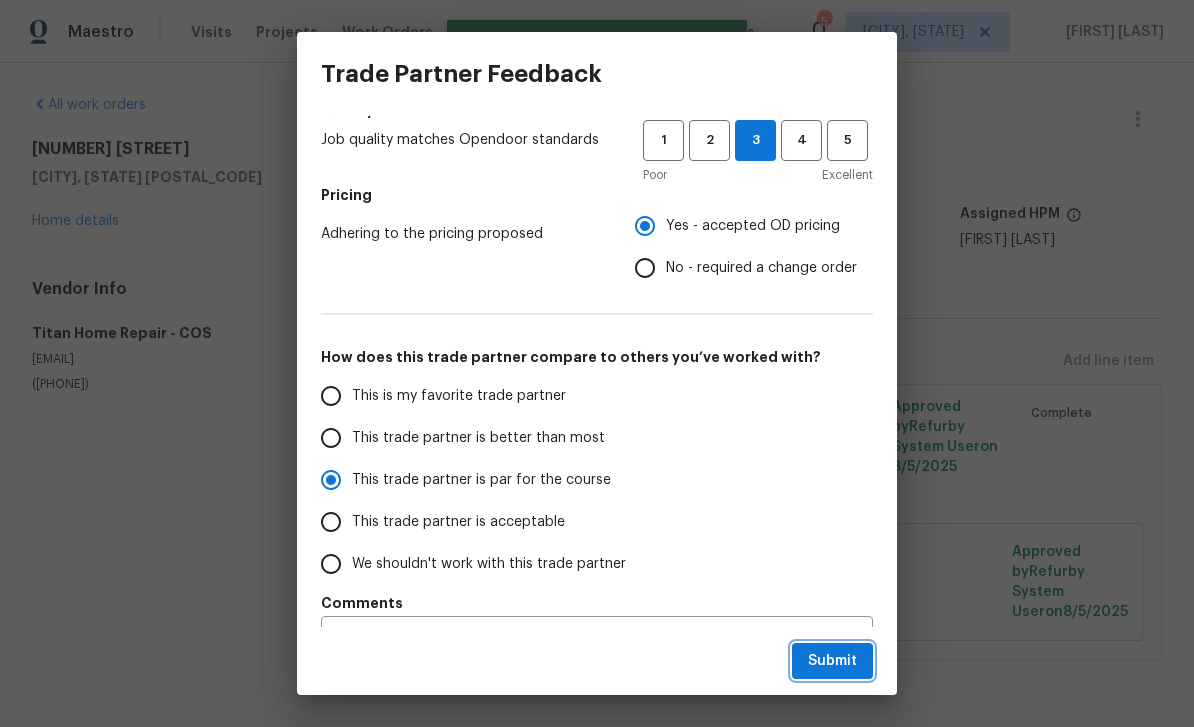 click on "Submit" at bounding box center (832, 661) 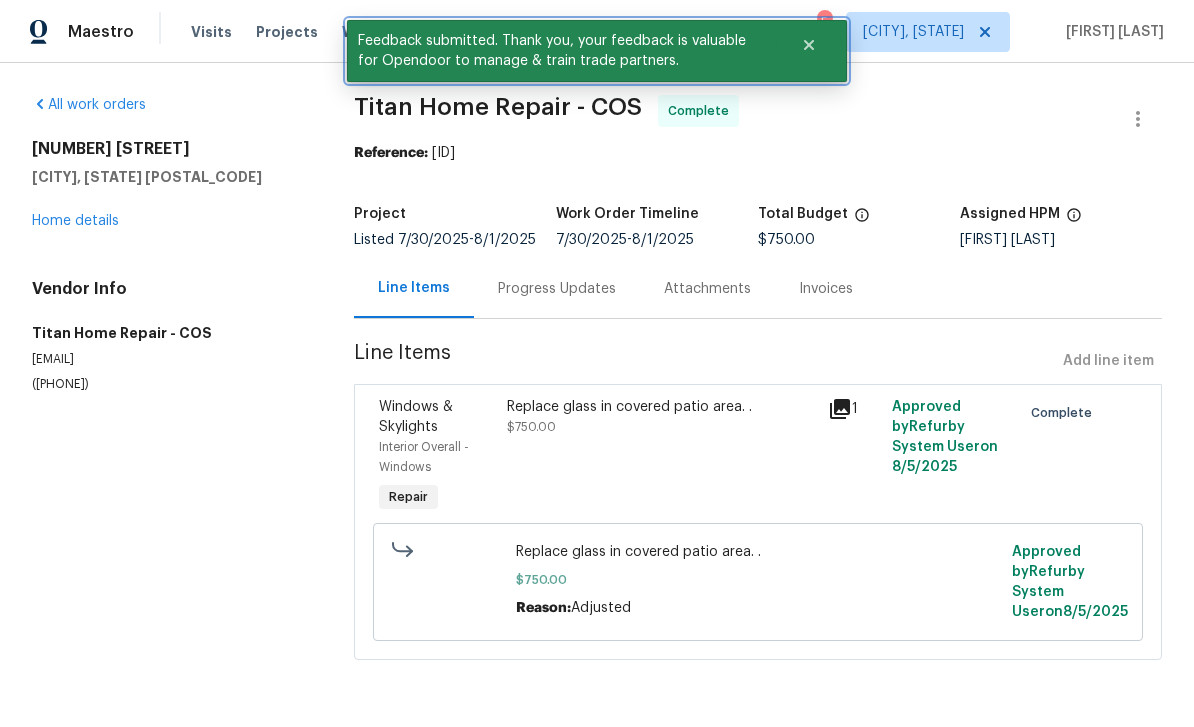 click at bounding box center [809, 45] 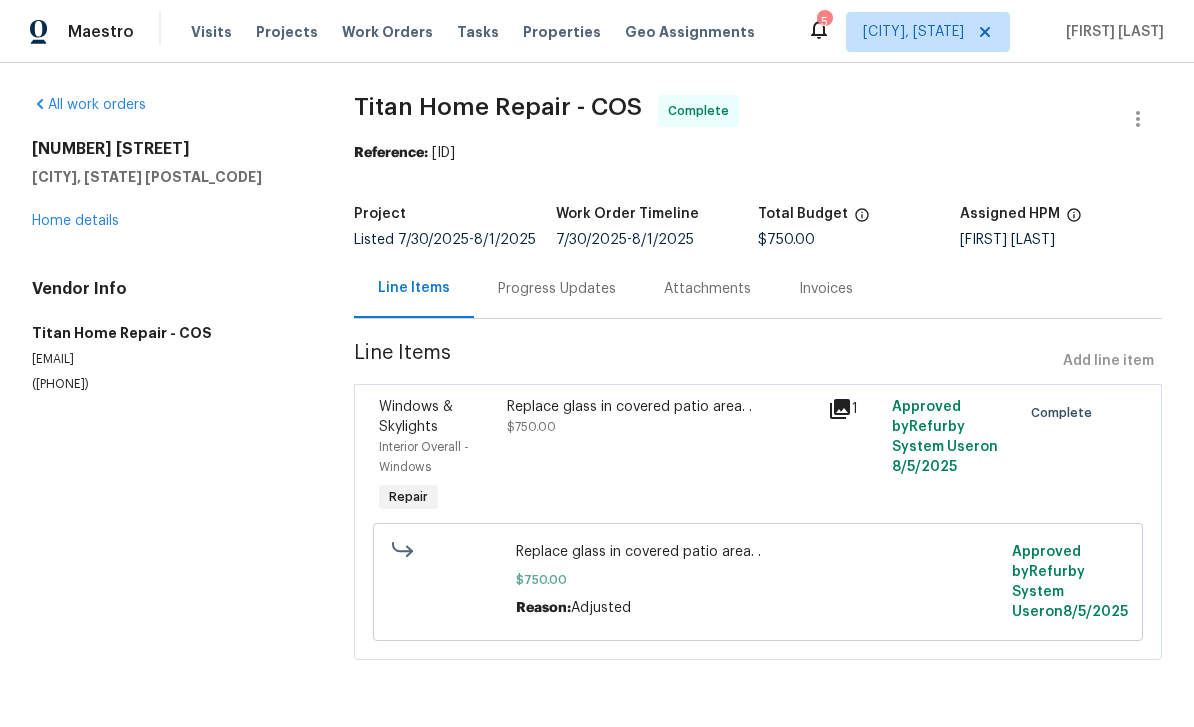 click on "Work Orders" at bounding box center (387, 32) 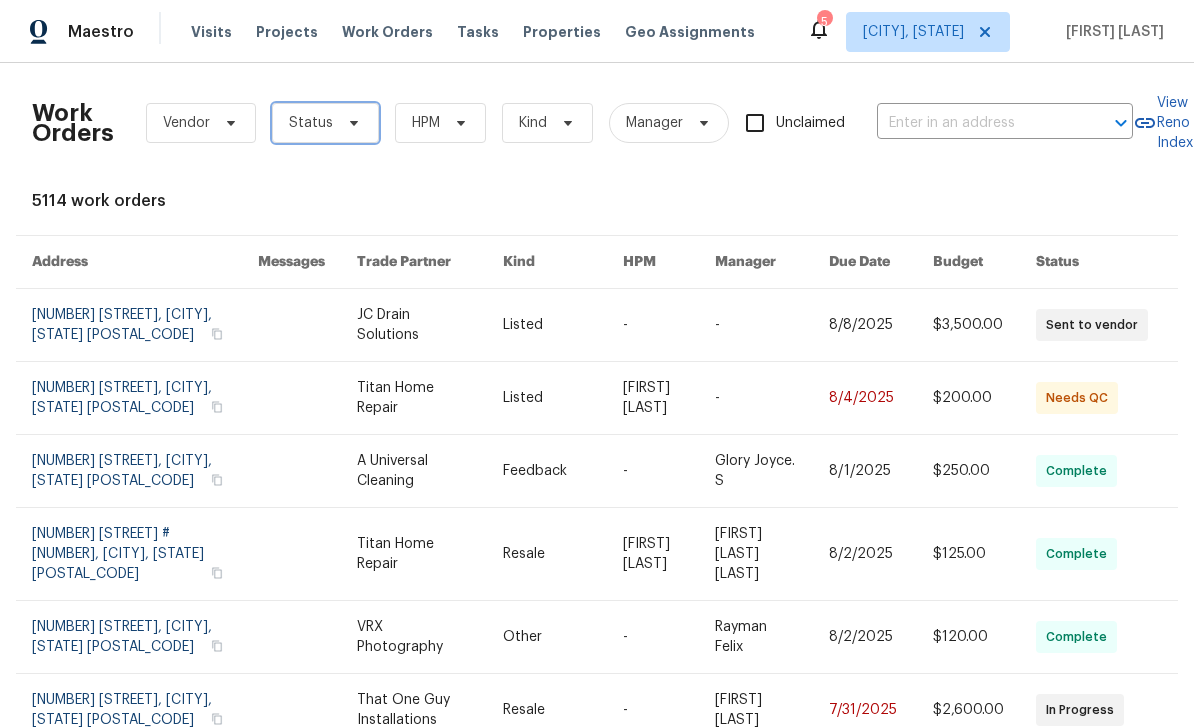 click on "Status" at bounding box center (325, 123) 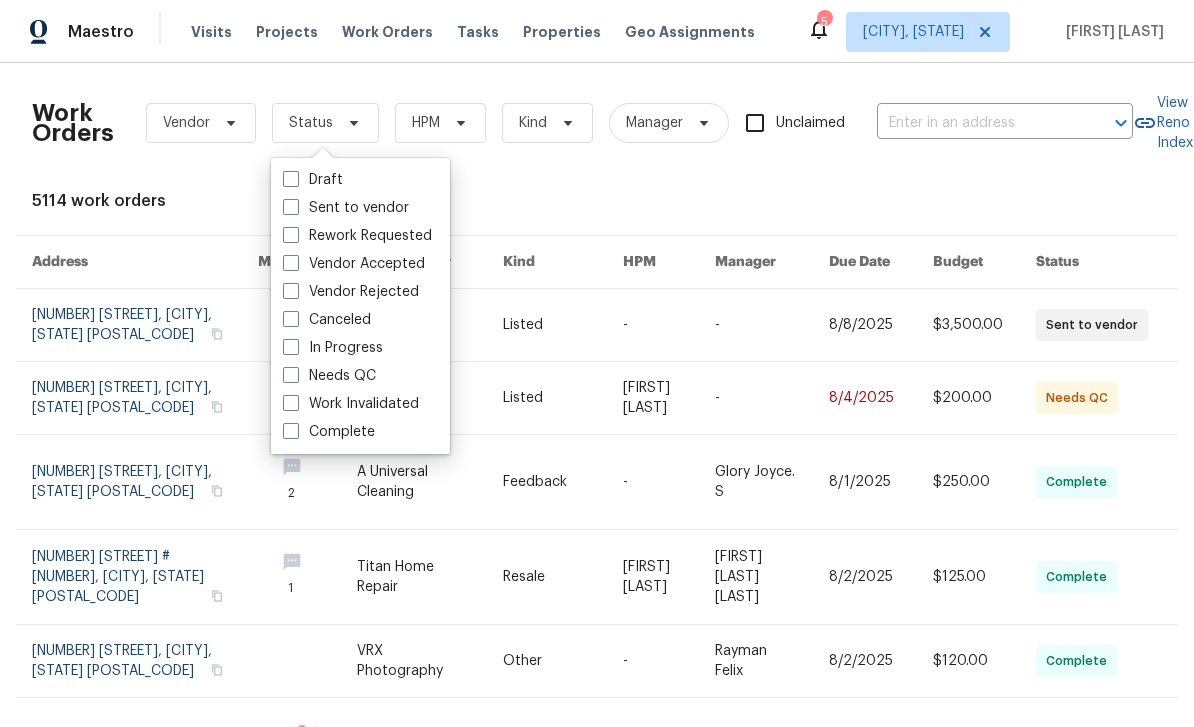 click at bounding box center (291, 375) 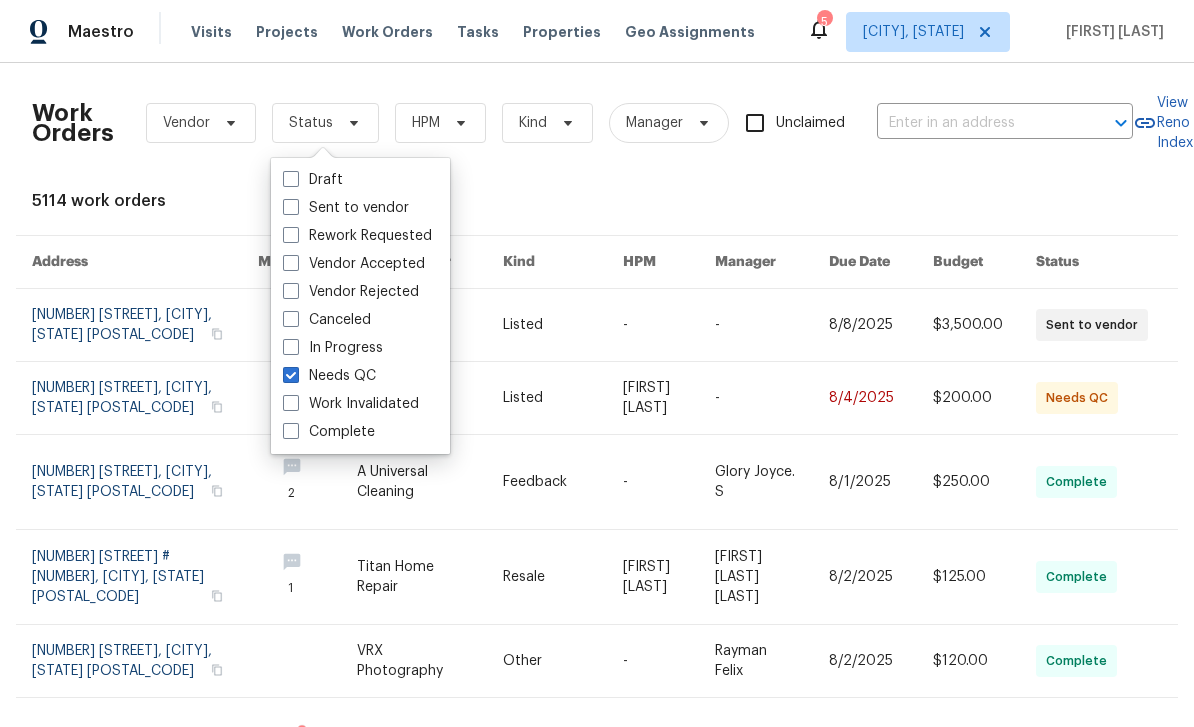 checkbox on "true" 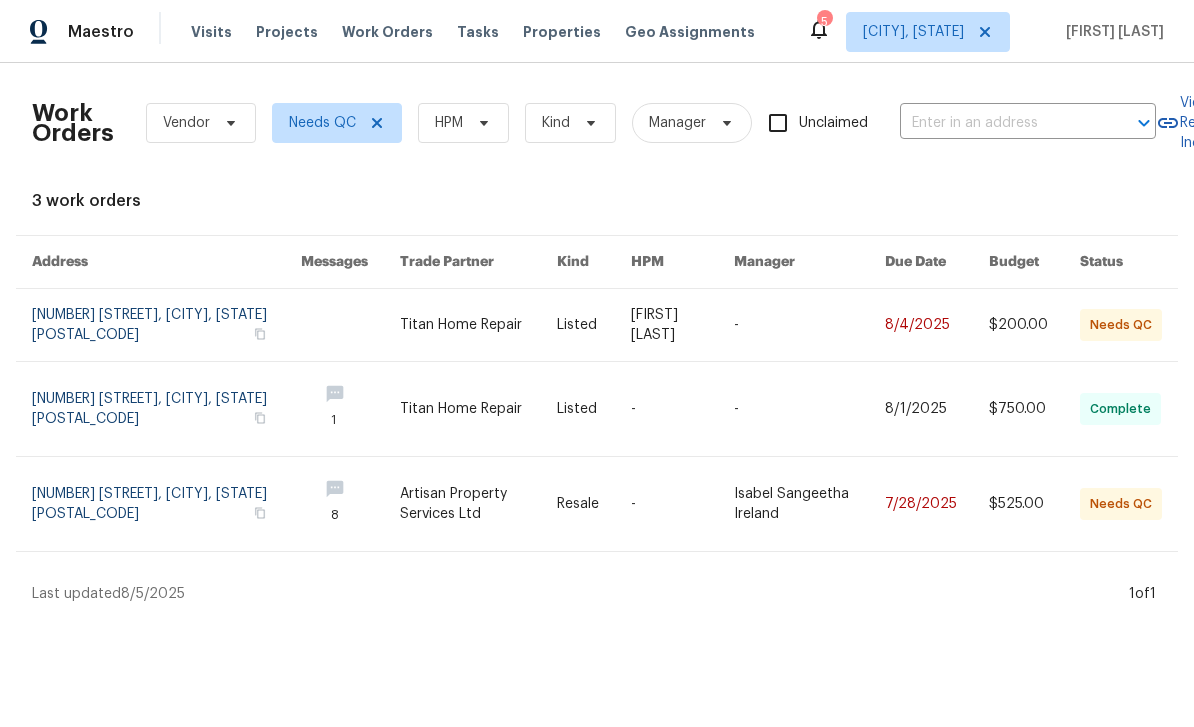 click at bounding box center [478, 325] 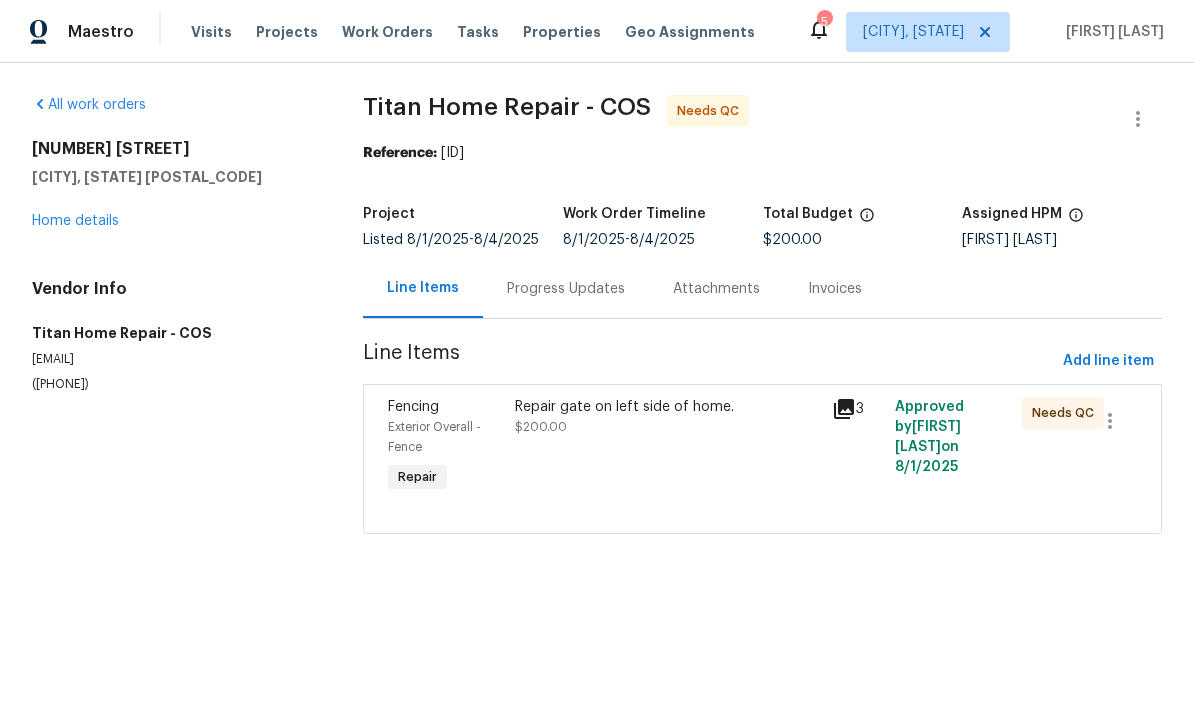 click on "Repair gate on left side of home. $200.00" at bounding box center (667, 417) 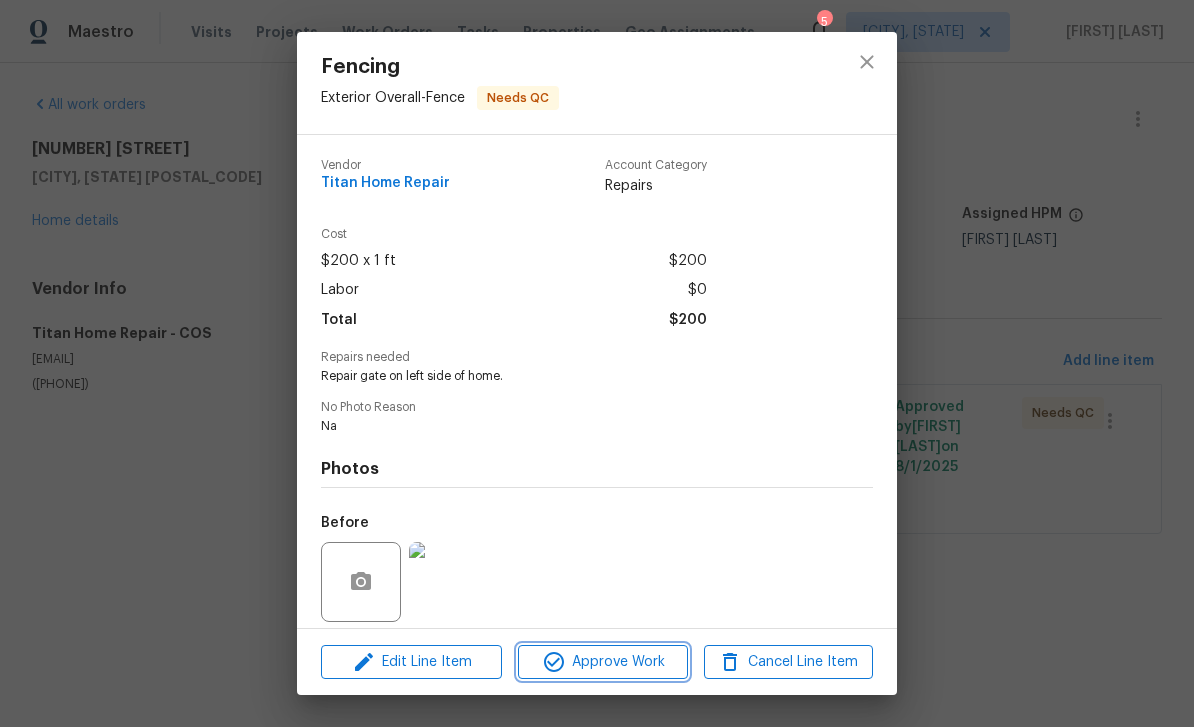 click on "Approve Work" at bounding box center (602, 662) 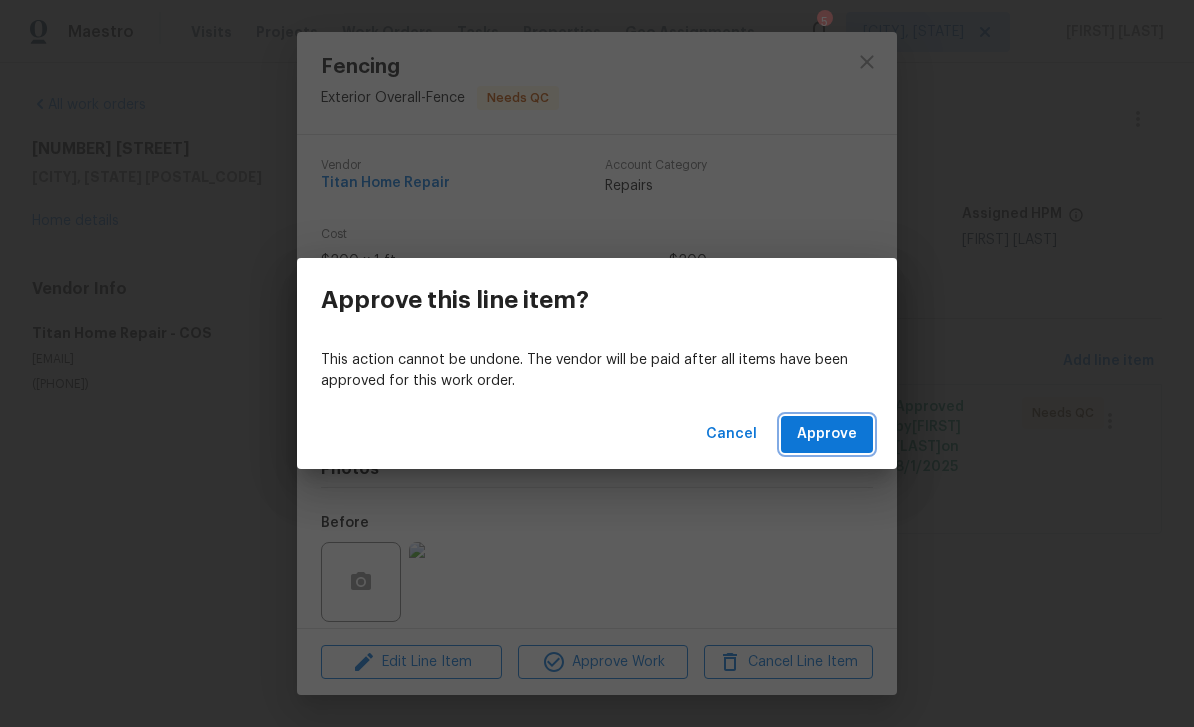 click on "Approve" at bounding box center (827, 434) 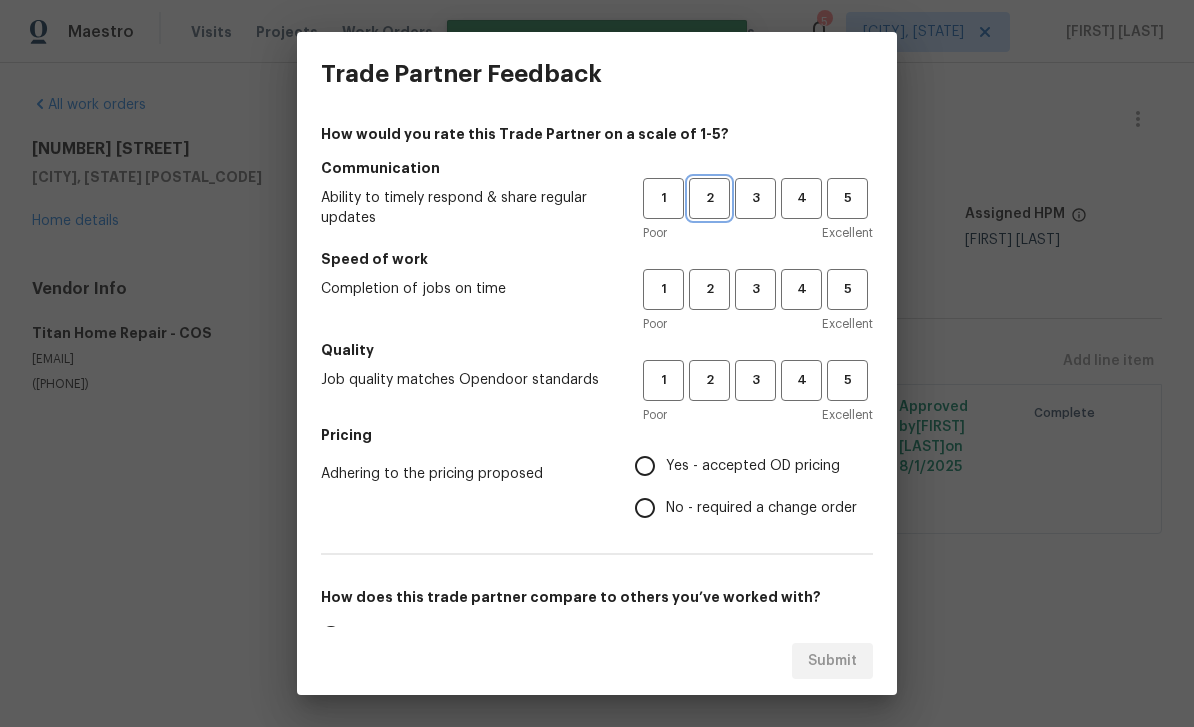 click on "2" at bounding box center (709, 198) 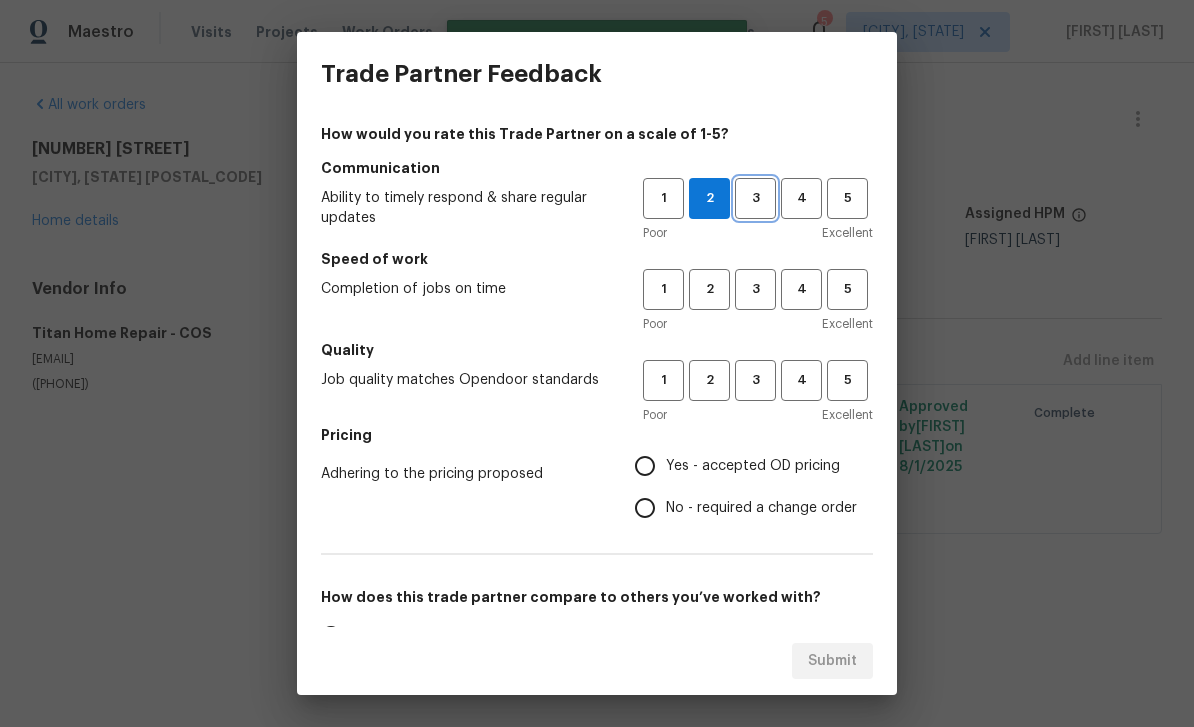 click on "3" at bounding box center [755, 198] 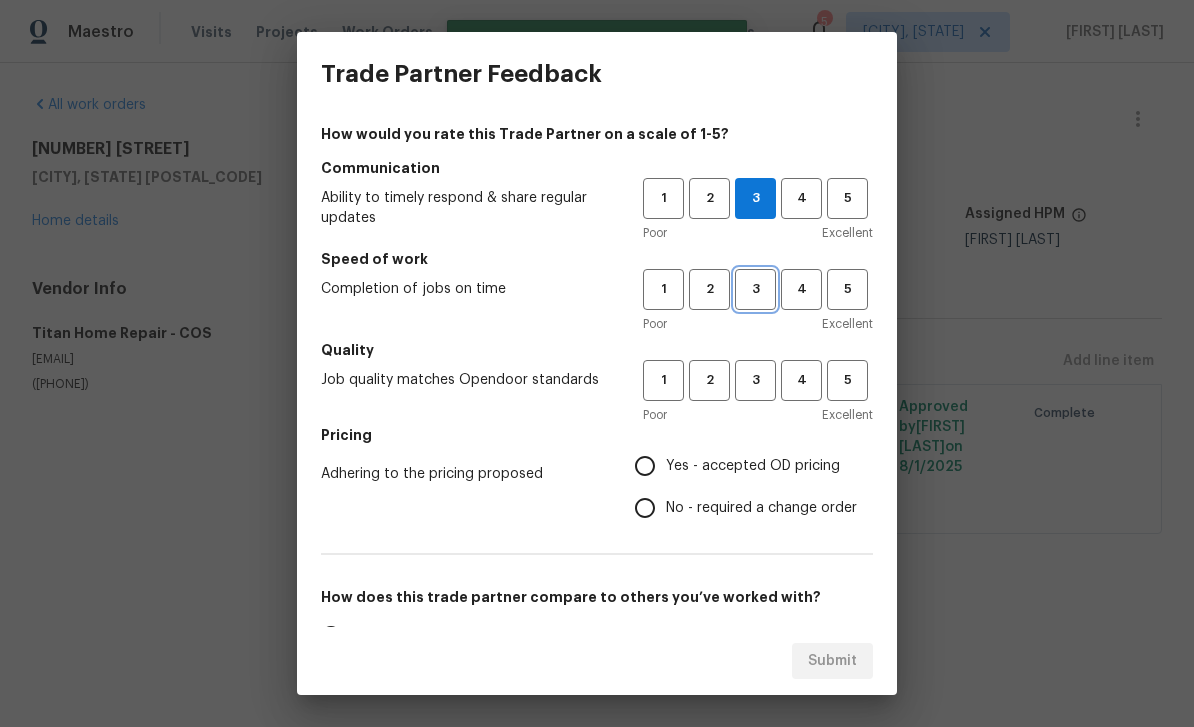 click on "3" at bounding box center [755, 289] 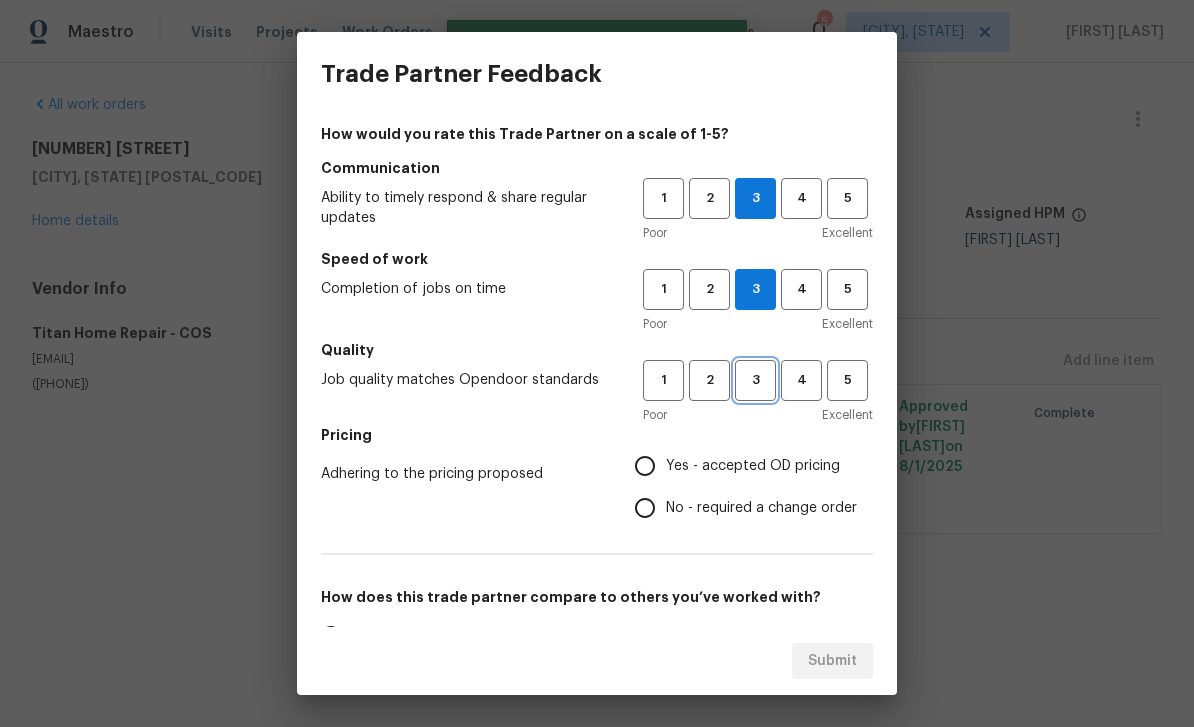 click on "3" at bounding box center (755, 380) 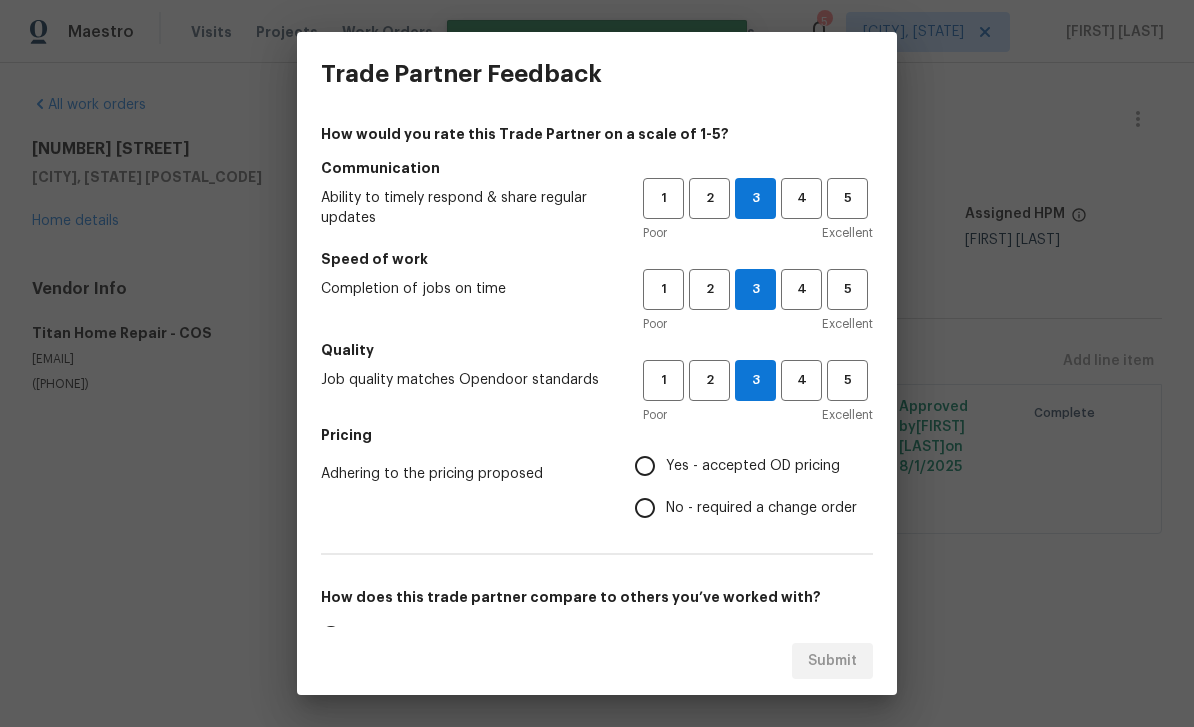 click on "Yes - accepted OD pricing" at bounding box center (645, 466) 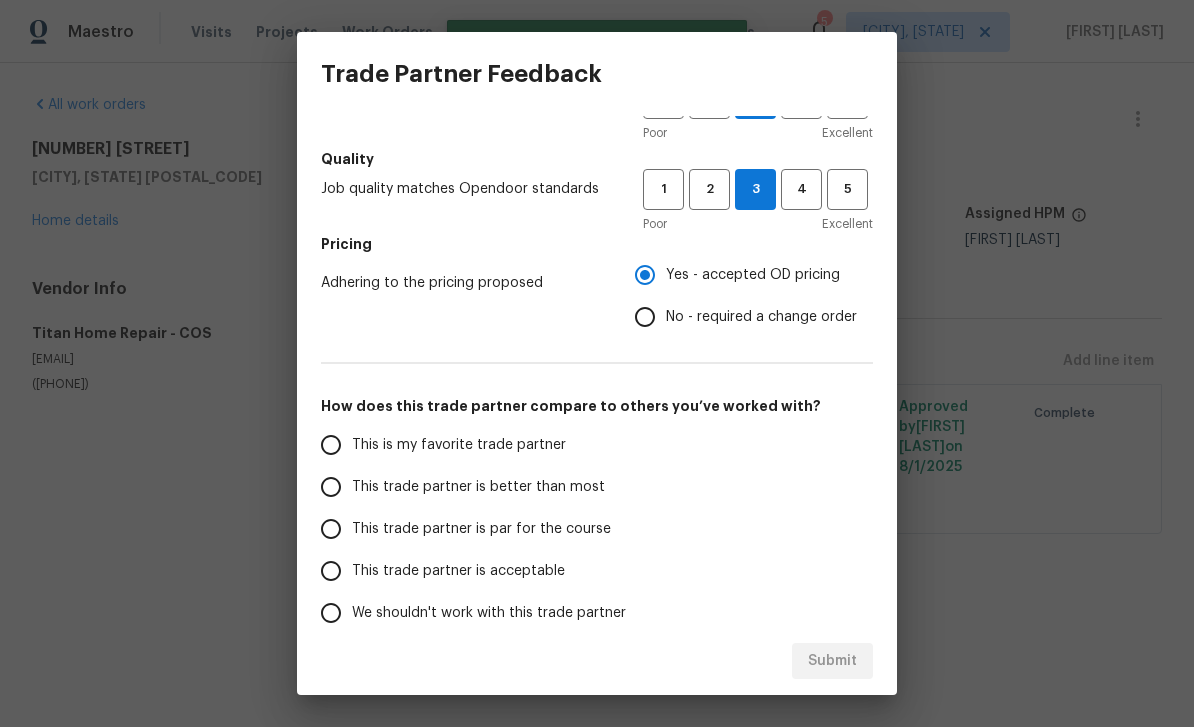 scroll, scrollTop: 231, scrollLeft: 0, axis: vertical 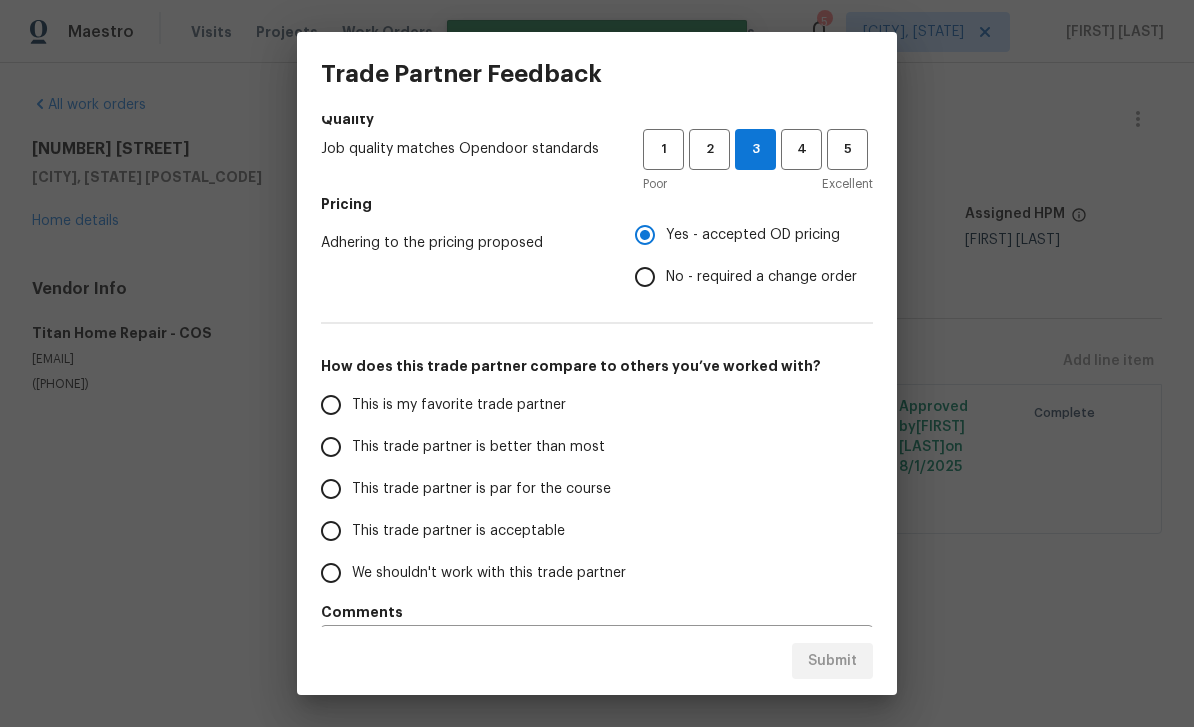 click on "This trade partner is par for the course" at bounding box center [331, 489] 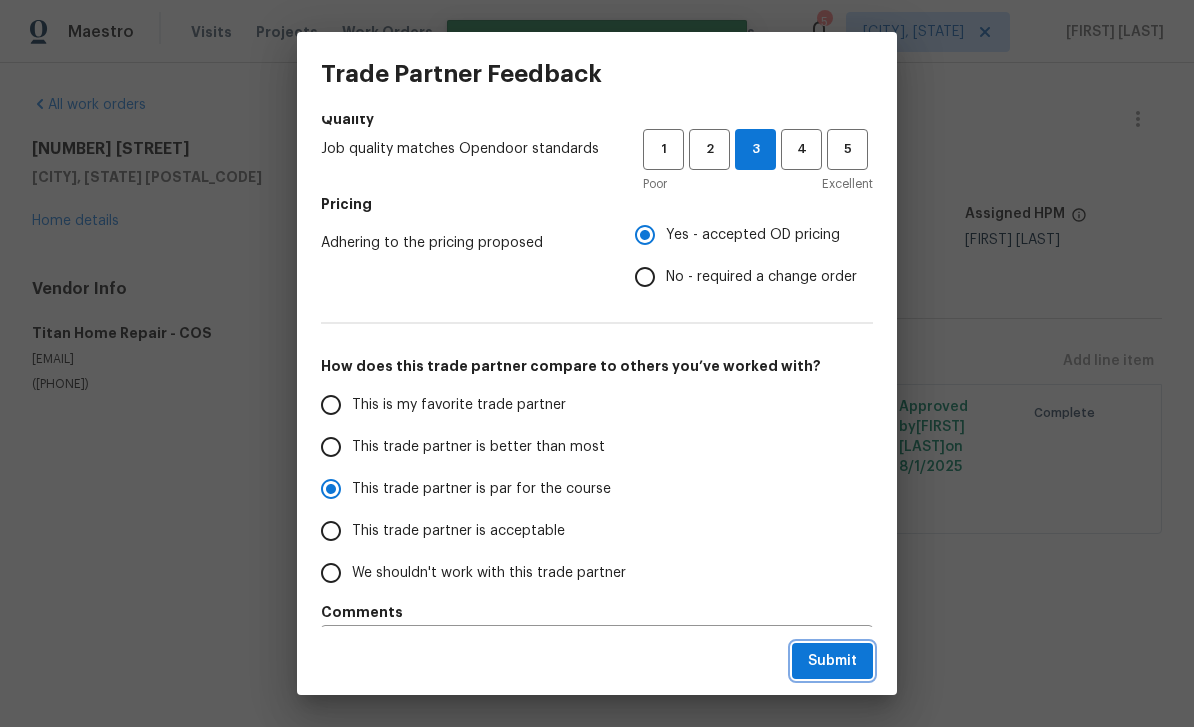 click on "Submit" at bounding box center (832, 661) 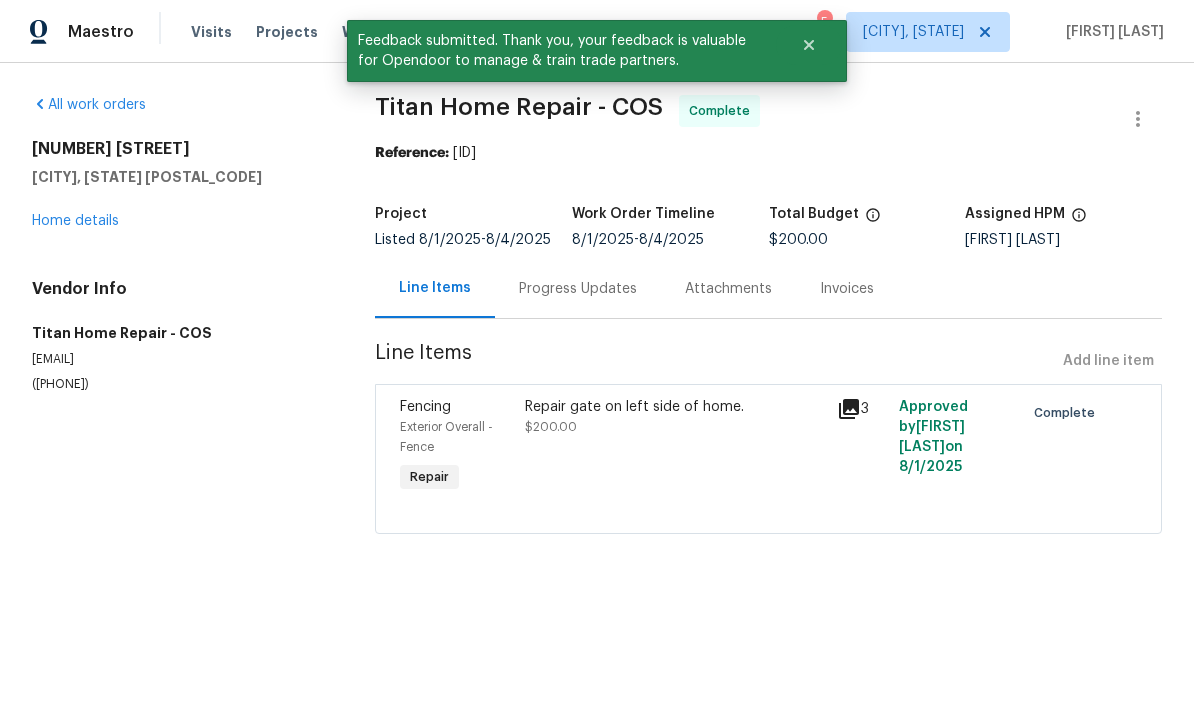 click on "Home details" at bounding box center [75, 221] 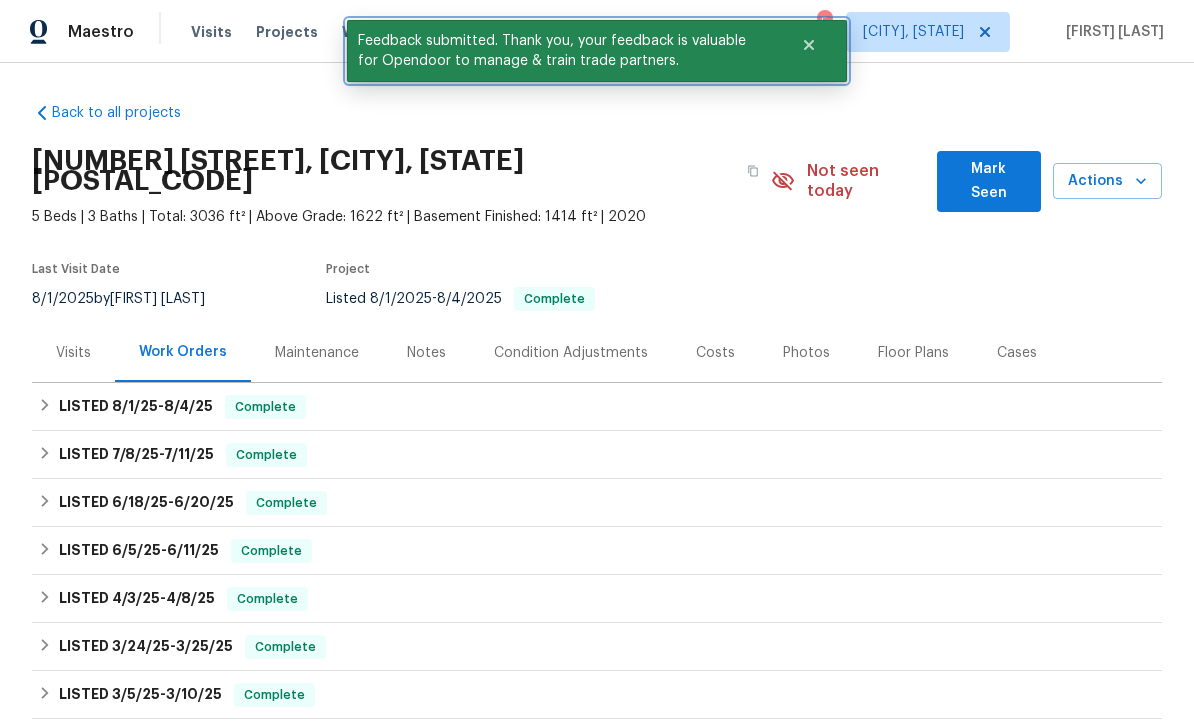click 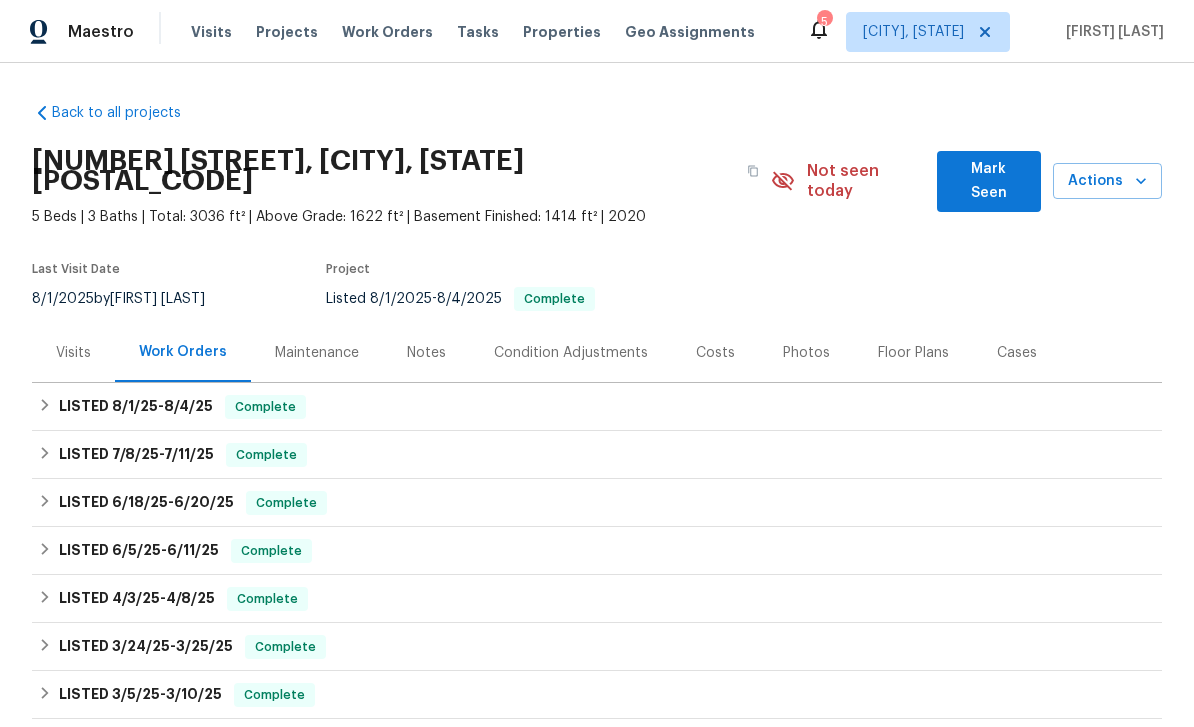 click on "Work Orders" at bounding box center [387, 32] 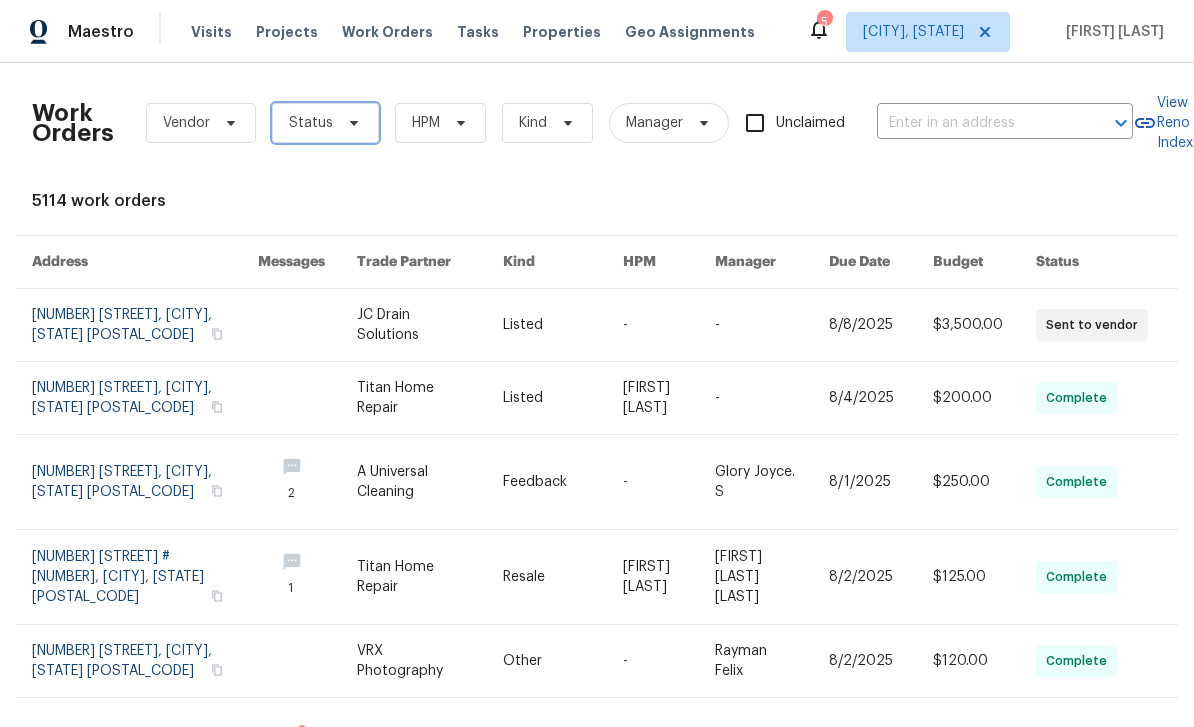 click on "Status" at bounding box center (325, 123) 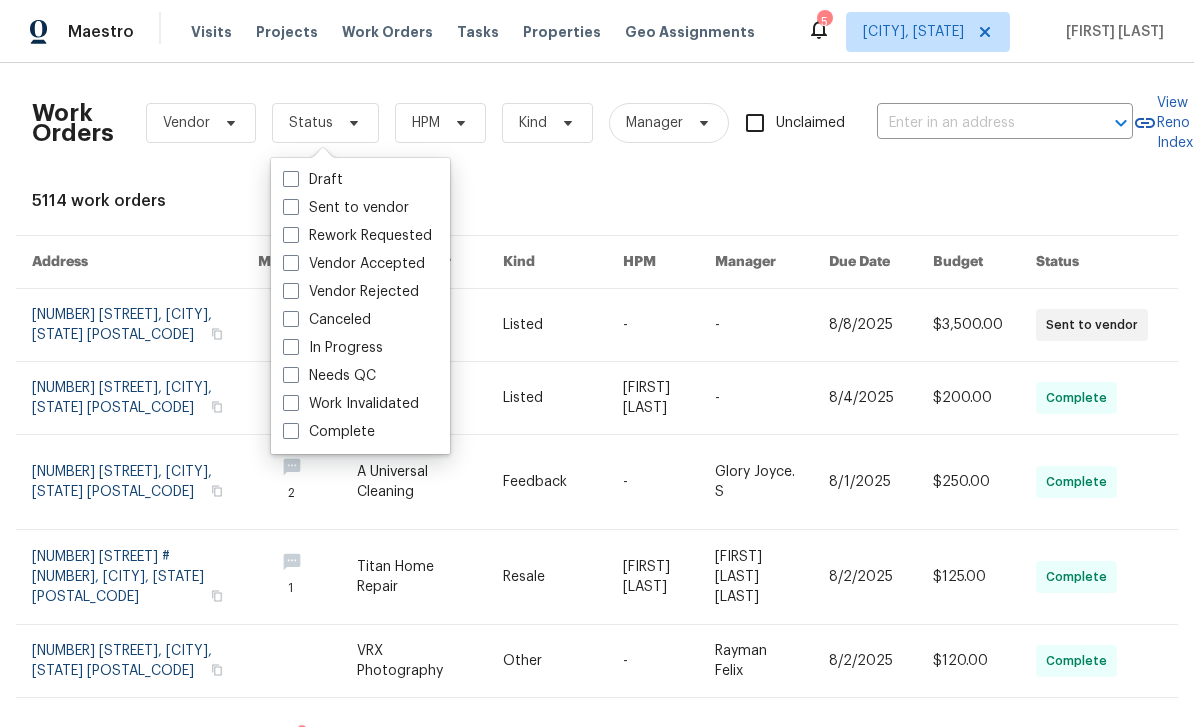 click on "Needs QC" at bounding box center [329, 376] 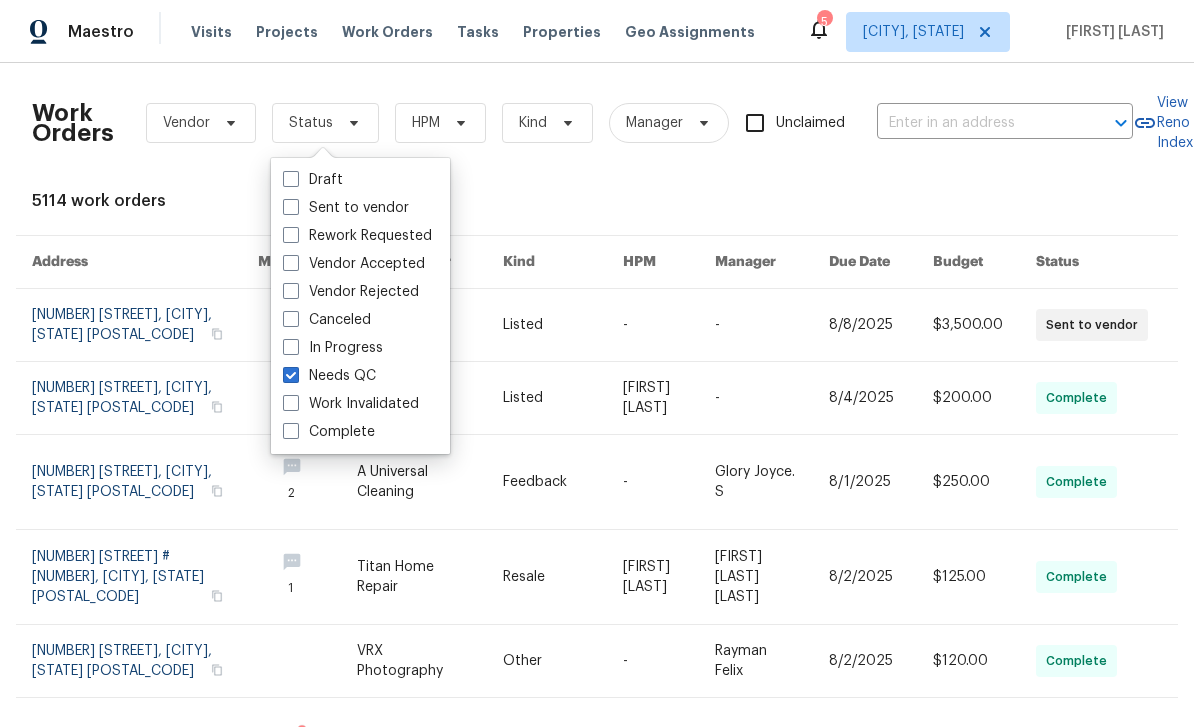 checkbox on "true" 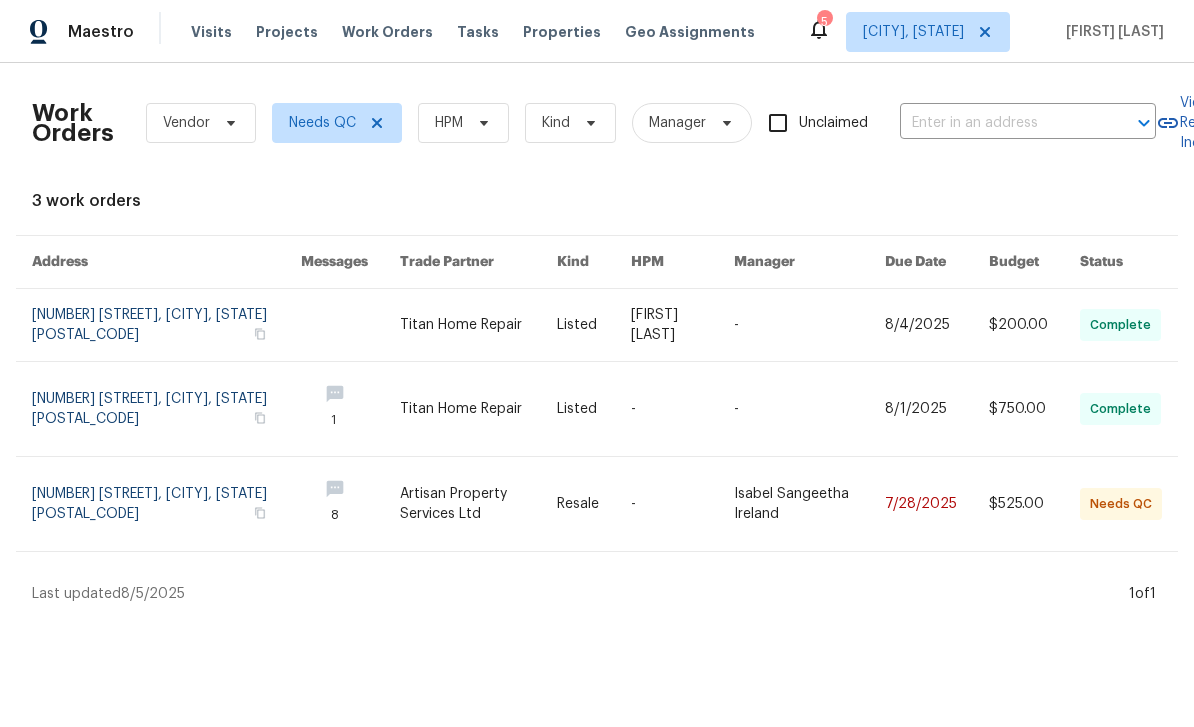 click at bounding box center (478, 504) 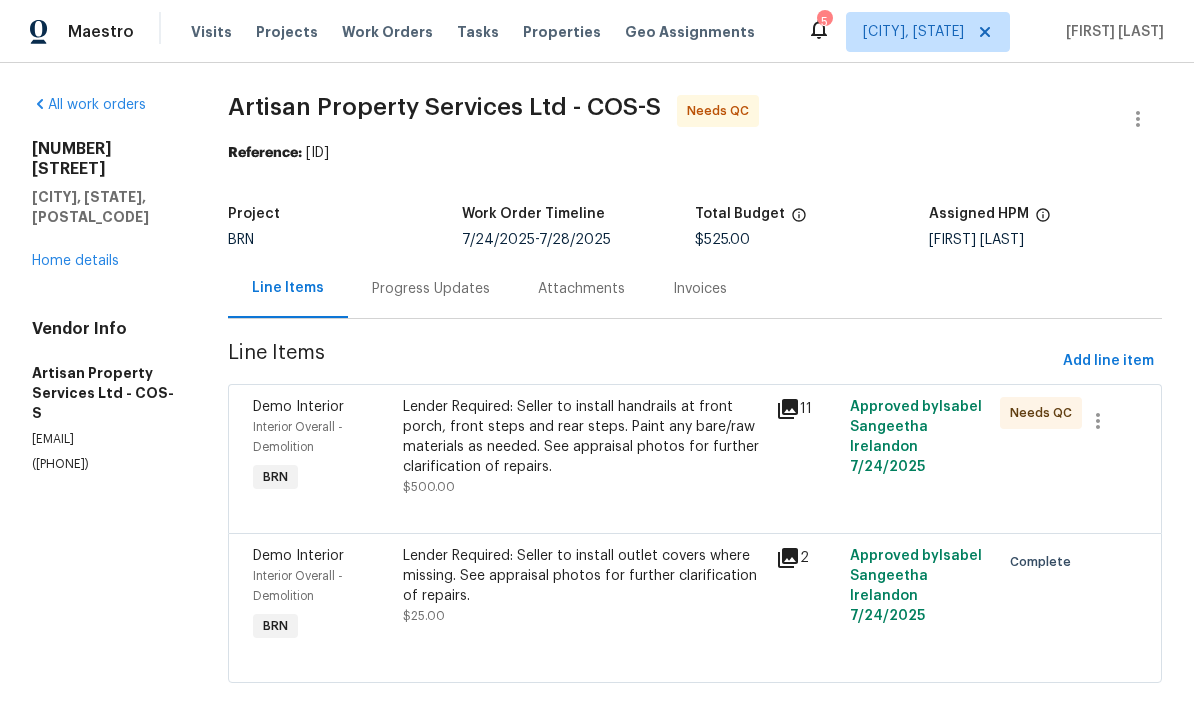 click on "Progress Updates" at bounding box center (431, 289) 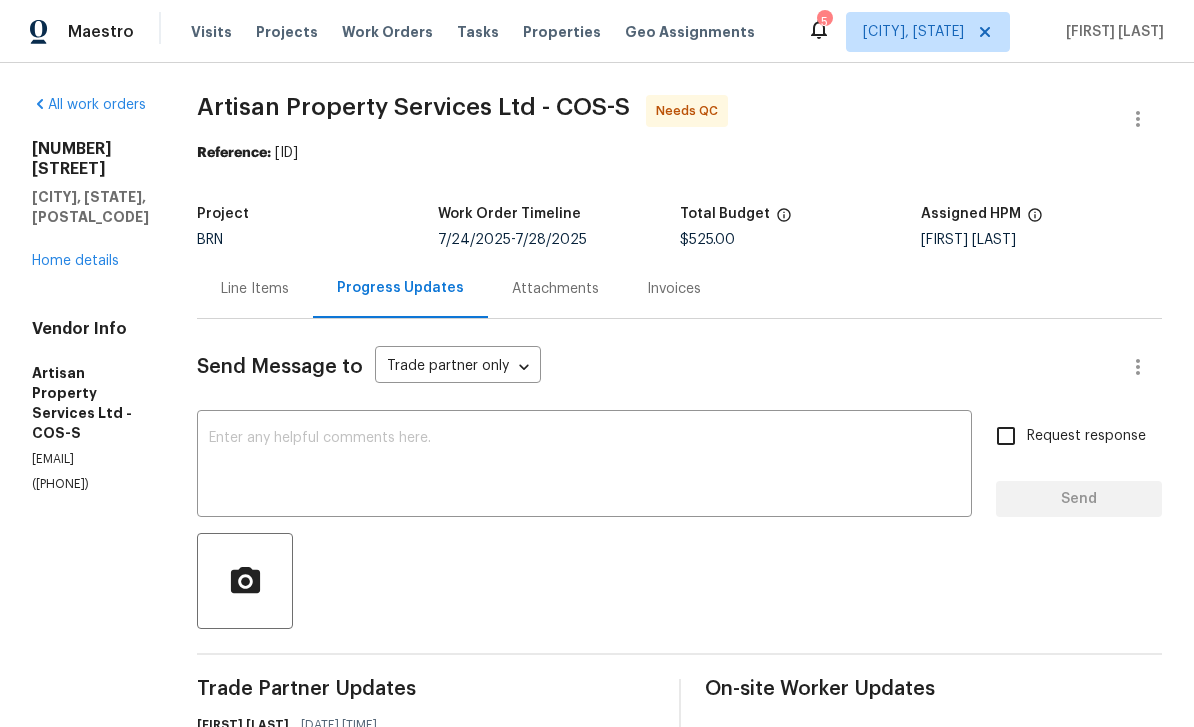 scroll, scrollTop: 0, scrollLeft: 0, axis: both 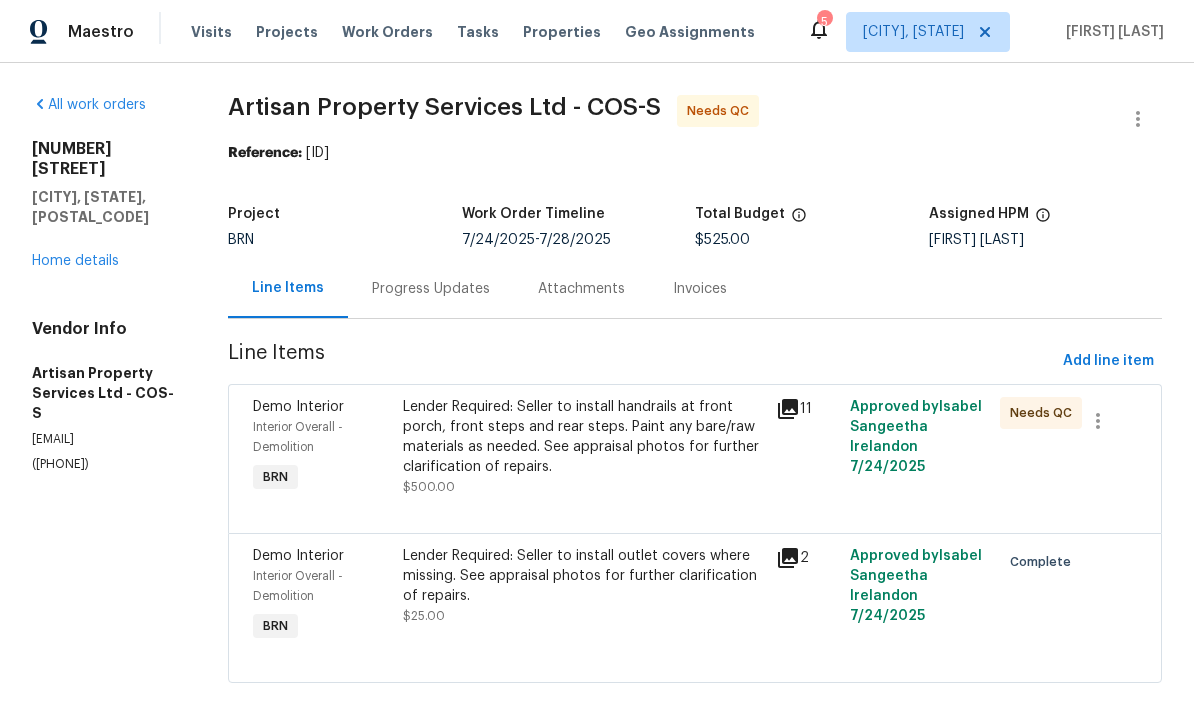 click on "Lender Required: Seller to install handrails at front porch, front steps and rear steps. Paint any bare/raw materials as needed. See appraisal photos for further clarification of repairs." at bounding box center [583, 437] 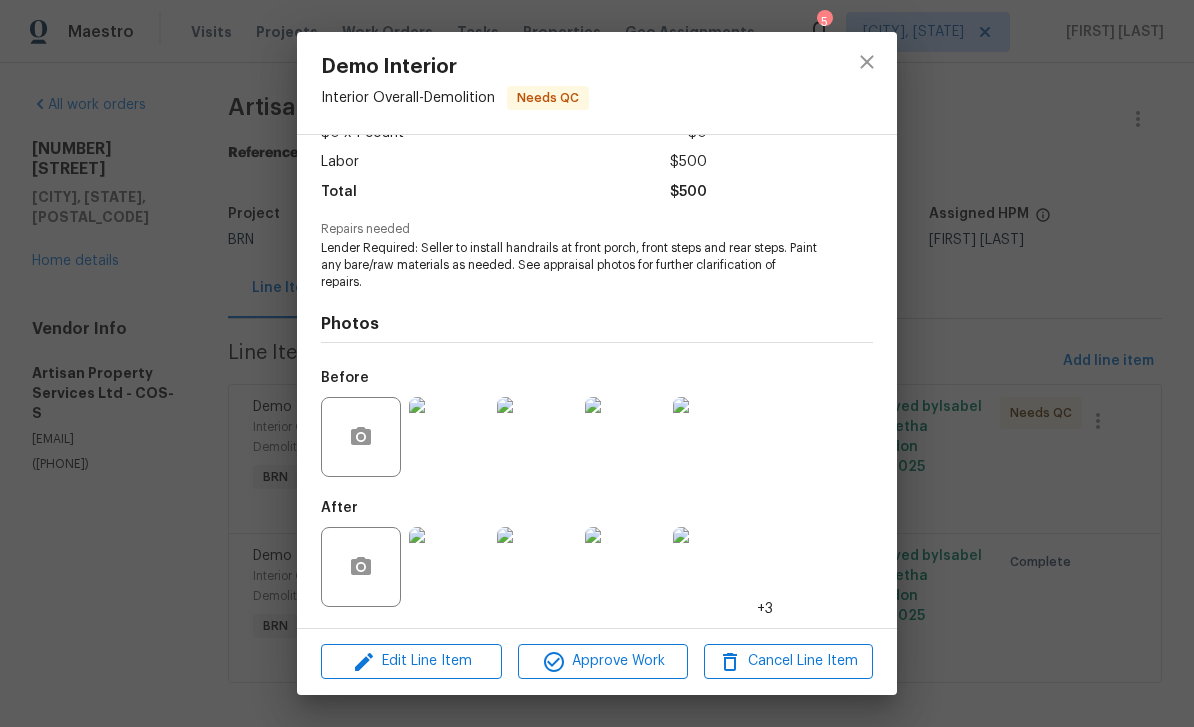 scroll, scrollTop: 131, scrollLeft: 0, axis: vertical 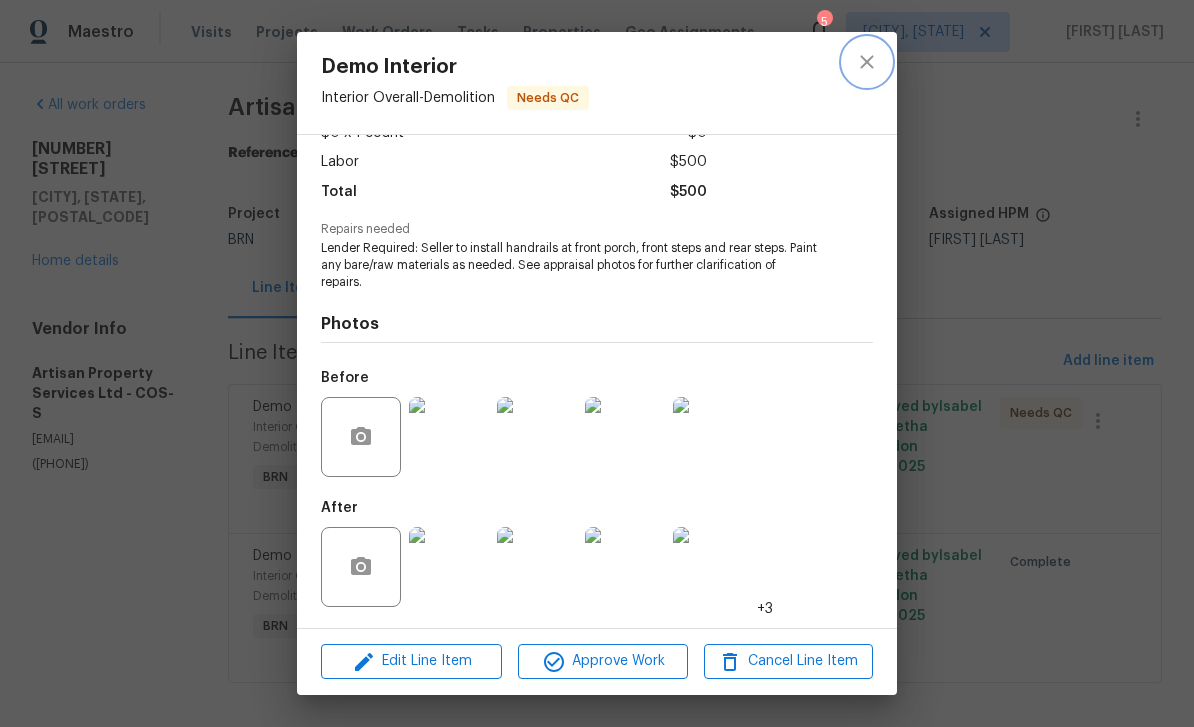 click 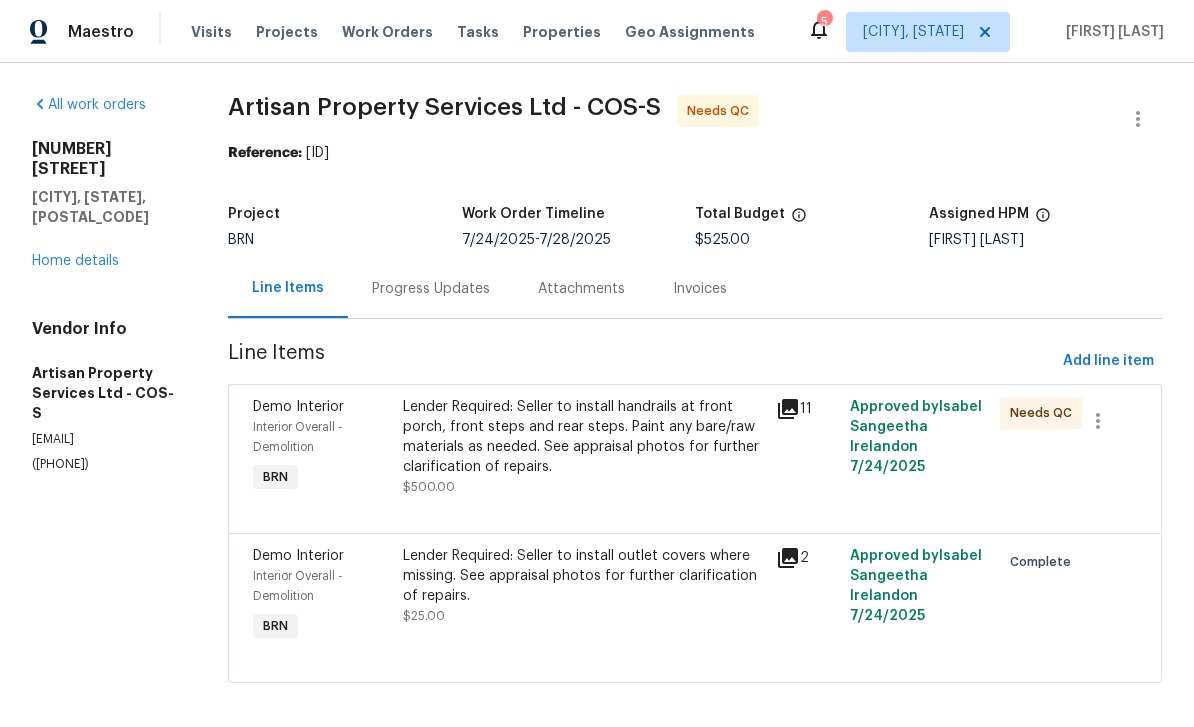 click on "Home details" at bounding box center (75, 261) 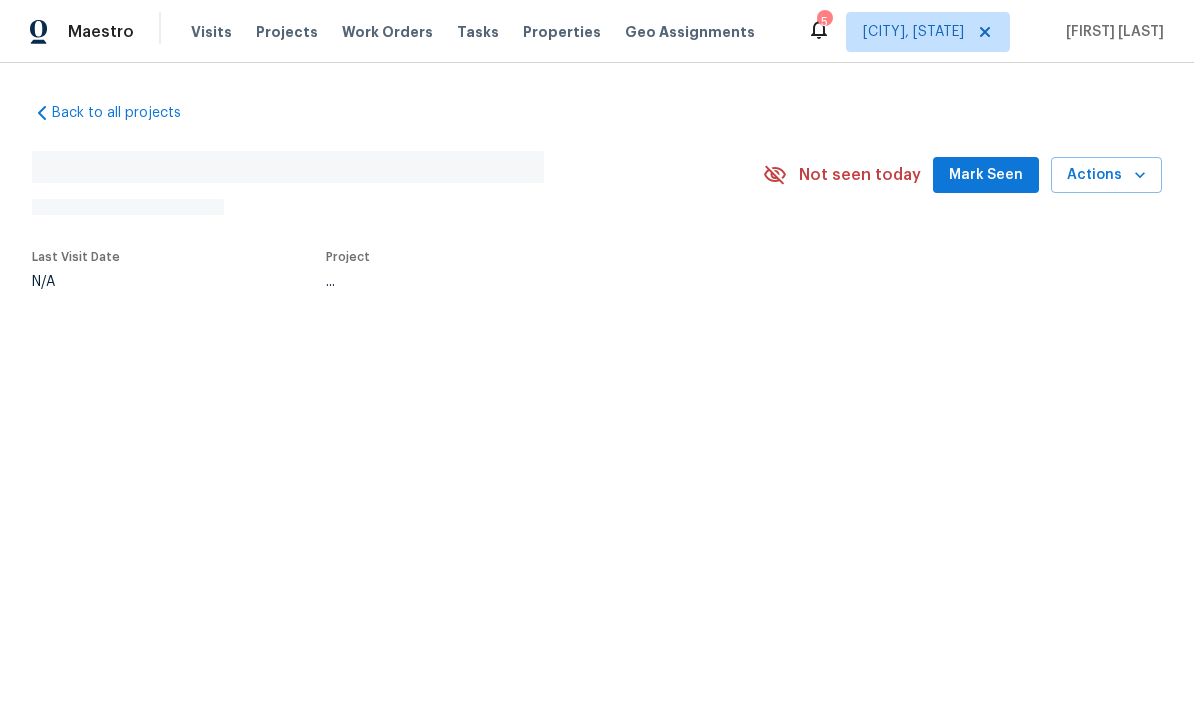 scroll, scrollTop: 0, scrollLeft: 0, axis: both 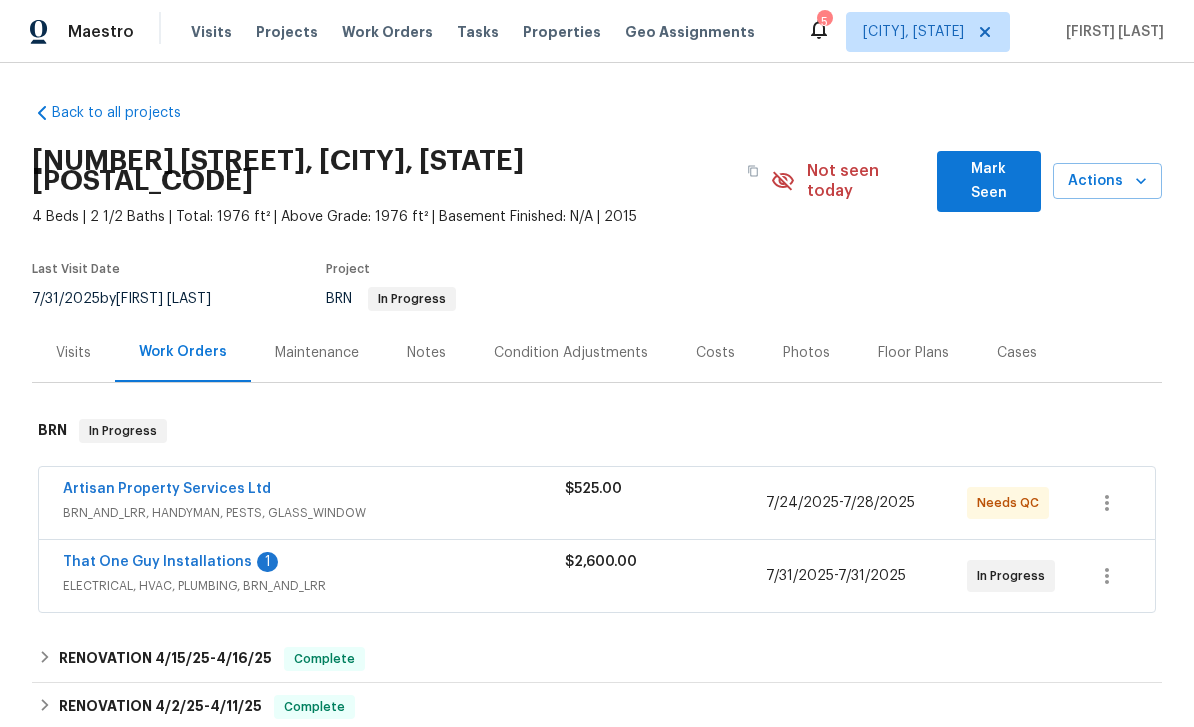 click on "That One Guy Installations" at bounding box center (157, 562) 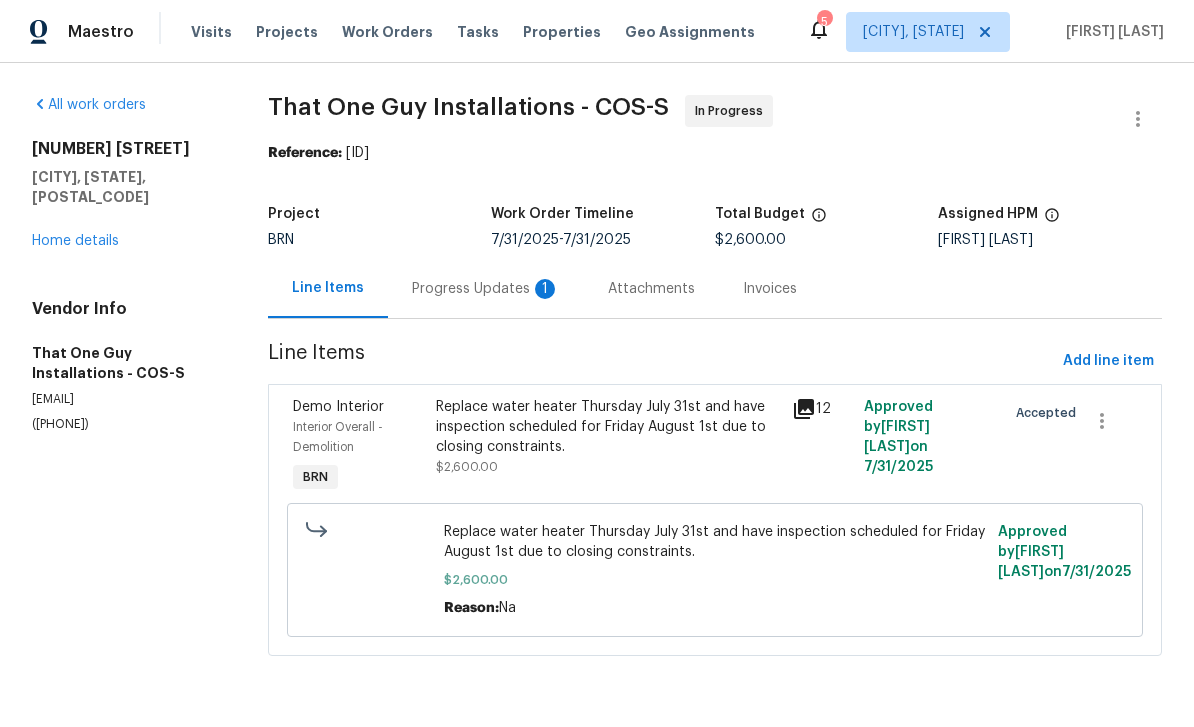 click on "Progress Updates 1" at bounding box center [486, 289] 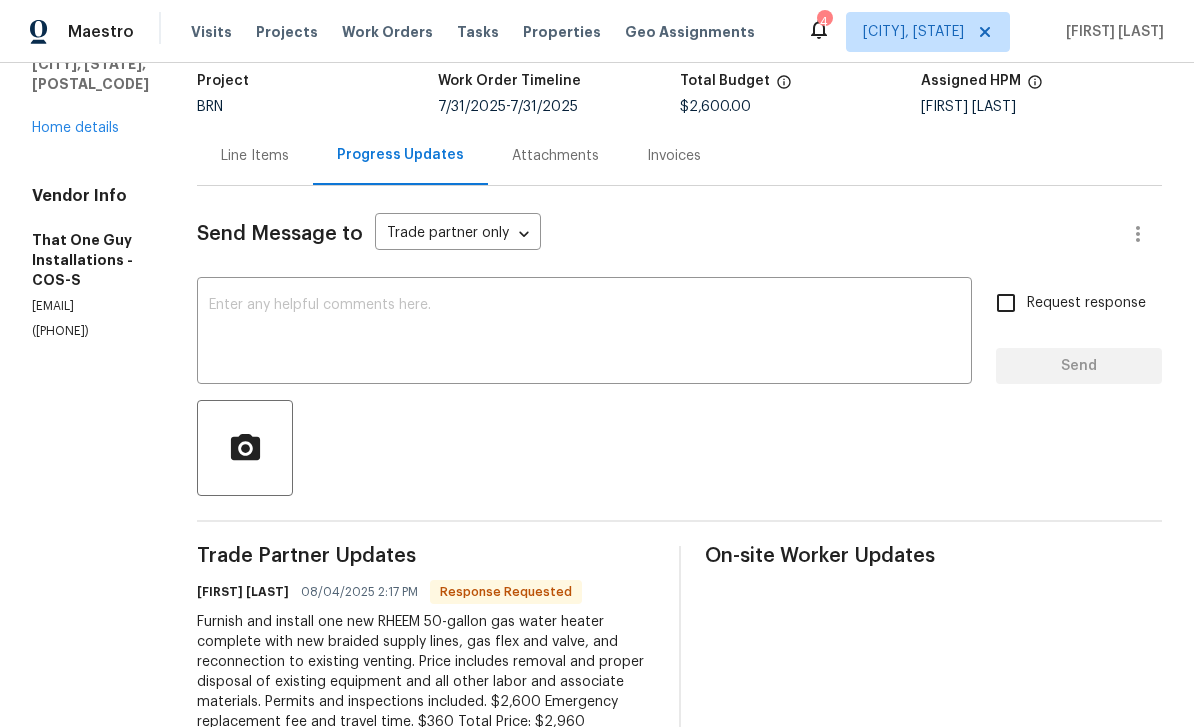 scroll, scrollTop: 74, scrollLeft: 0, axis: vertical 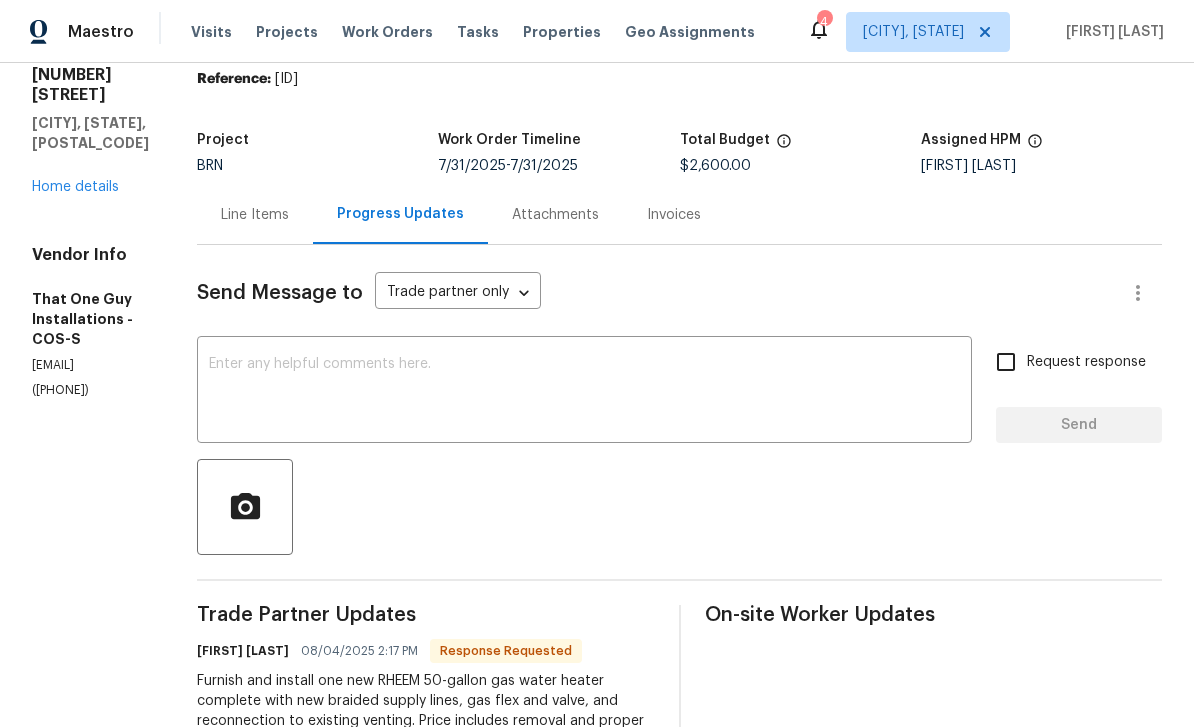 click on "Line Items" at bounding box center [255, 215] 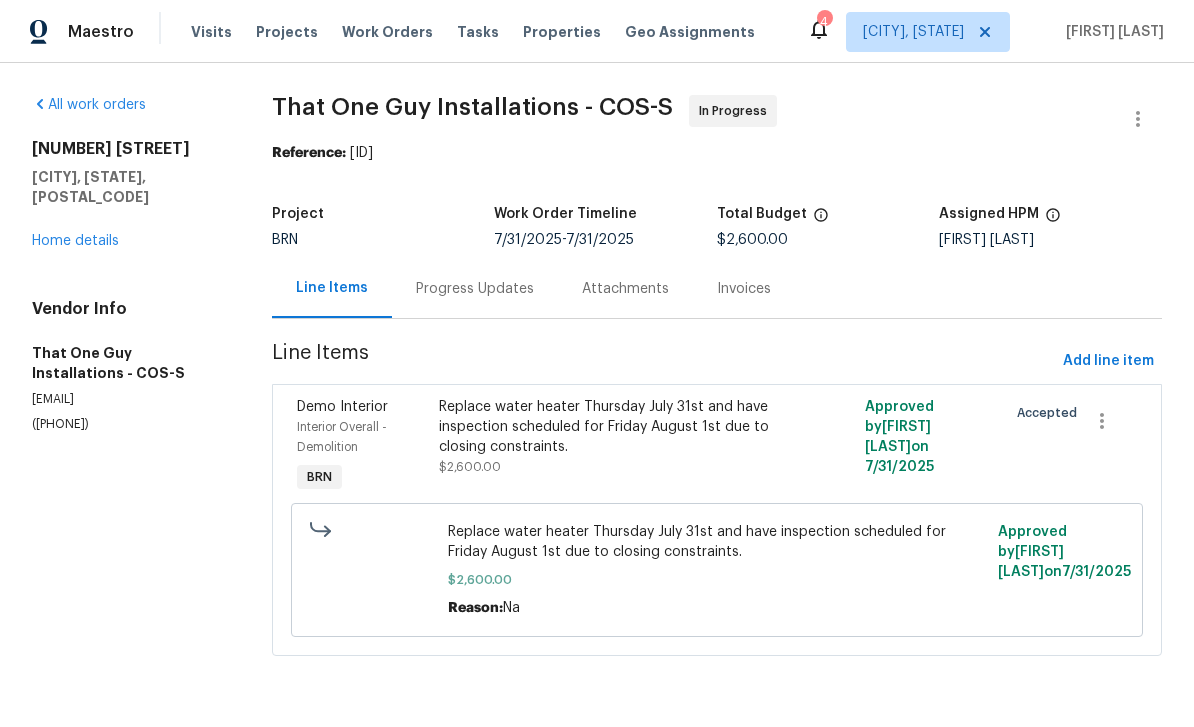 scroll, scrollTop: 0, scrollLeft: 0, axis: both 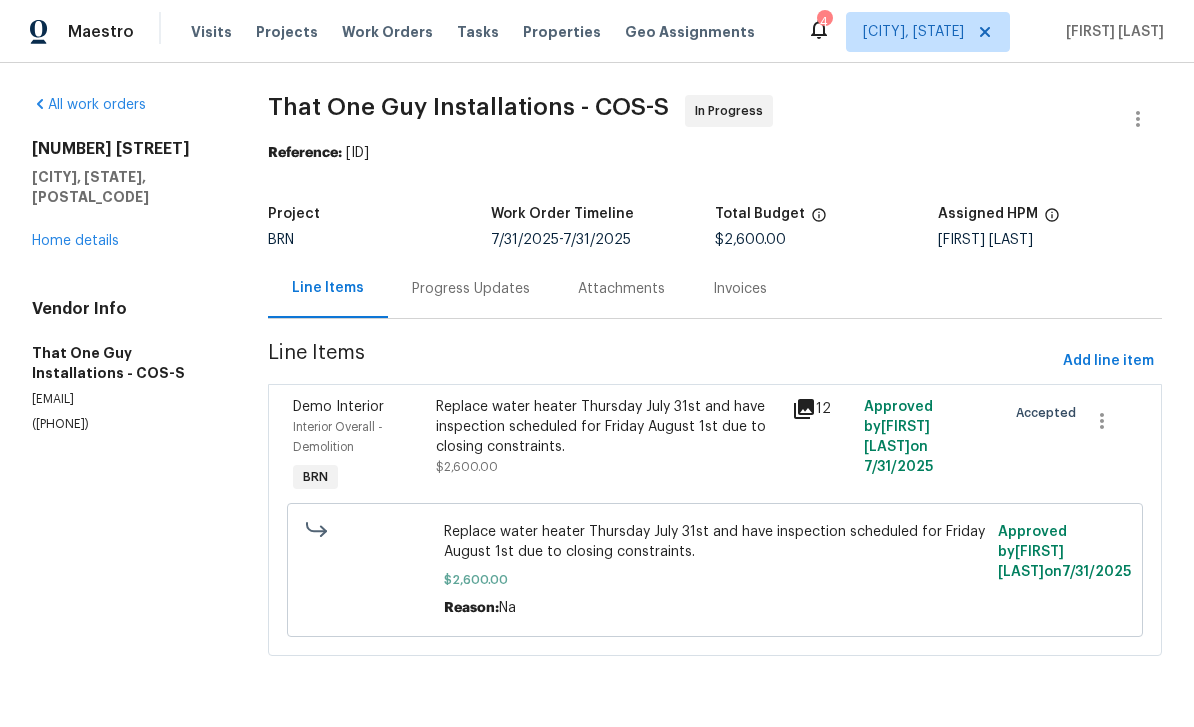 click on "Replace water heater Thursday July 31st and have inspection scheduled for Friday August 1st due to closing constraints." at bounding box center [608, 427] 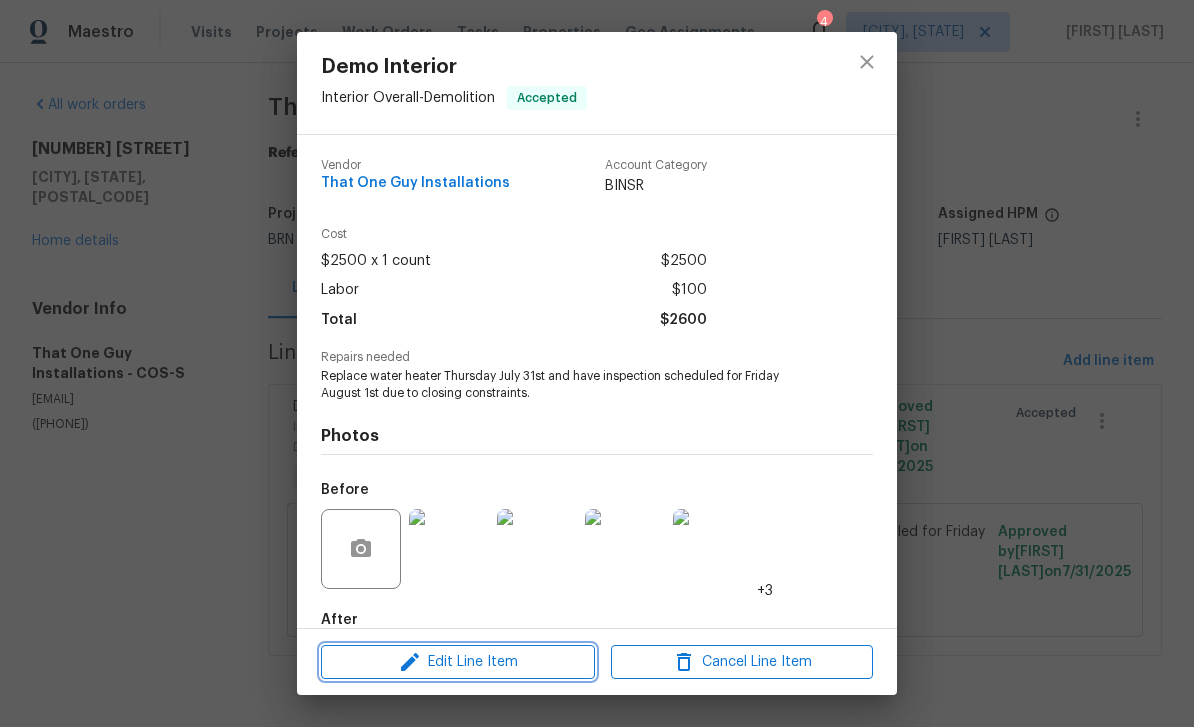 click on "Edit Line Item" at bounding box center (458, 662) 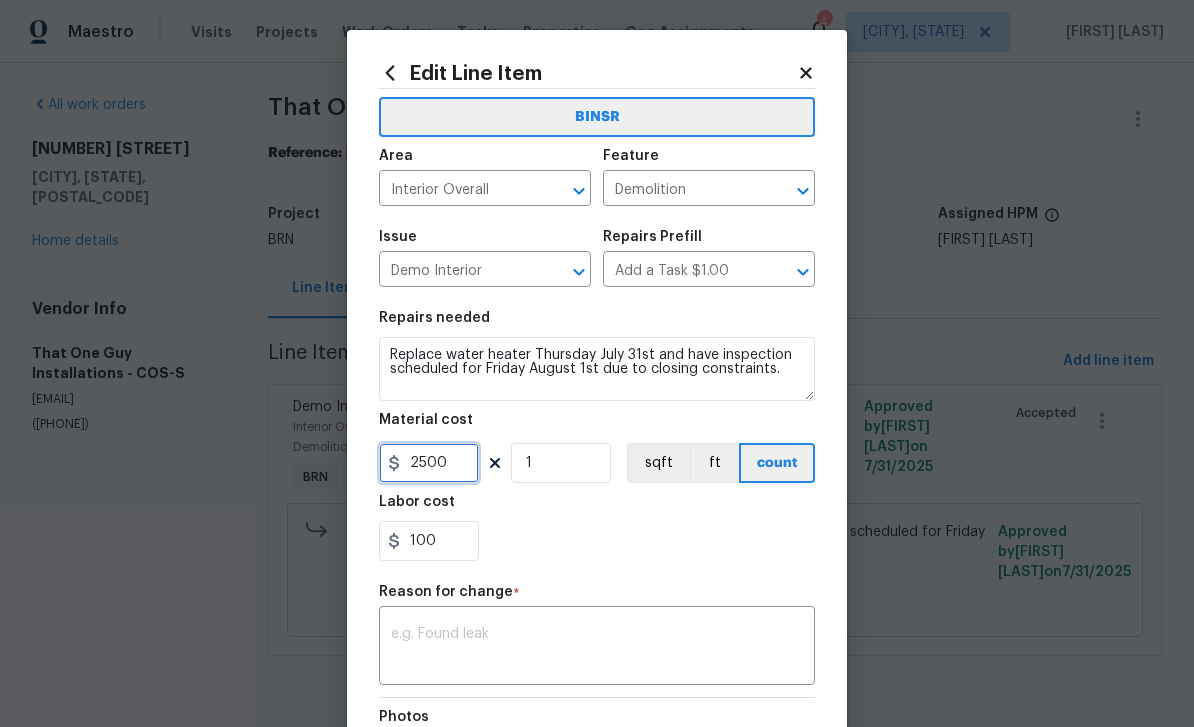 click on "2500" at bounding box center [429, 463] 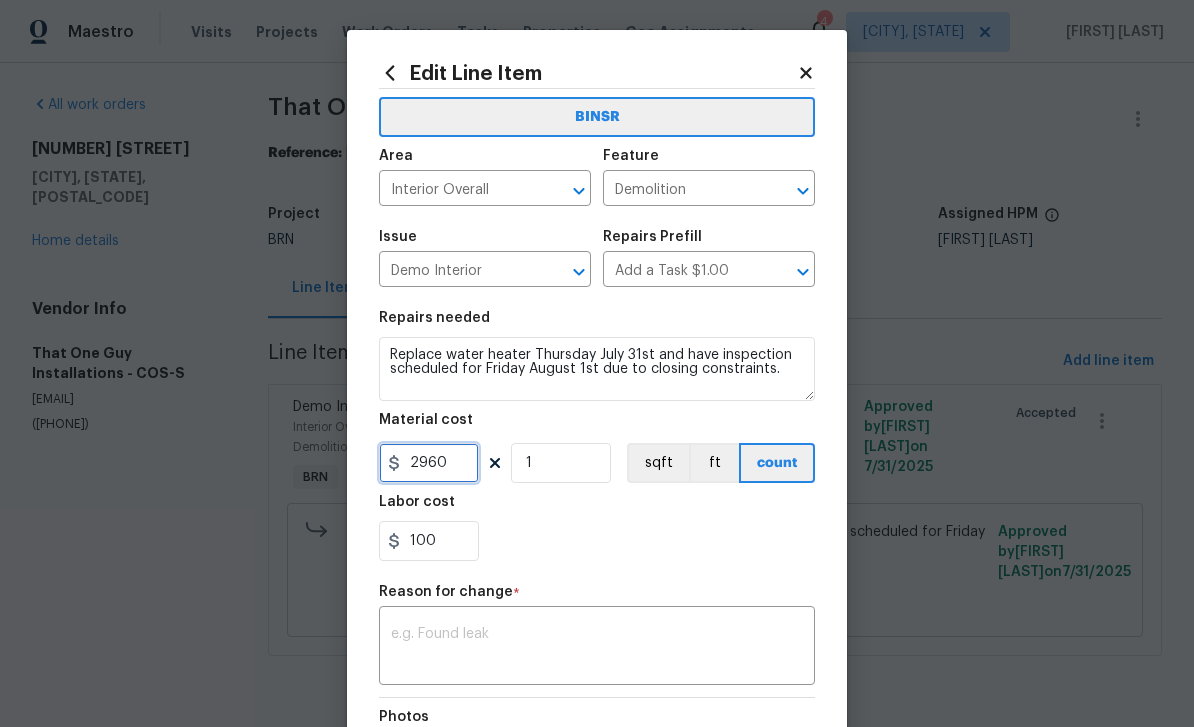 type on "2960" 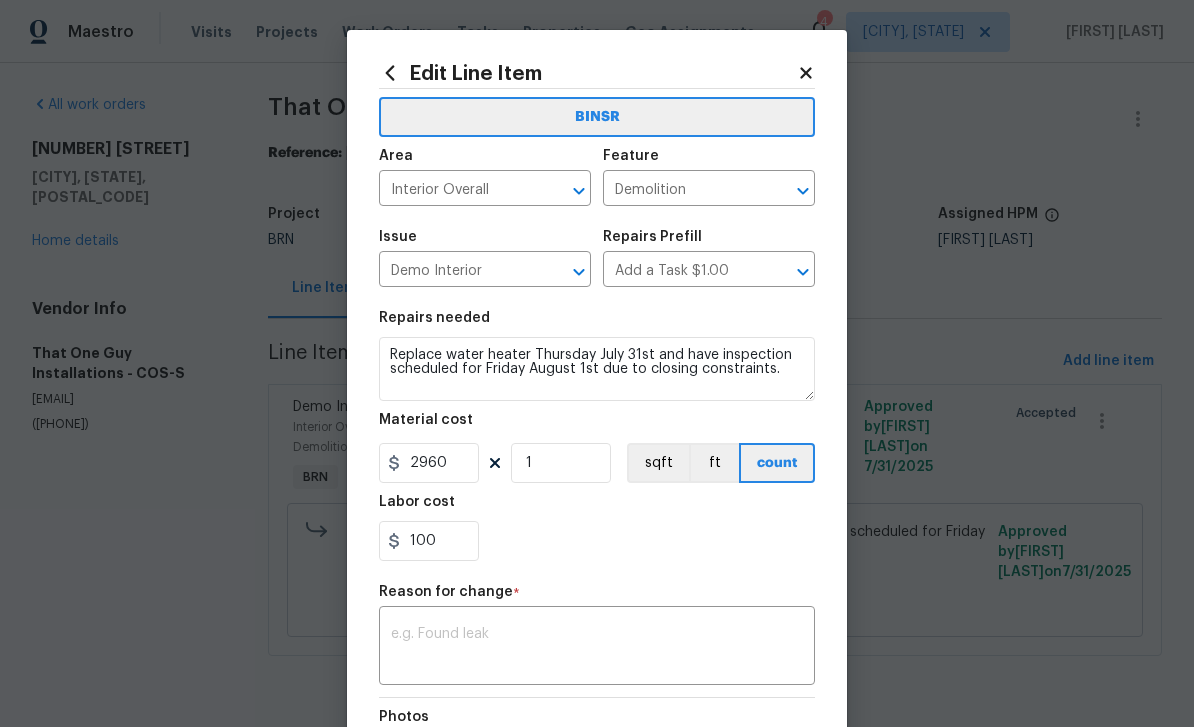 click on "x ​" at bounding box center [597, 648] 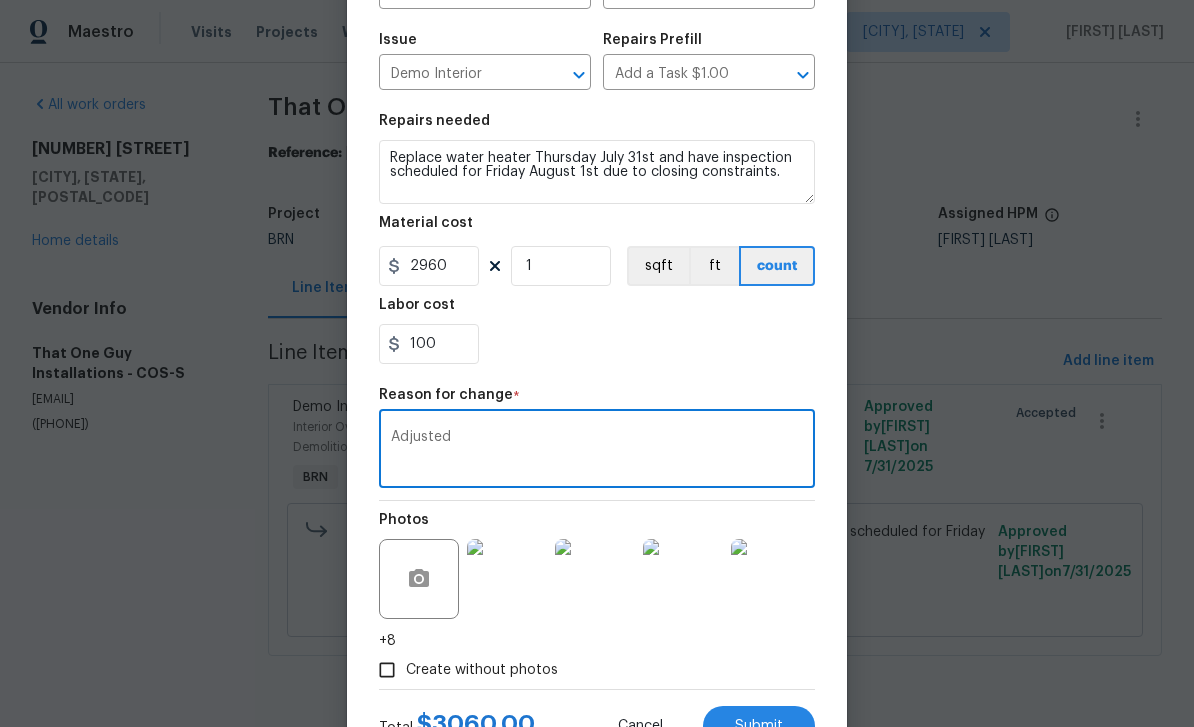 scroll, scrollTop: 199, scrollLeft: 0, axis: vertical 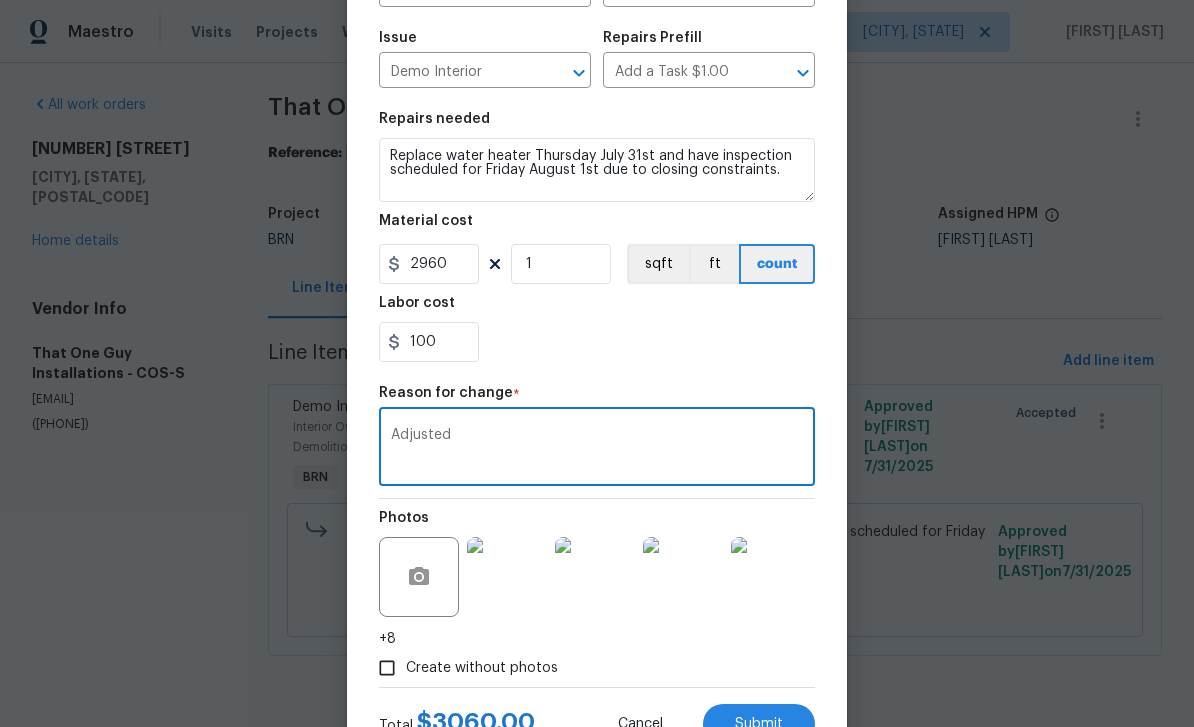 type on "Adjusted" 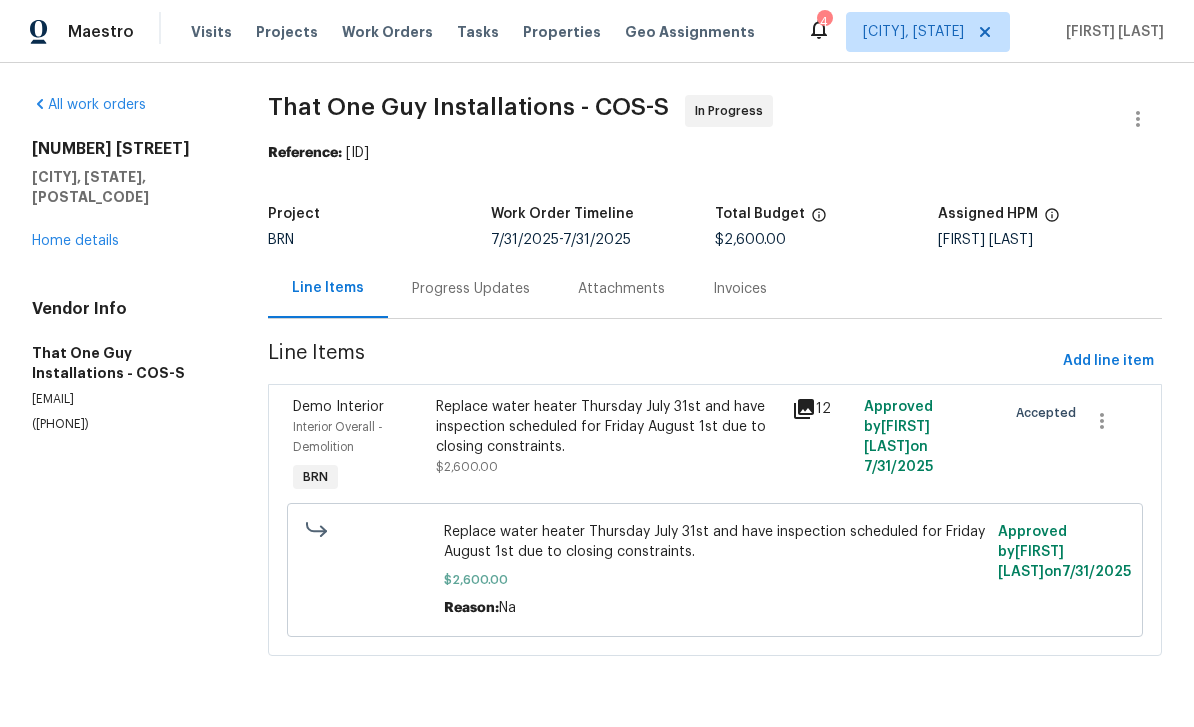 scroll, scrollTop: 0, scrollLeft: 0, axis: both 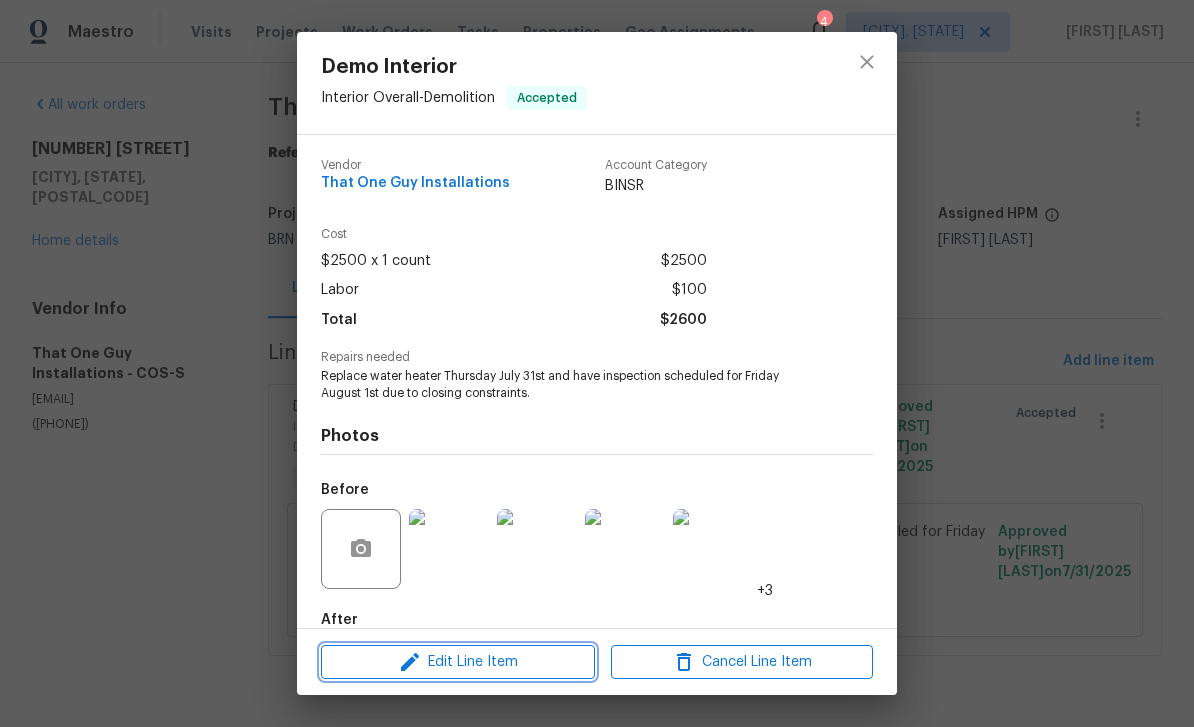 click on "Edit Line Item" at bounding box center [458, 662] 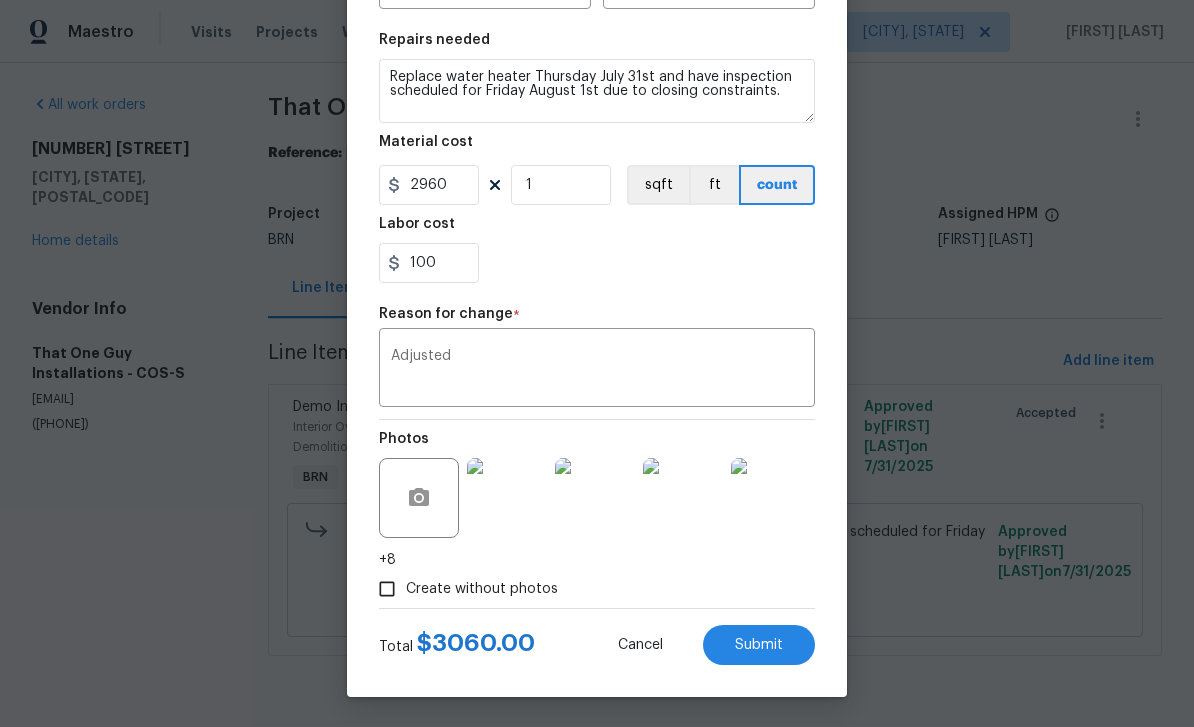 scroll, scrollTop: 282, scrollLeft: 0, axis: vertical 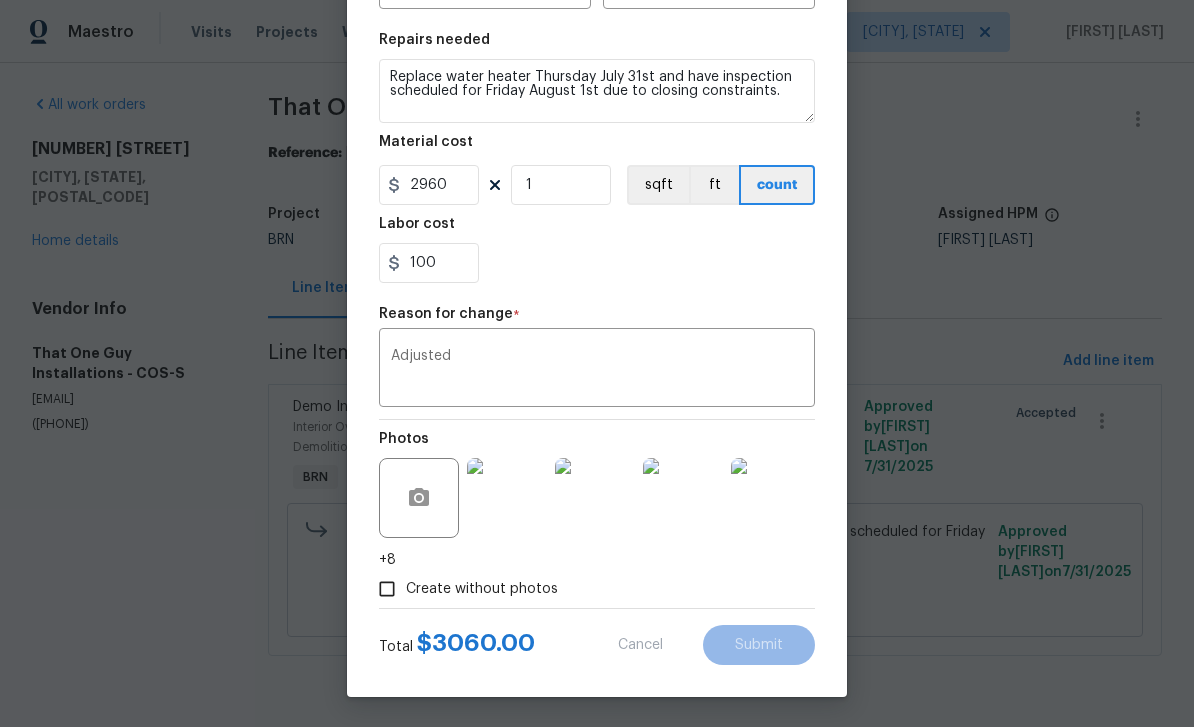 type on "2500" 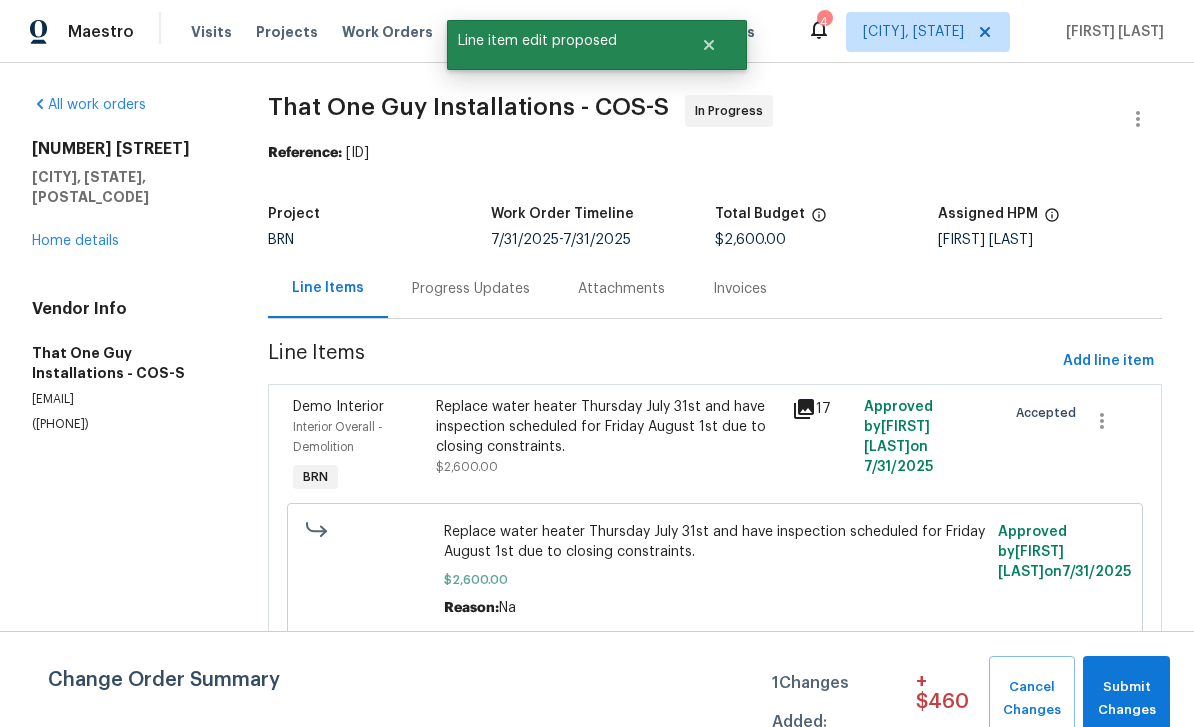 scroll, scrollTop: 0, scrollLeft: 0, axis: both 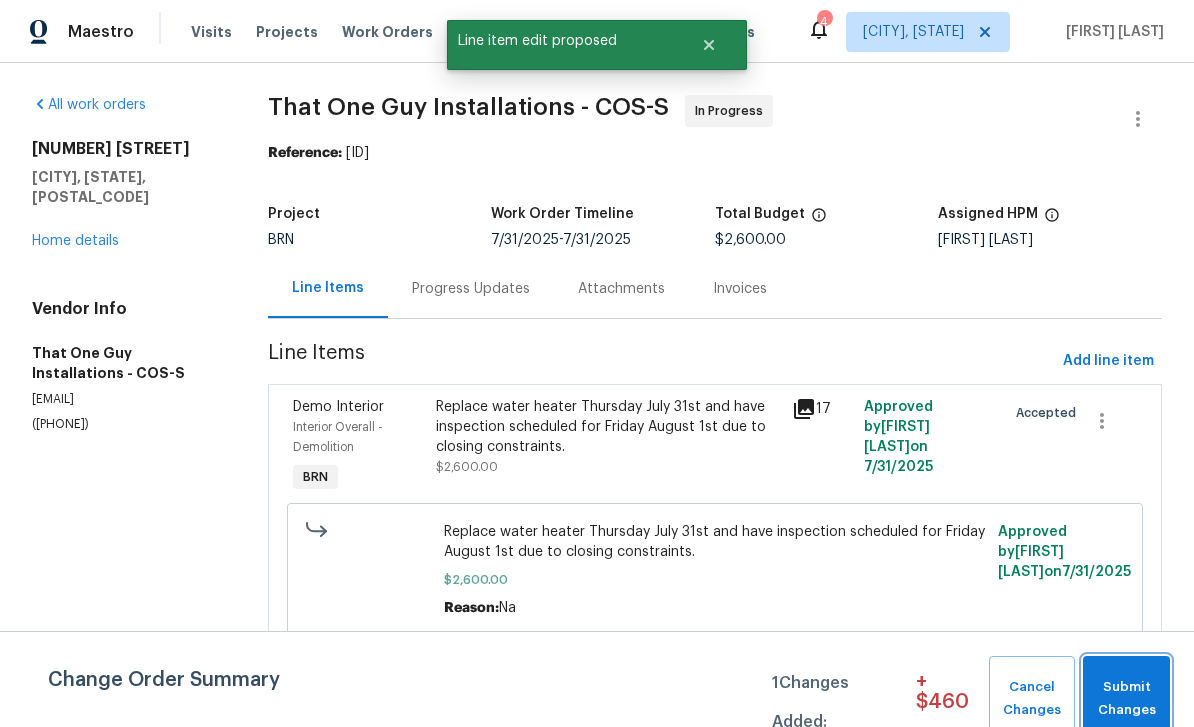 click on "Submit Changes" at bounding box center [1126, 699] 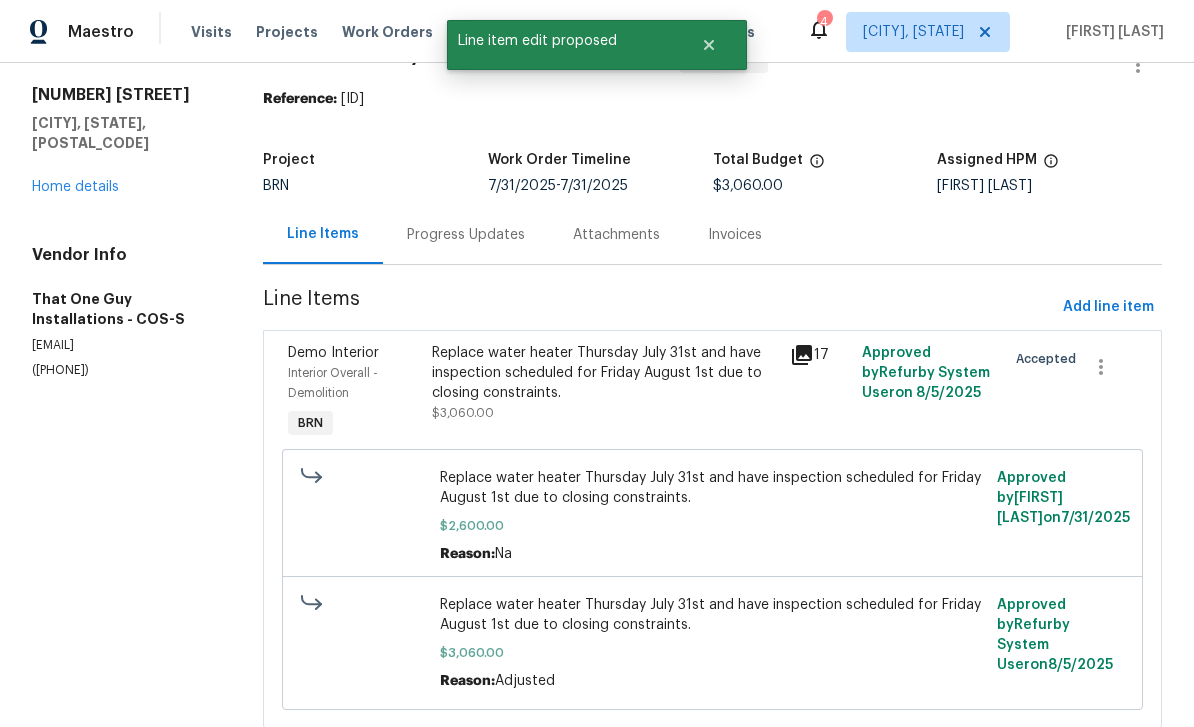 scroll, scrollTop: 52, scrollLeft: 0, axis: vertical 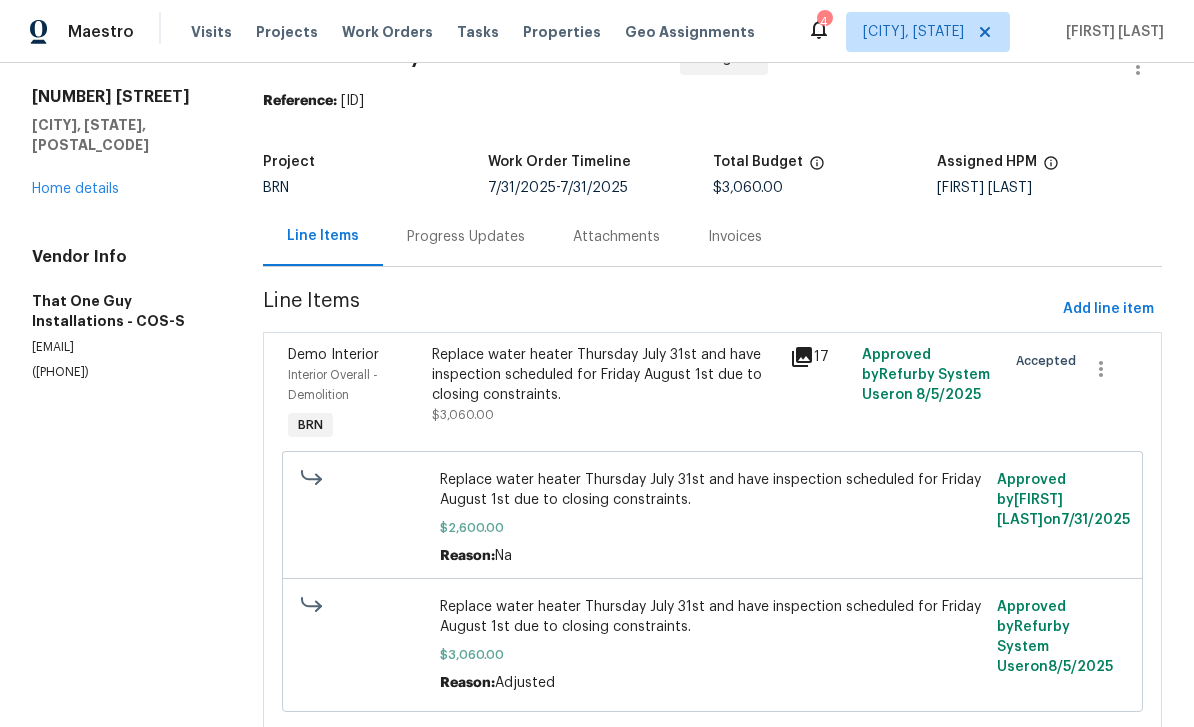 click on "Replace water heater Thursday July 31st and have inspection scheduled for Friday August 1st due to closing constraints." at bounding box center [605, 375] 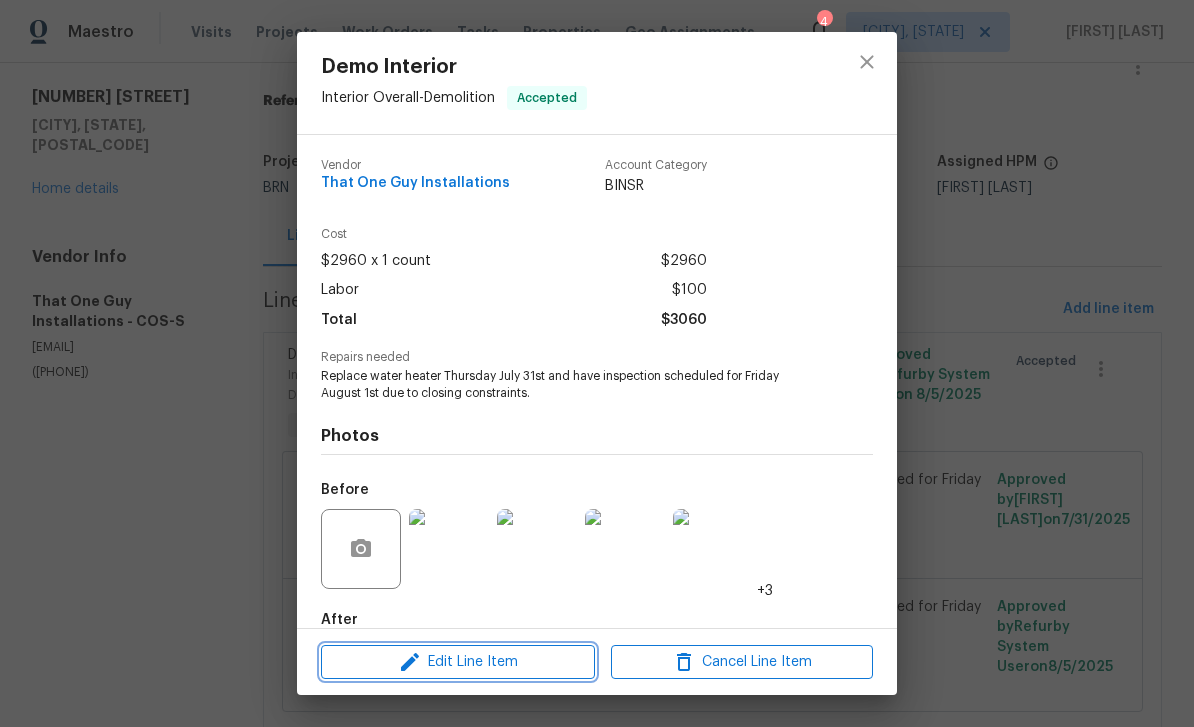 click on "Edit Line Item" at bounding box center [458, 662] 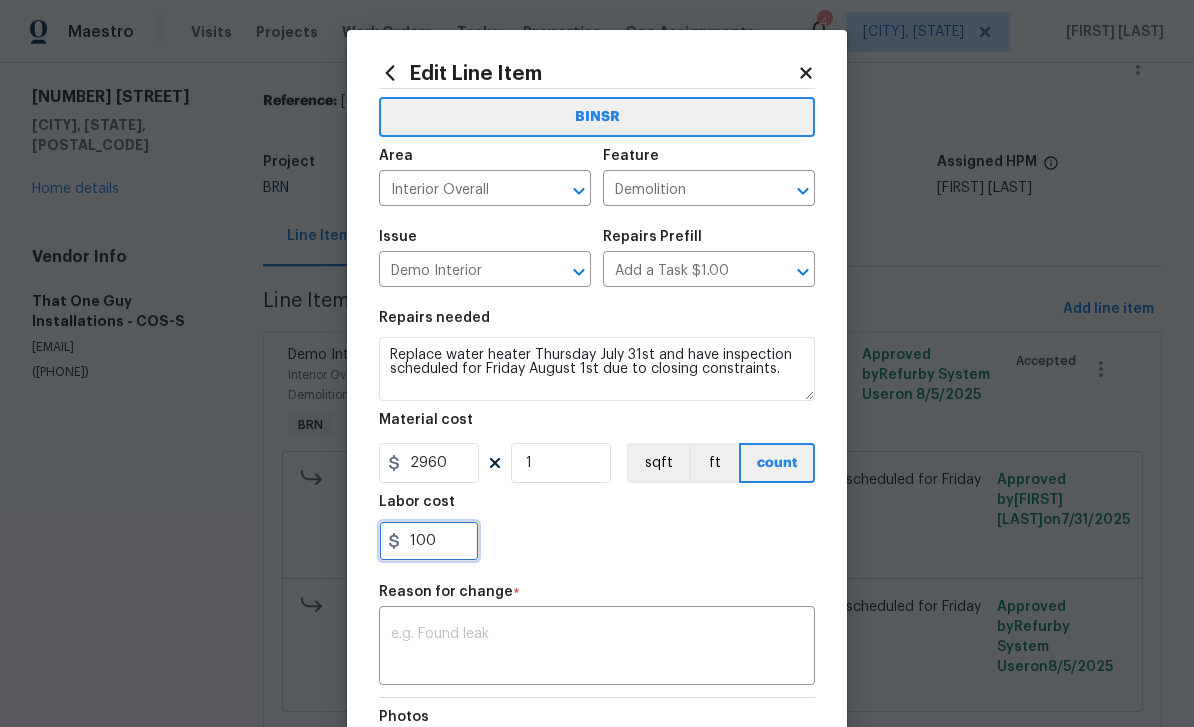 click on "100" at bounding box center (429, 541) 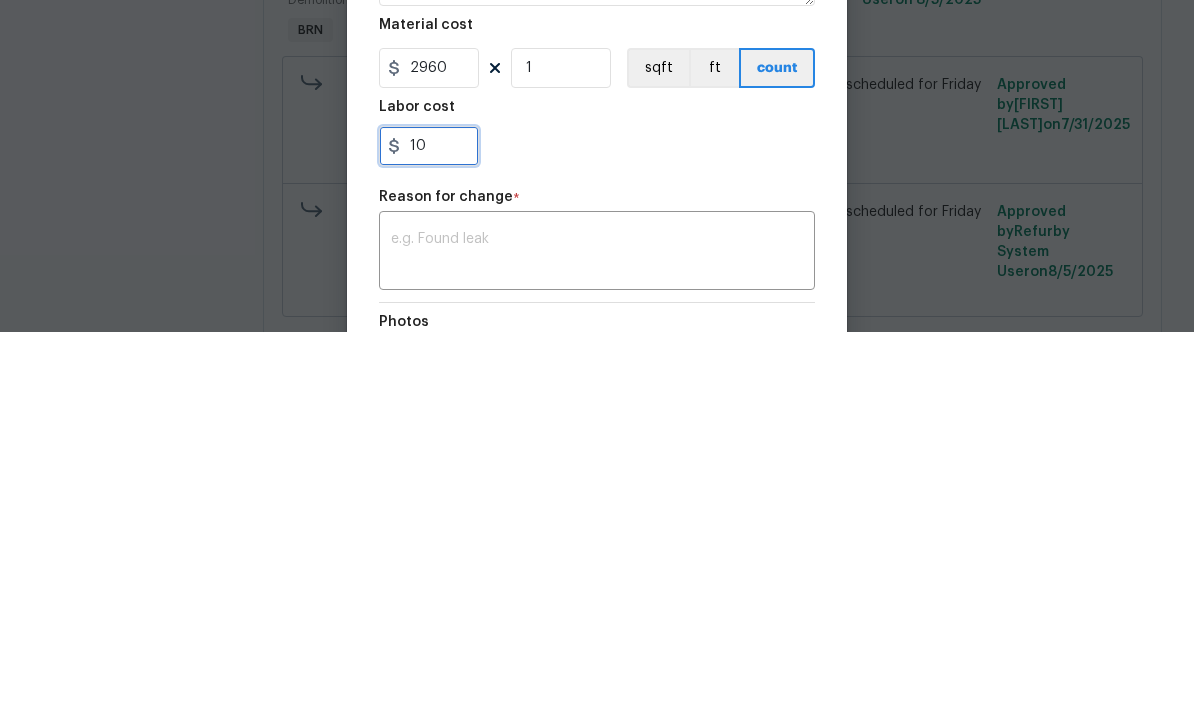 type on "1" 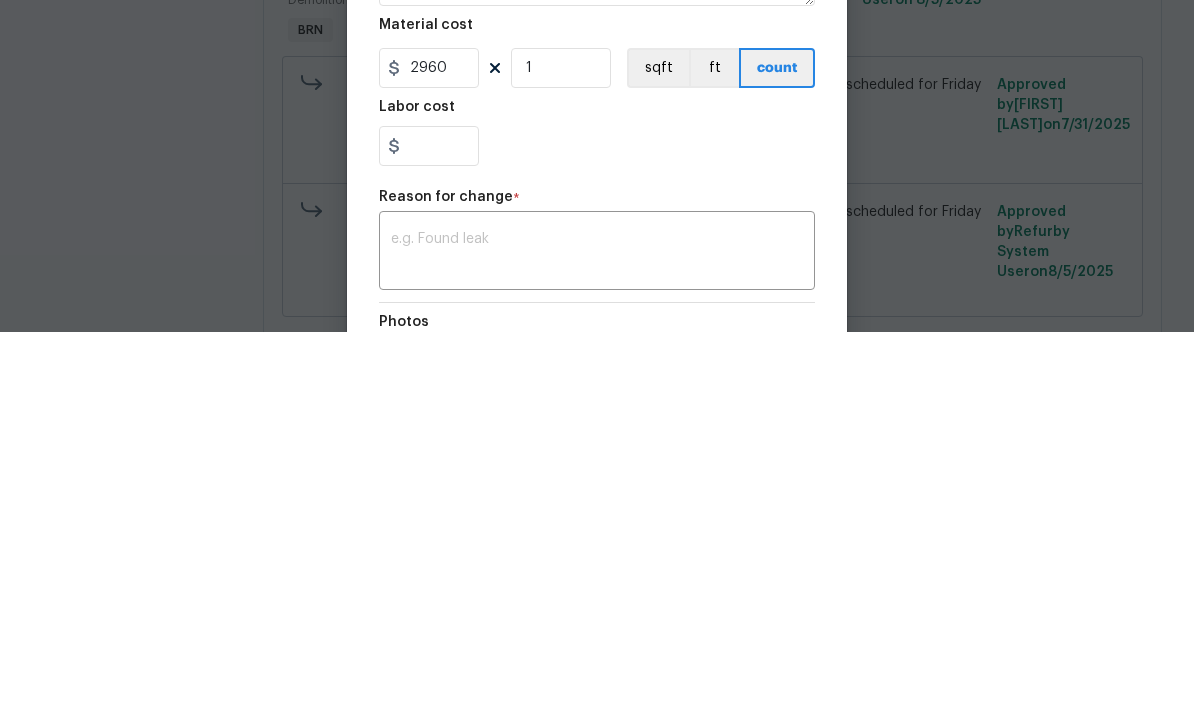 click at bounding box center (597, 648) 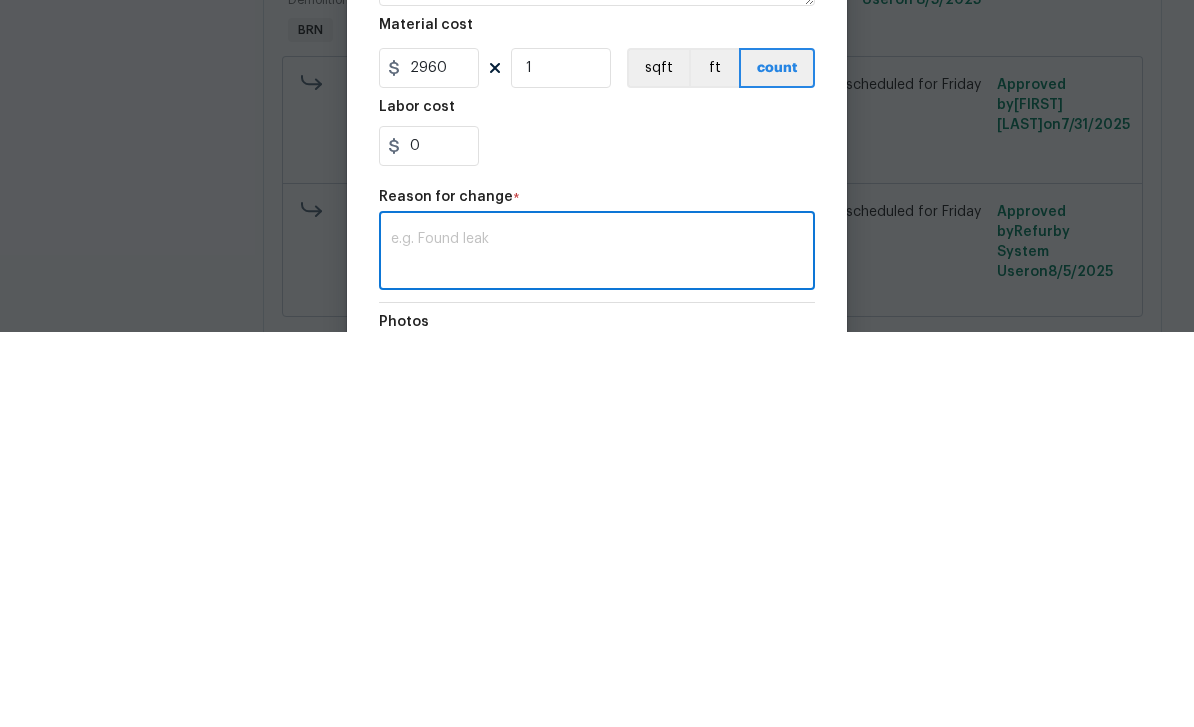 scroll, scrollTop: 64, scrollLeft: 0, axis: vertical 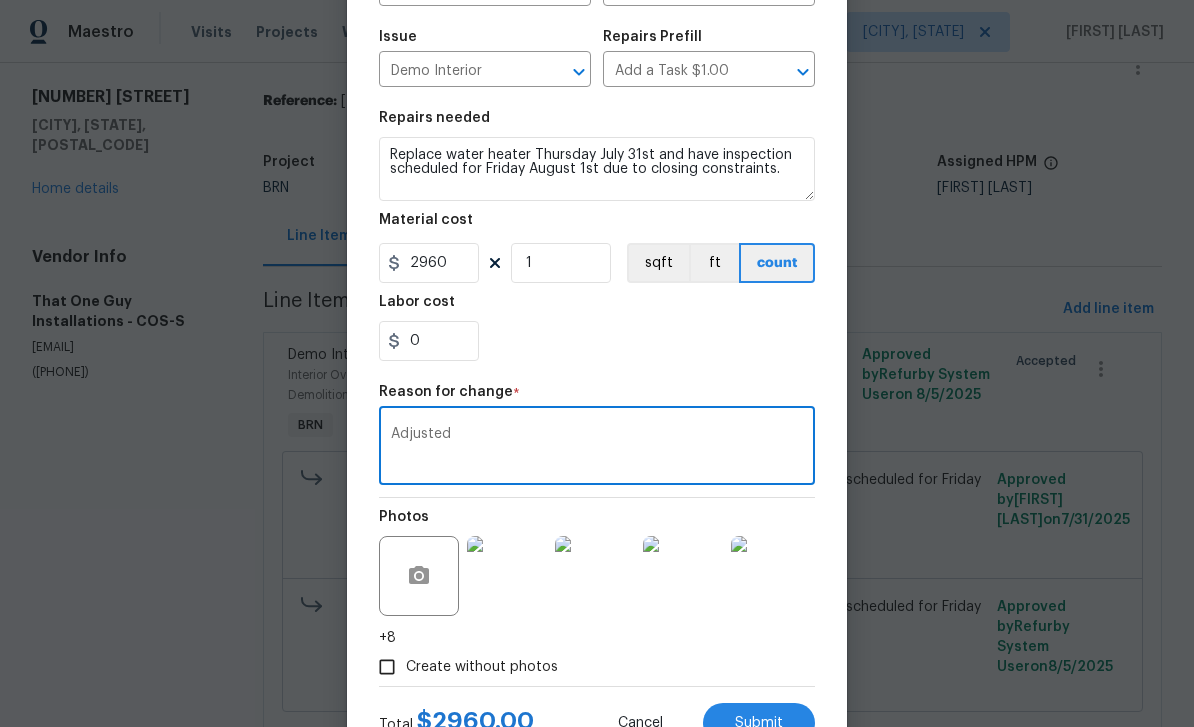 type on "Adjusted" 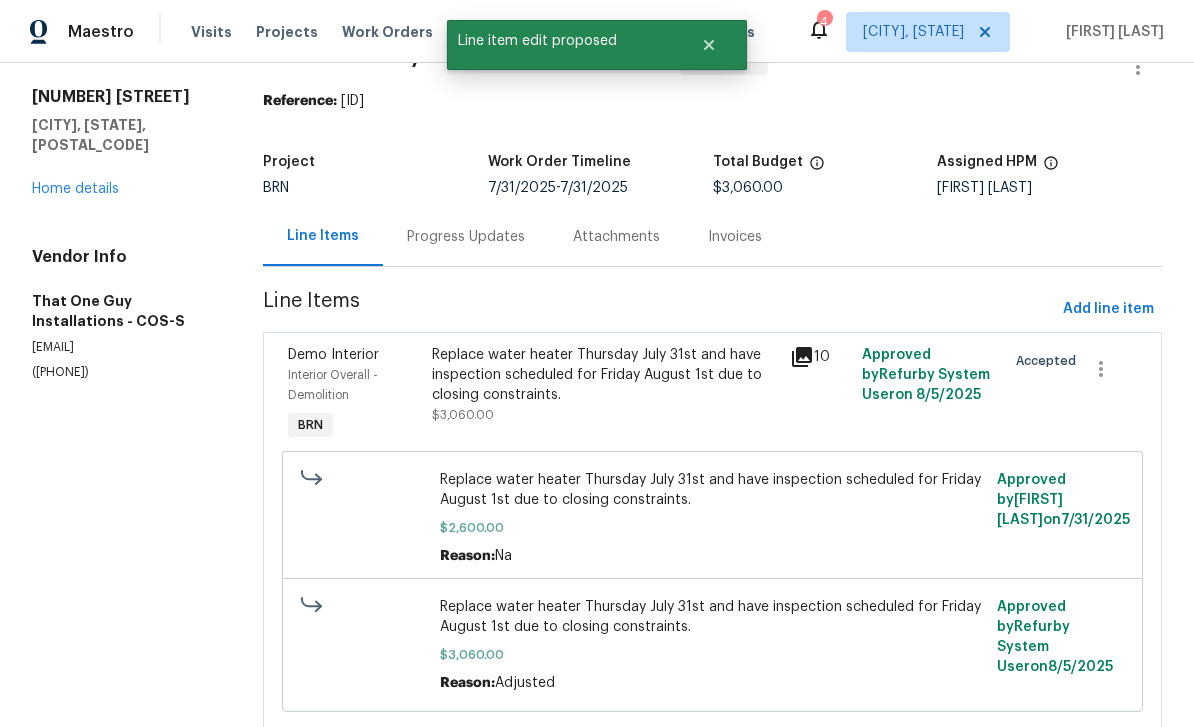 scroll, scrollTop: 0, scrollLeft: 0, axis: both 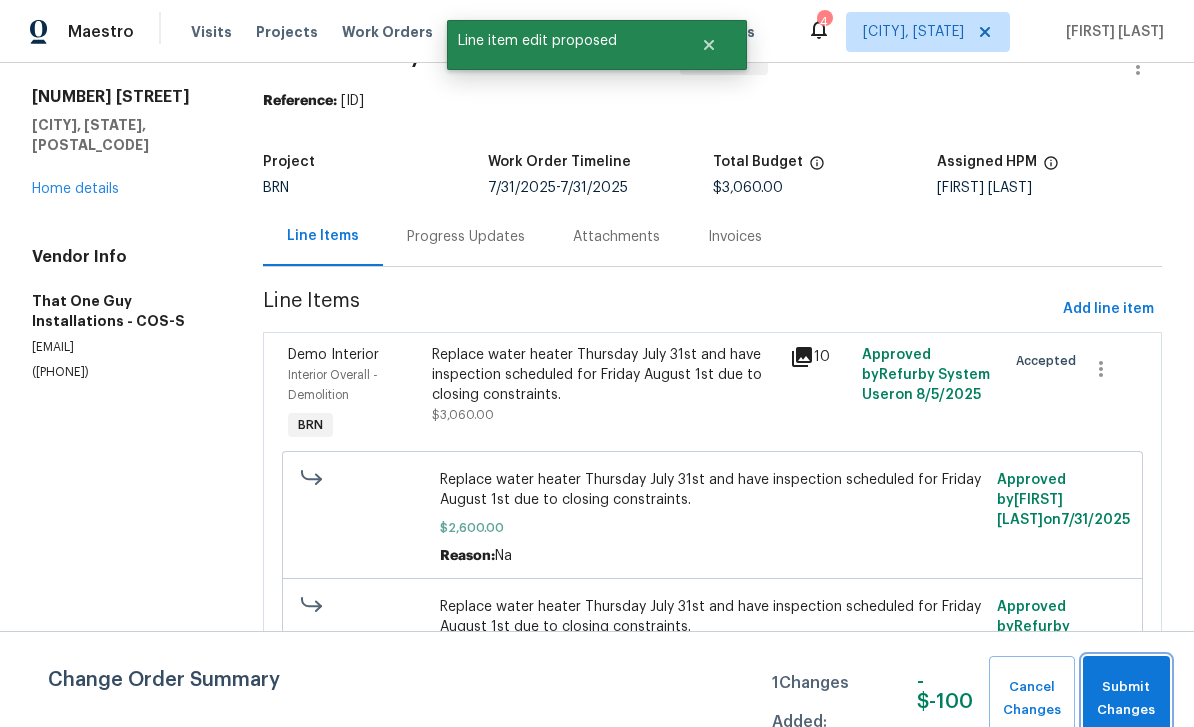 click on "Submit Changes" at bounding box center (1126, 699) 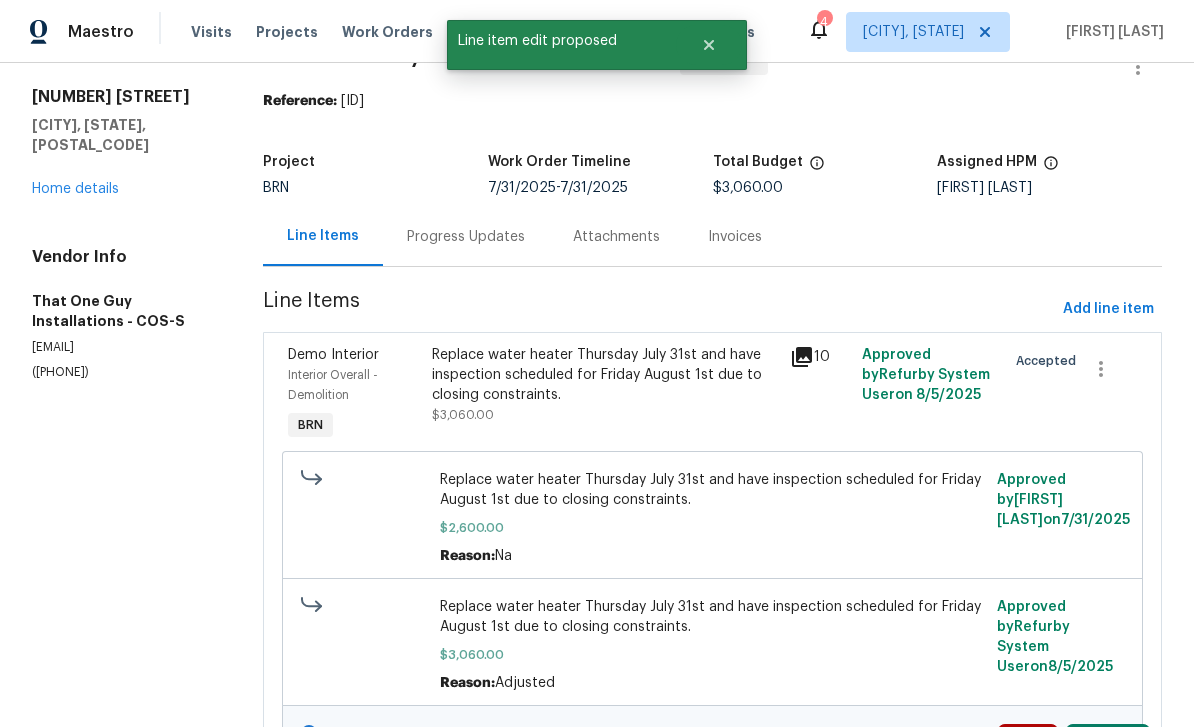 click on "Approve" at bounding box center (1108, 739) 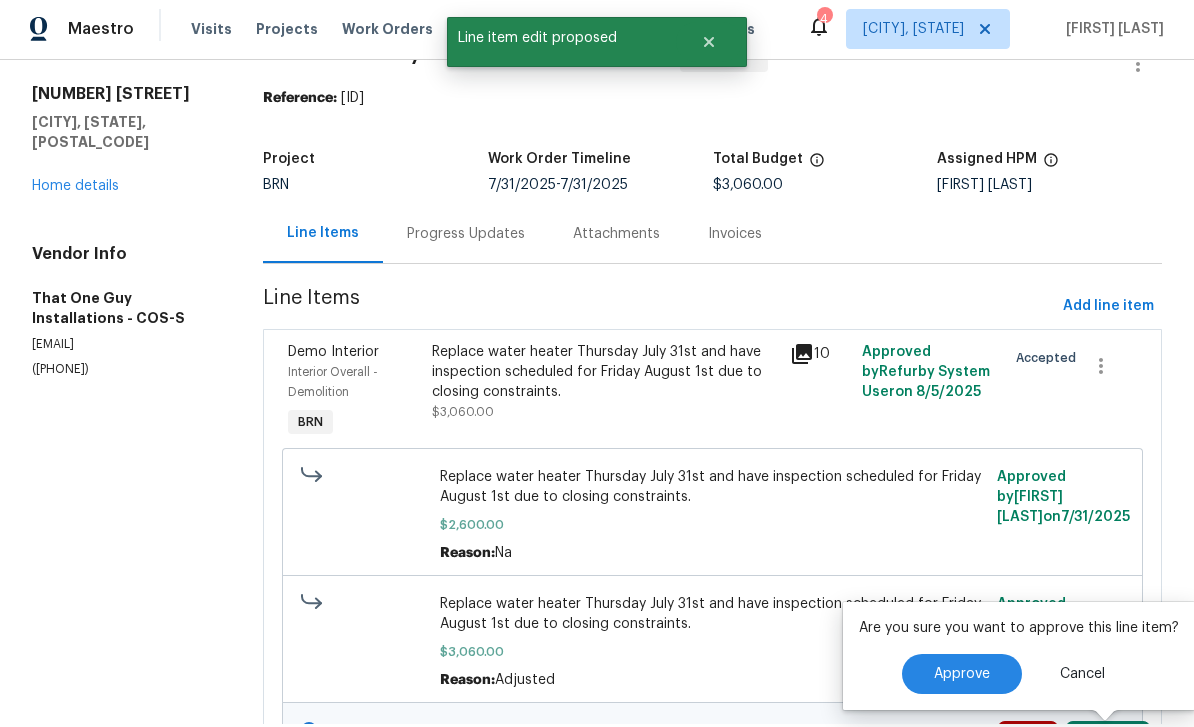 click on "Approve" at bounding box center (962, 674) 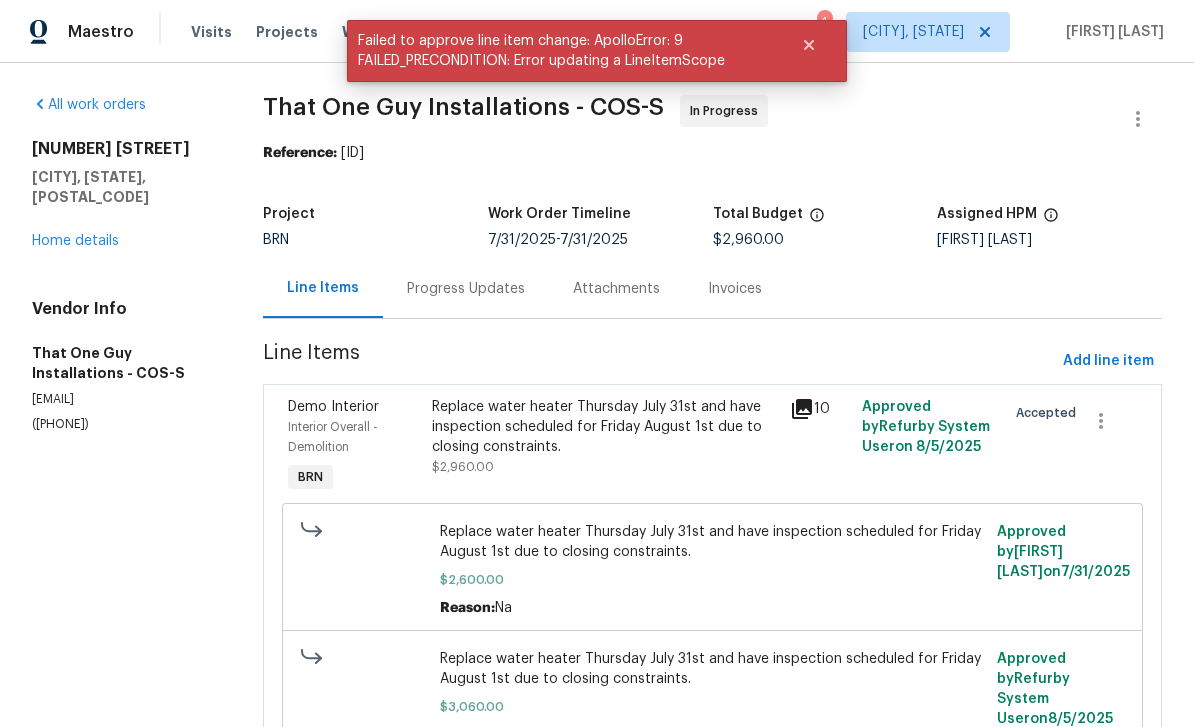 scroll, scrollTop: -1, scrollLeft: 0, axis: vertical 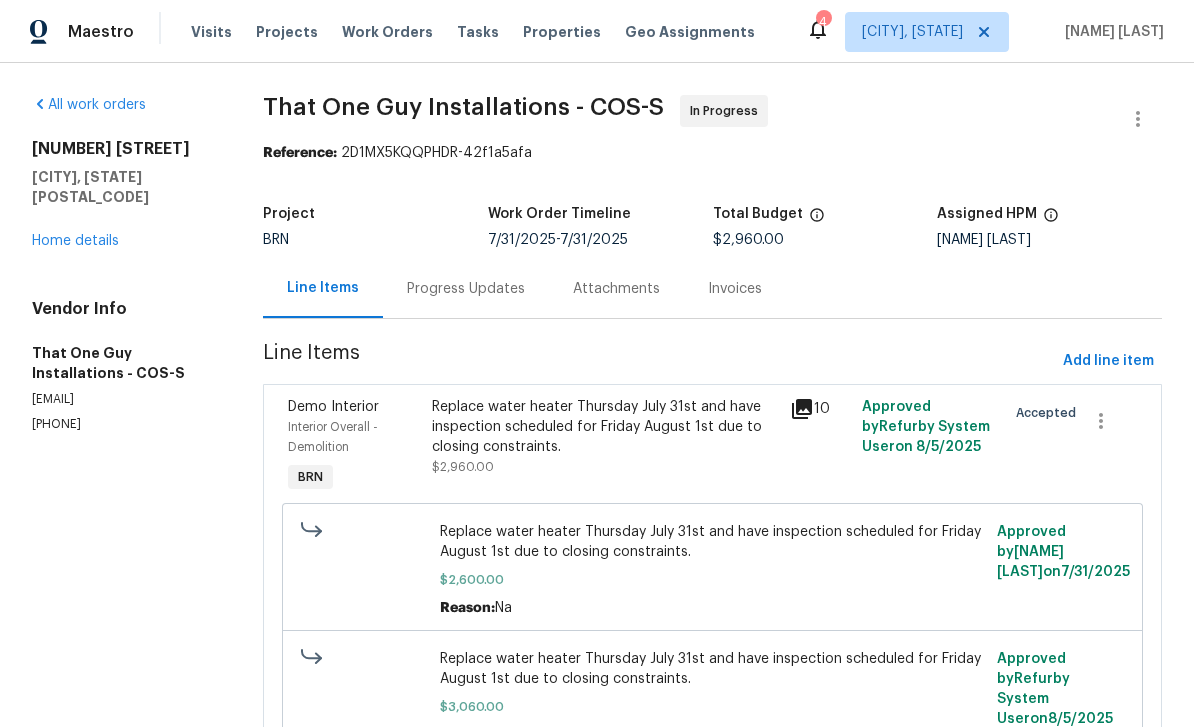 click on "Home details" at bounding box center [75, 241] 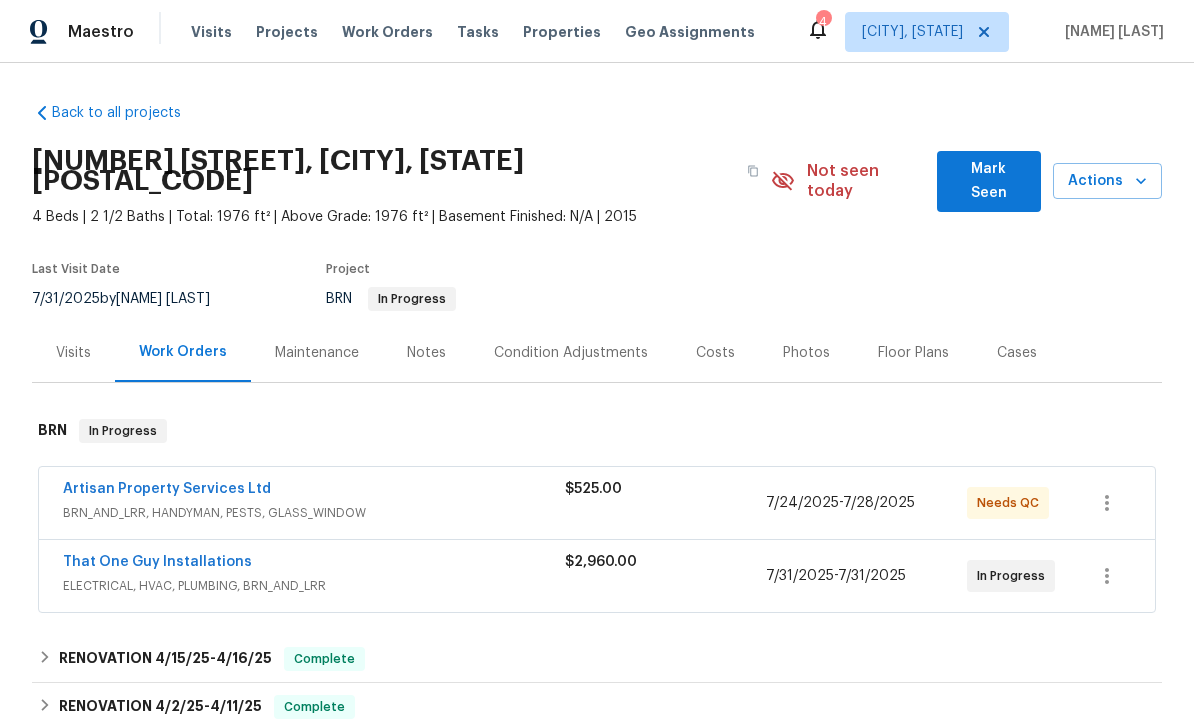 click on "Notes" at bounding box center (426, 353) 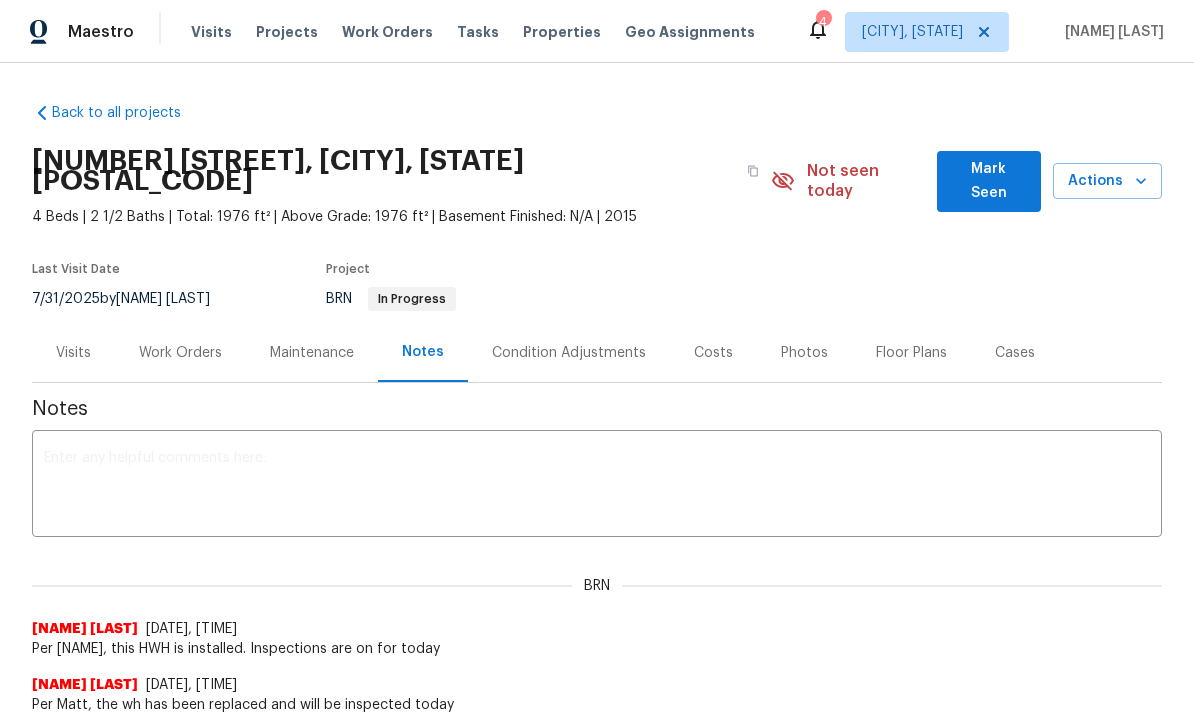 click at bounding box center (597, 486) 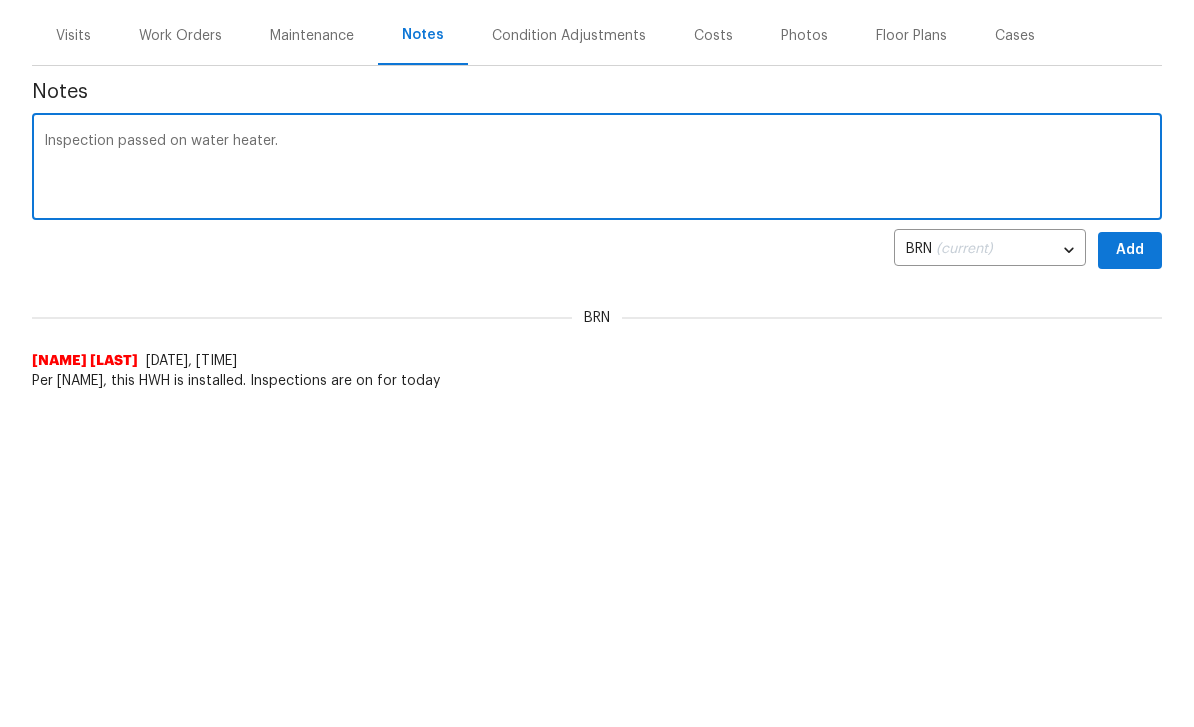 type on "Inspection passed on water heater." 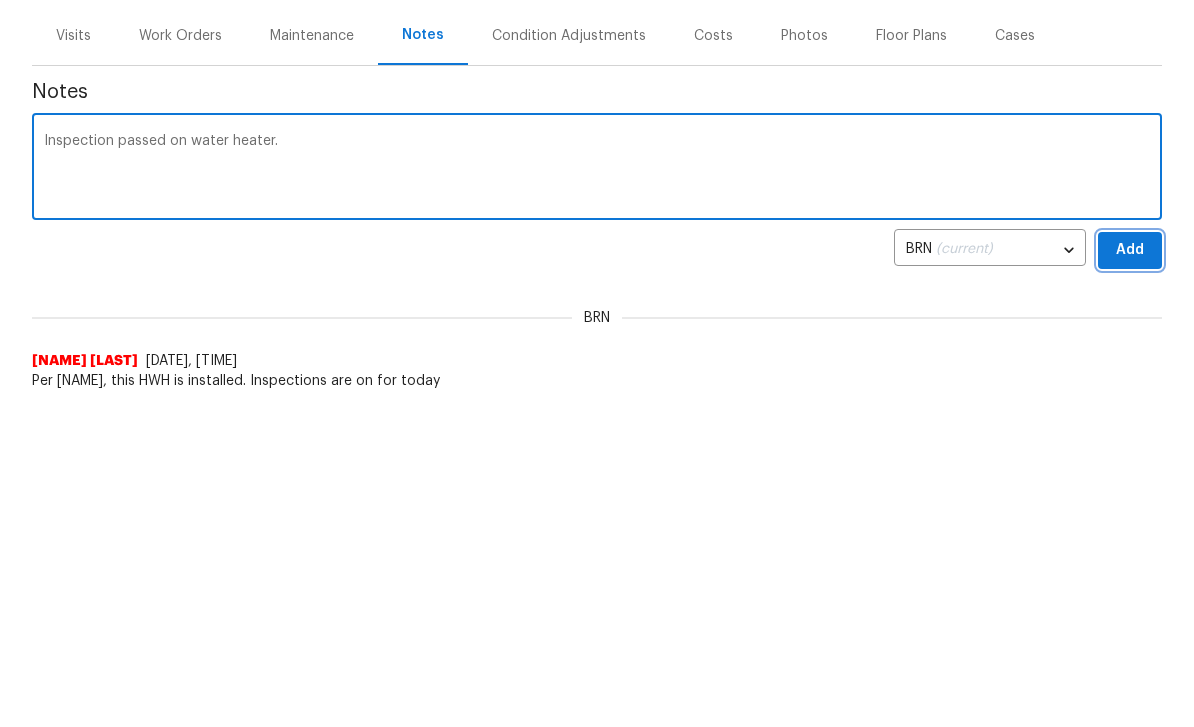 click on "Add" at bounding box center [1130, 567] 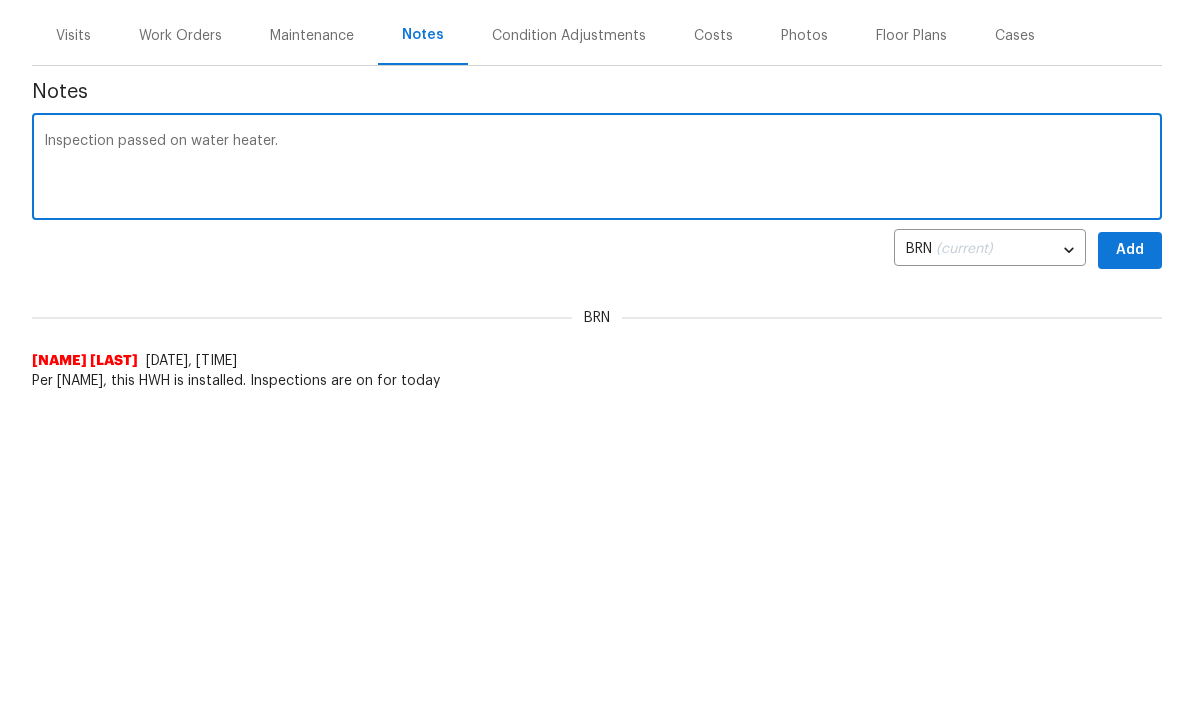 scroll, scrollTop: 317, scrollLeft: 0, axis: vertical 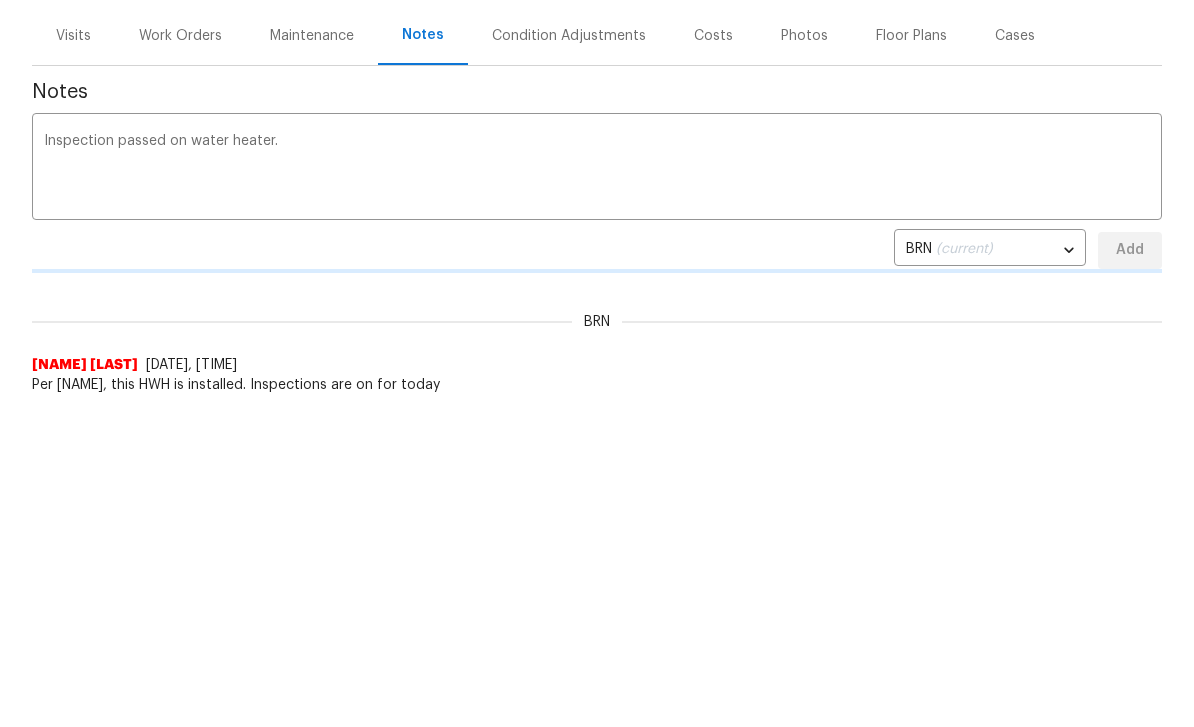 type 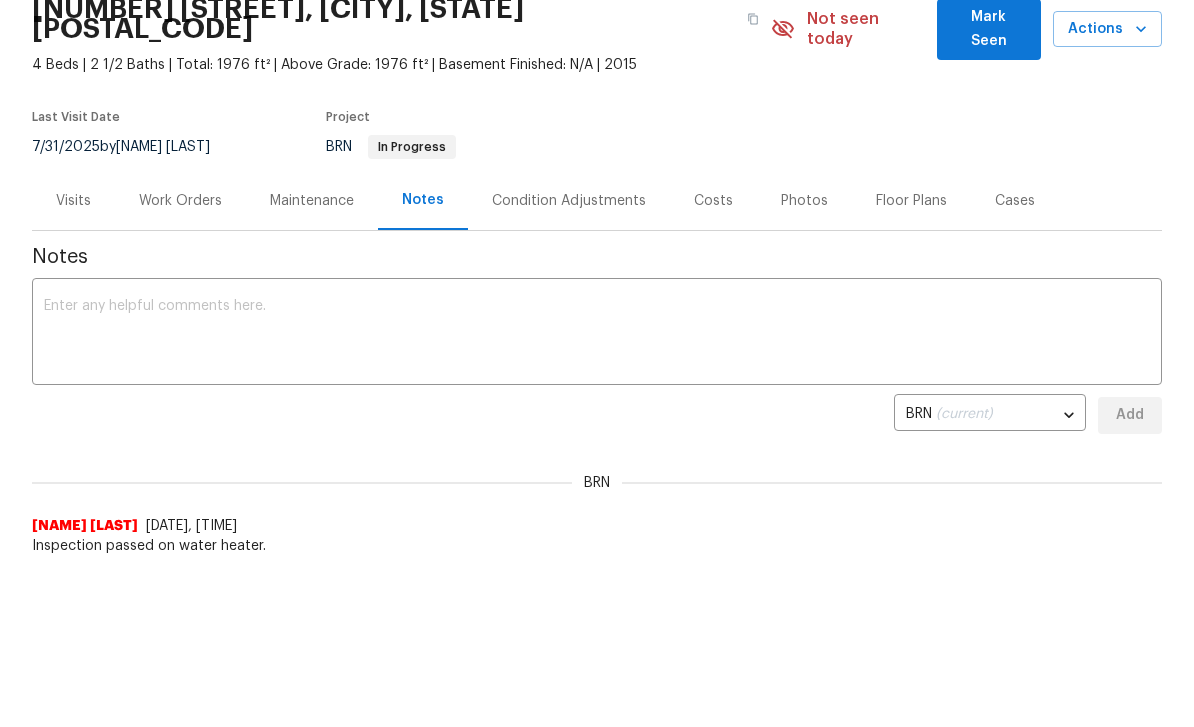 scroll, scrollTop: 0, scrollLeft: 0, axis: both 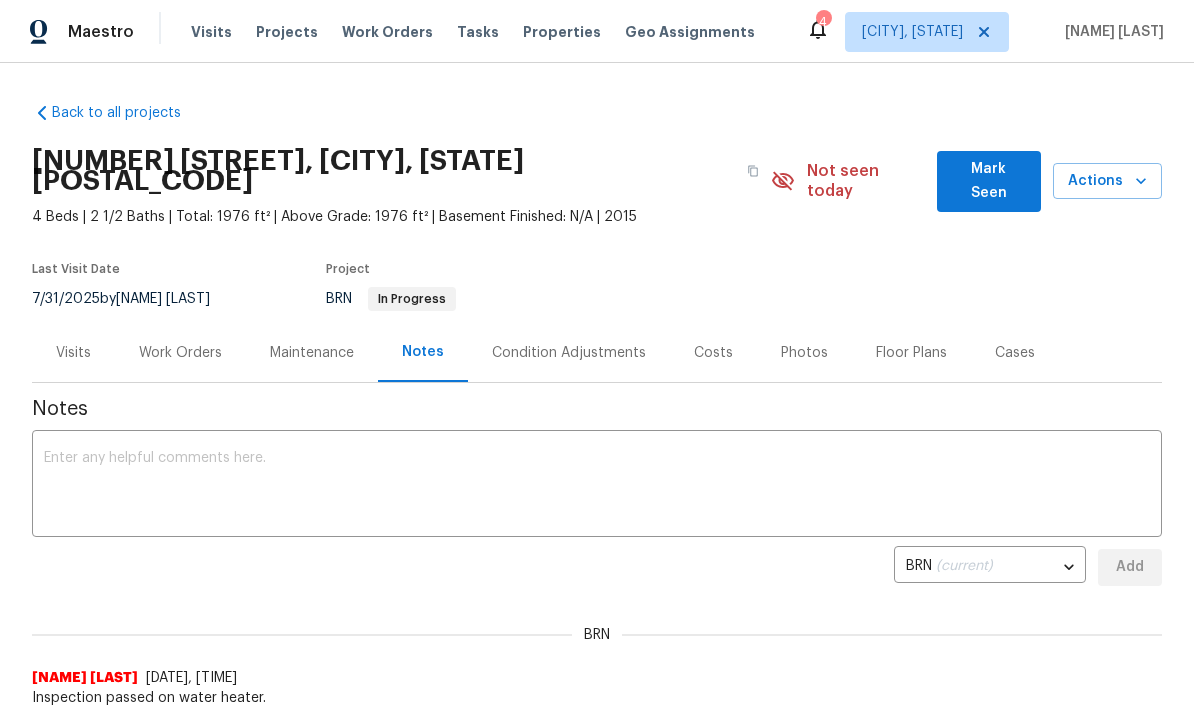 click on "Mark Seen" at bounding box center [989, 181] 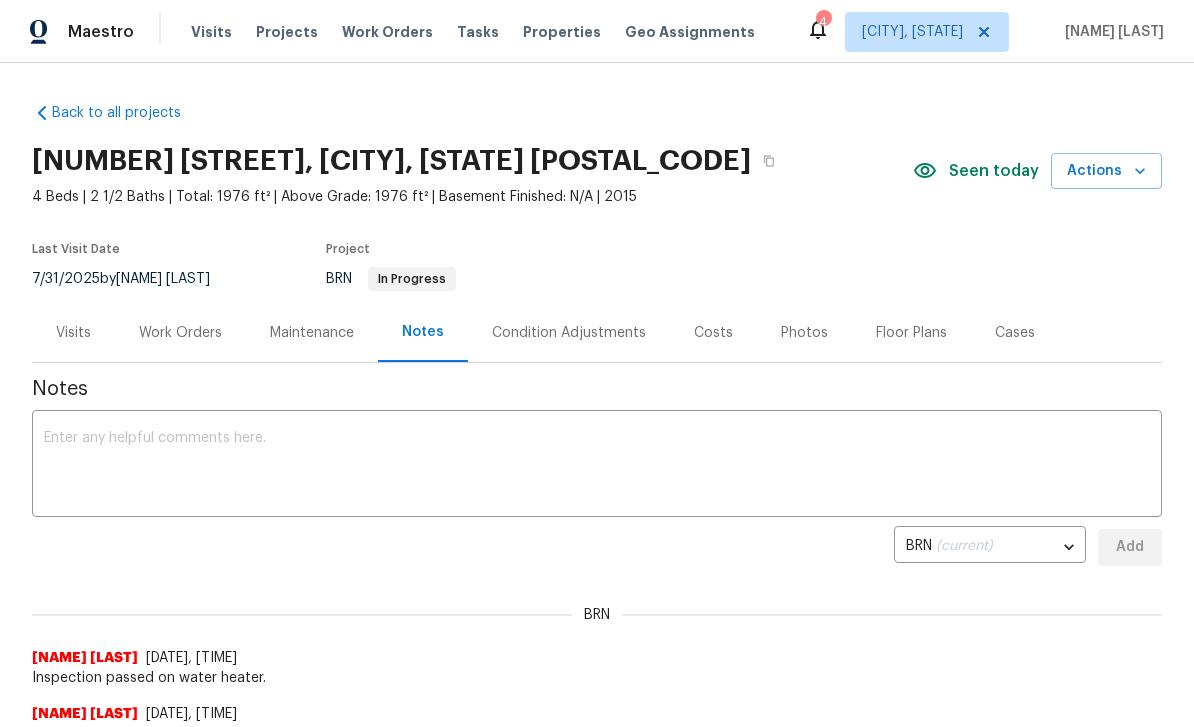 click on "Visits" at bounding box center (211, 32) 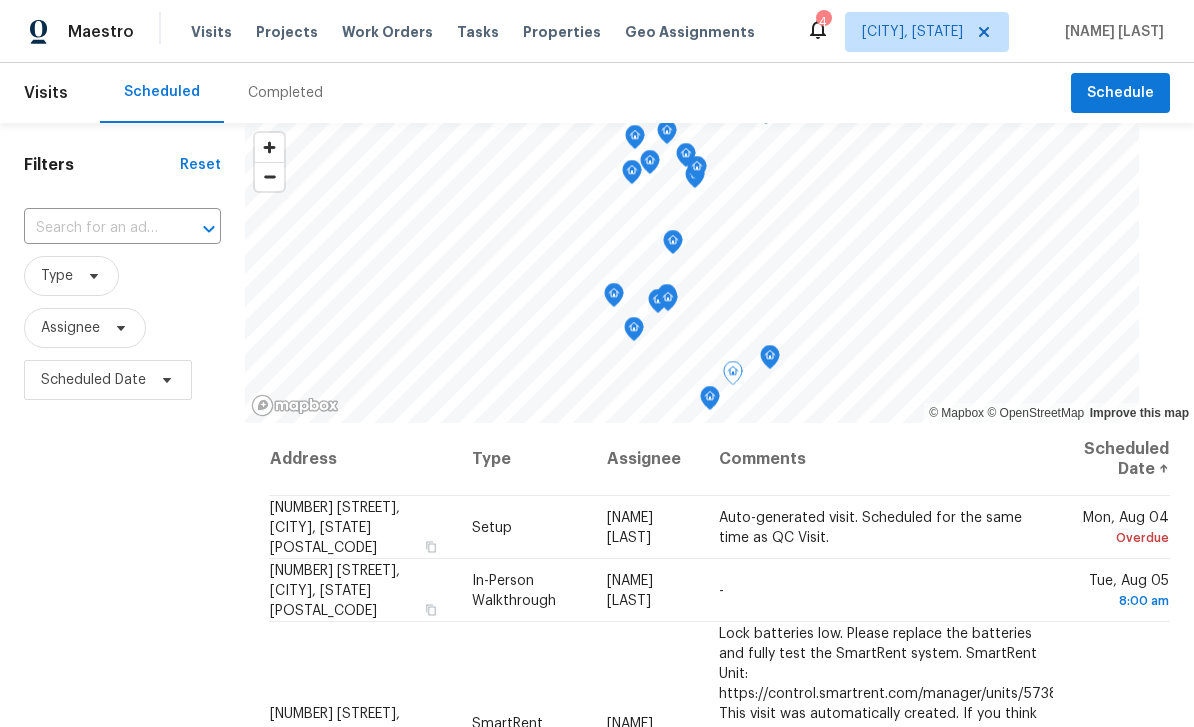 click at bounding box center [0, 0] 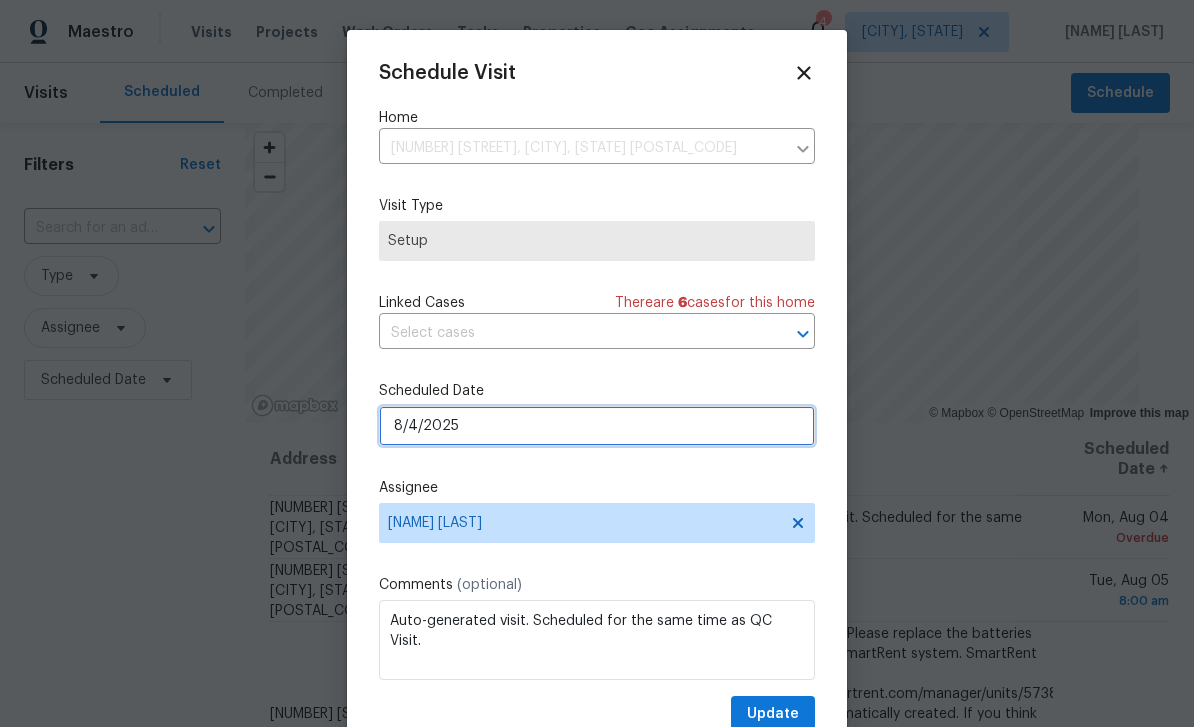 click on "8/4/2025" at bounding box center [597, 426] 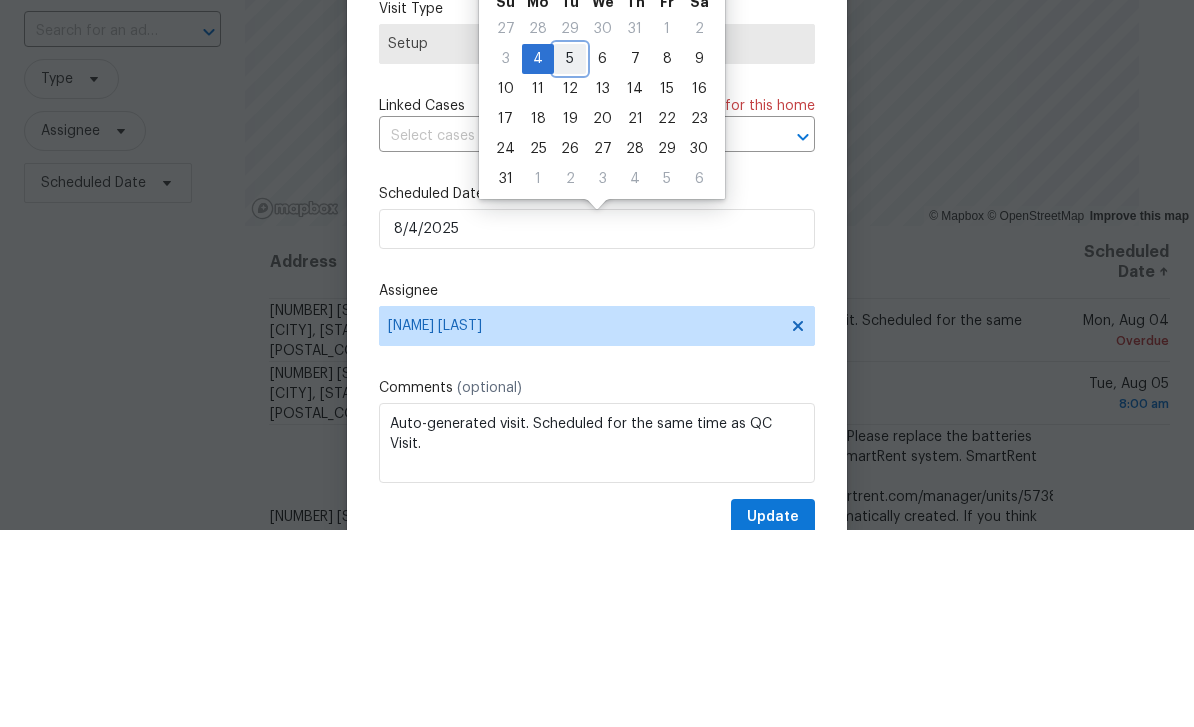 click on "5" at bounding box center (570, 256) 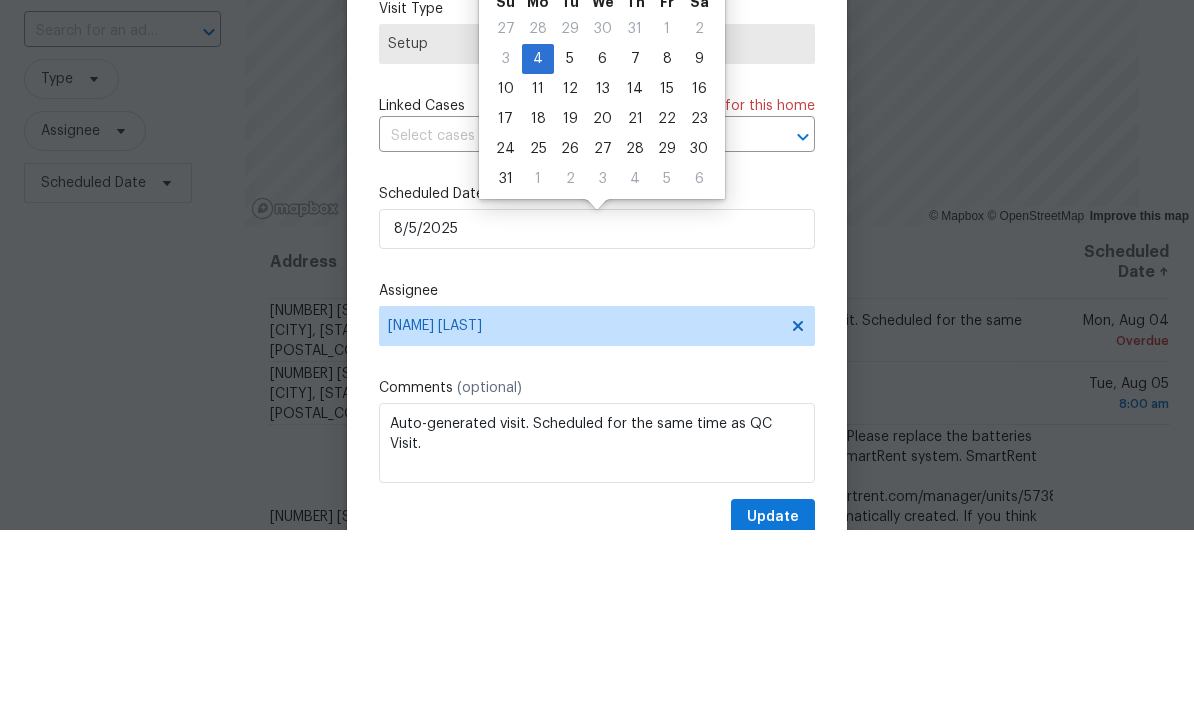 scroll, scrollTop: 64, scrollLeft: 0, axis: vertical 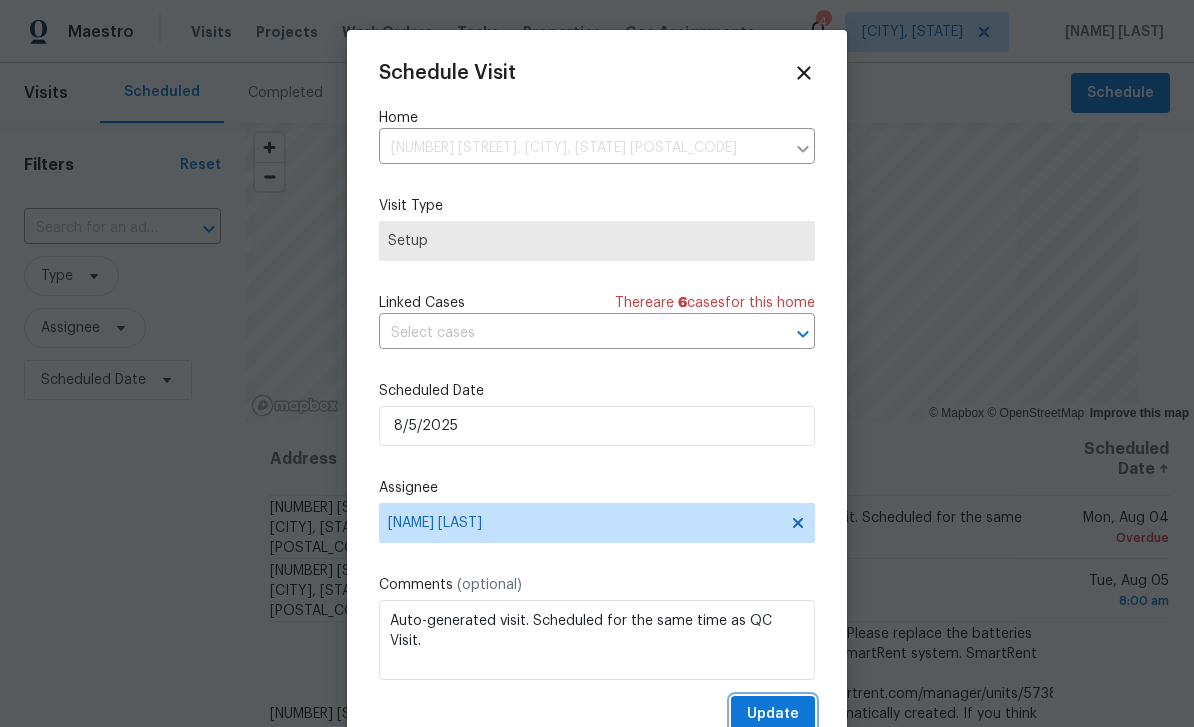 click on "Update" at bounding box center (773, 714) 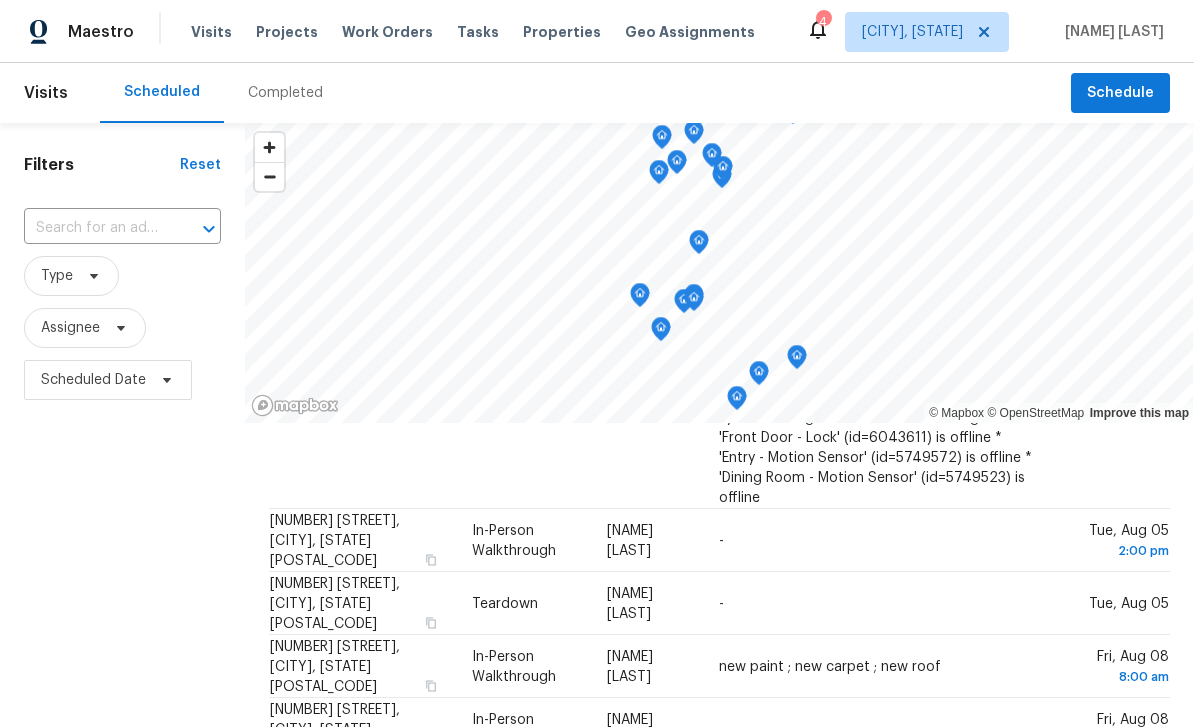scroll, scrollTop: 1026, scrollLeft: 0, axis: vertical 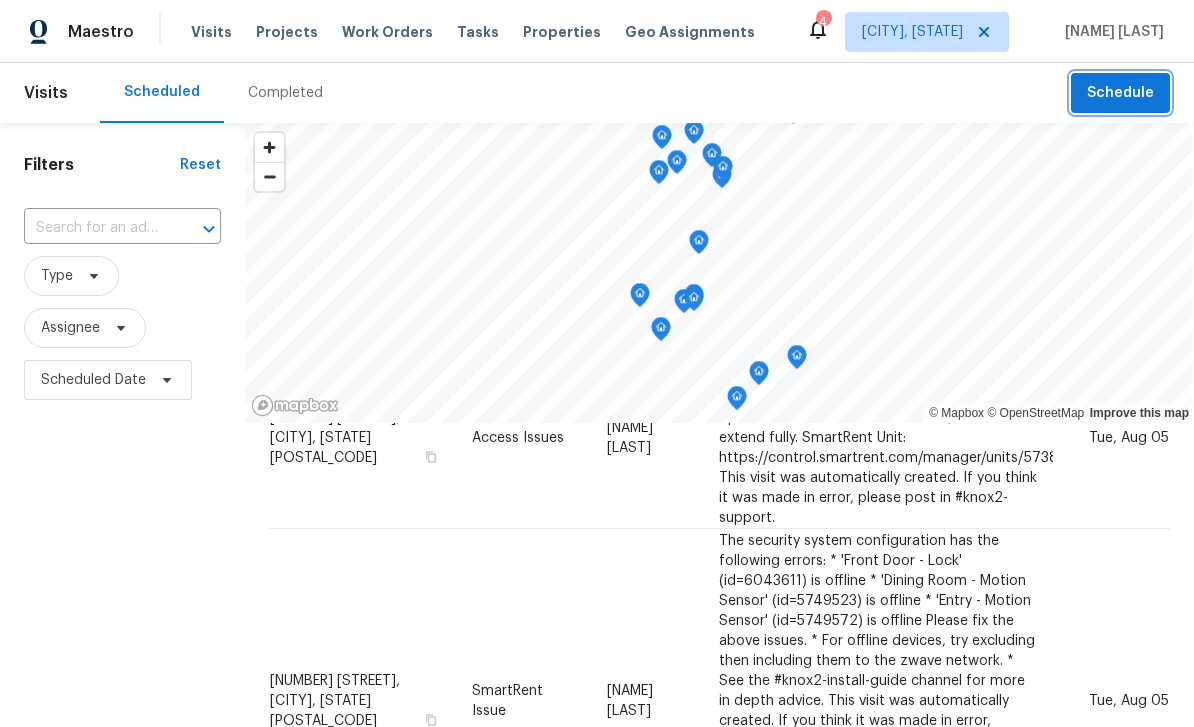 click on "Schedule" at bounding box center [1120, 93] 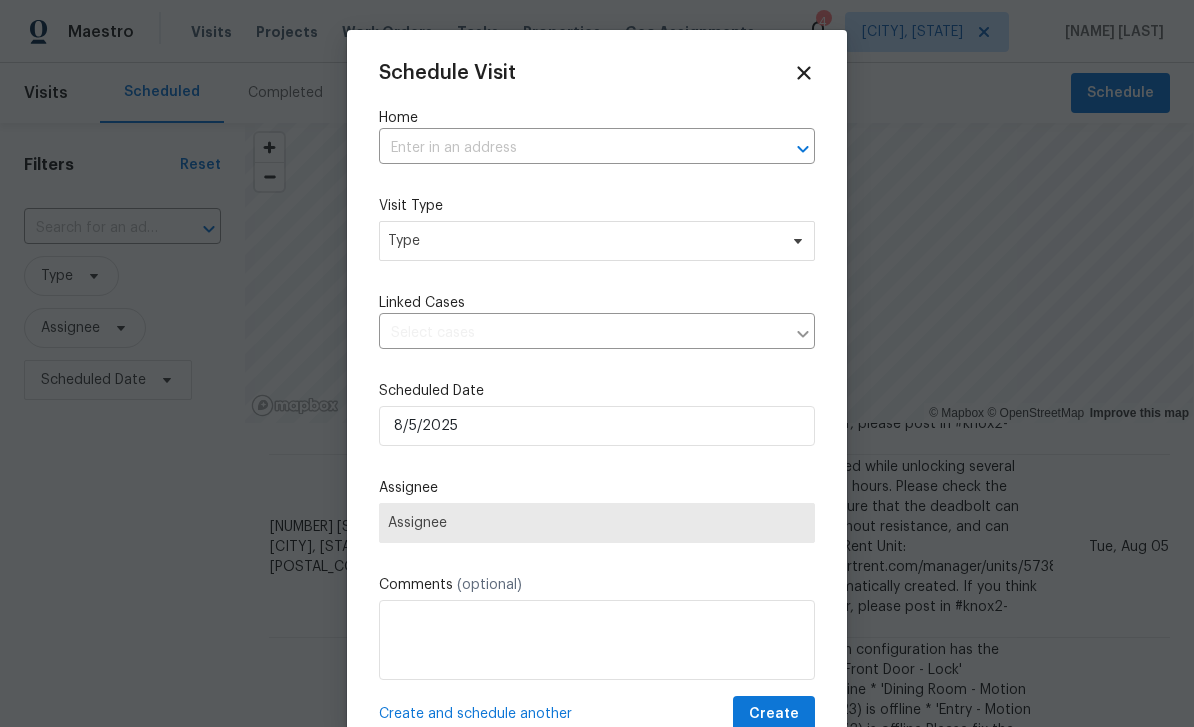 click at bounding box center (569, 148) 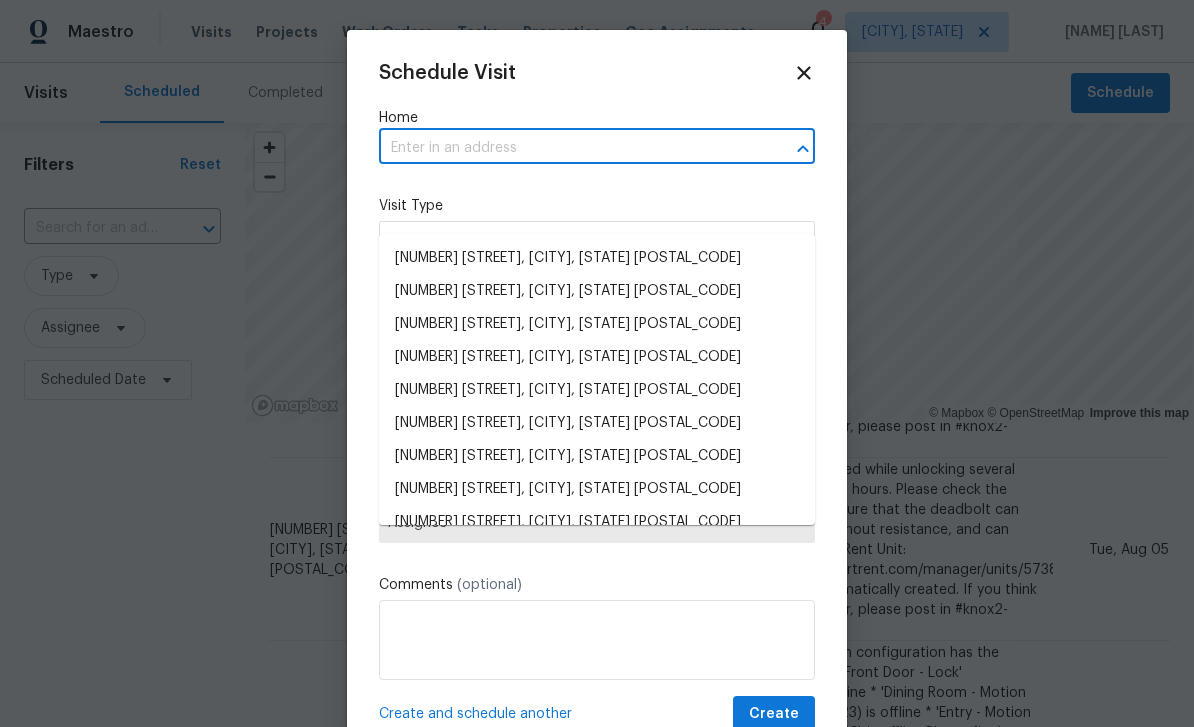 scroll, scrollTop: 548, scrollLeft: 0, axis: vertical 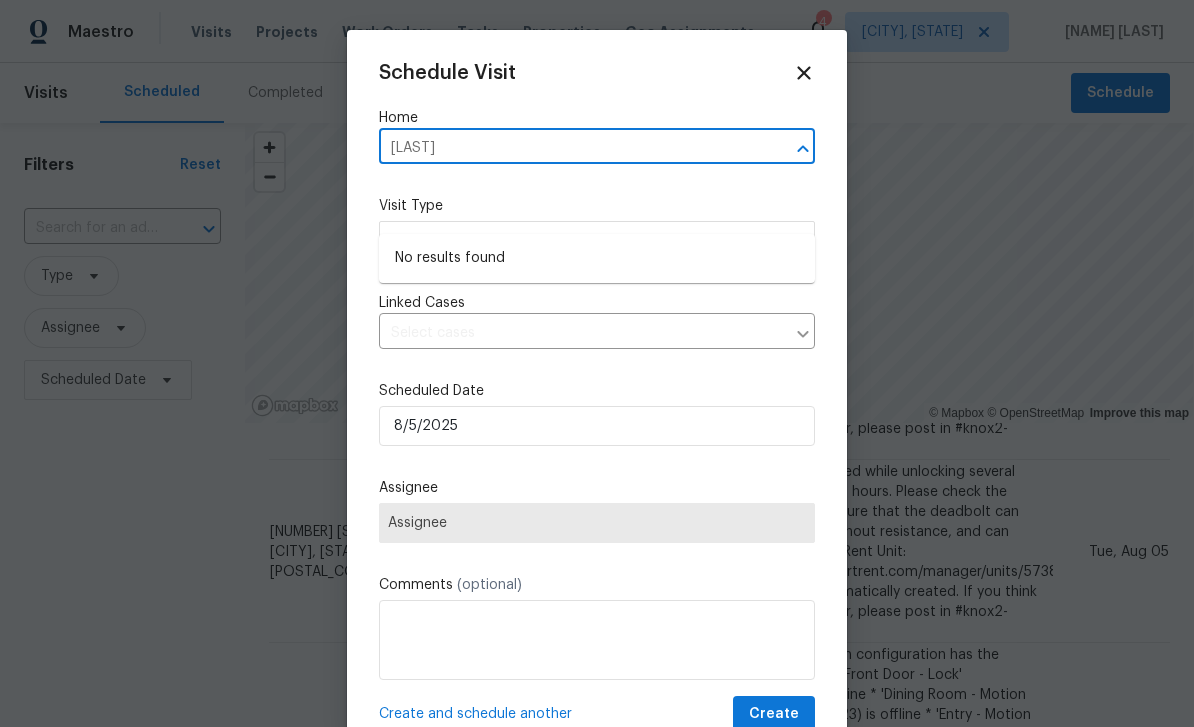 type on "[LAST]" 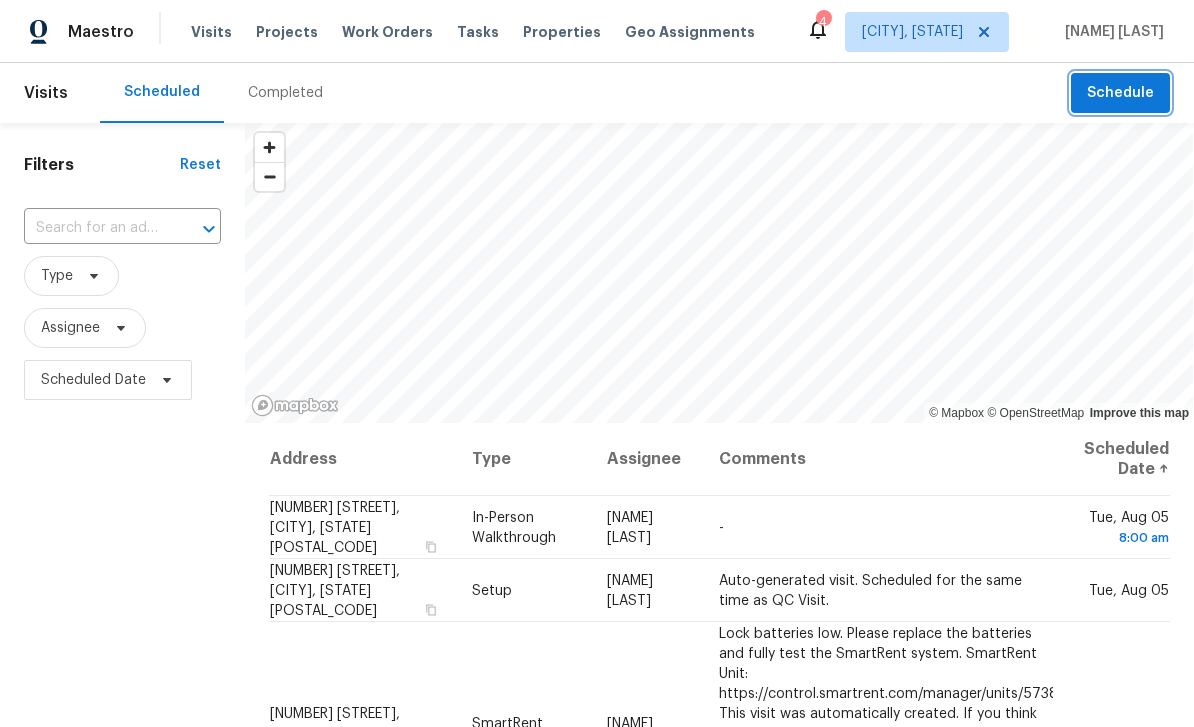 scroll, scrollTop: 0, scrollLeft: 0, axis: both 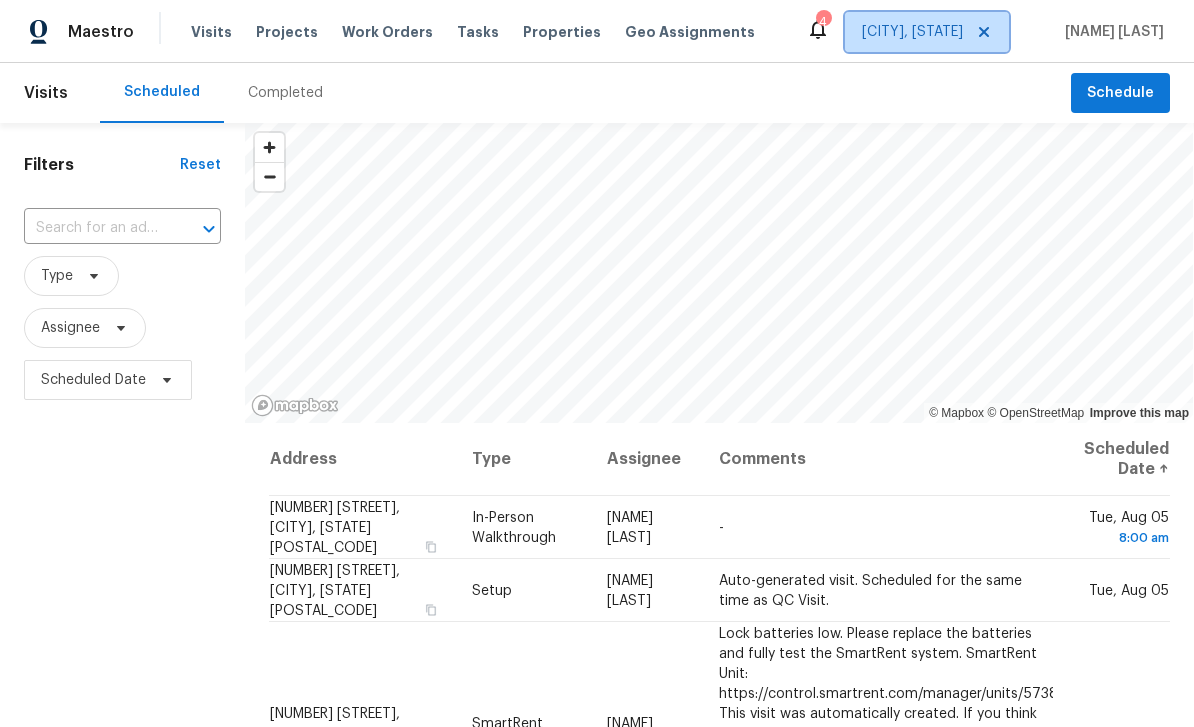 click on "[CITY], [STATE]" at bounding box center [927, 32] 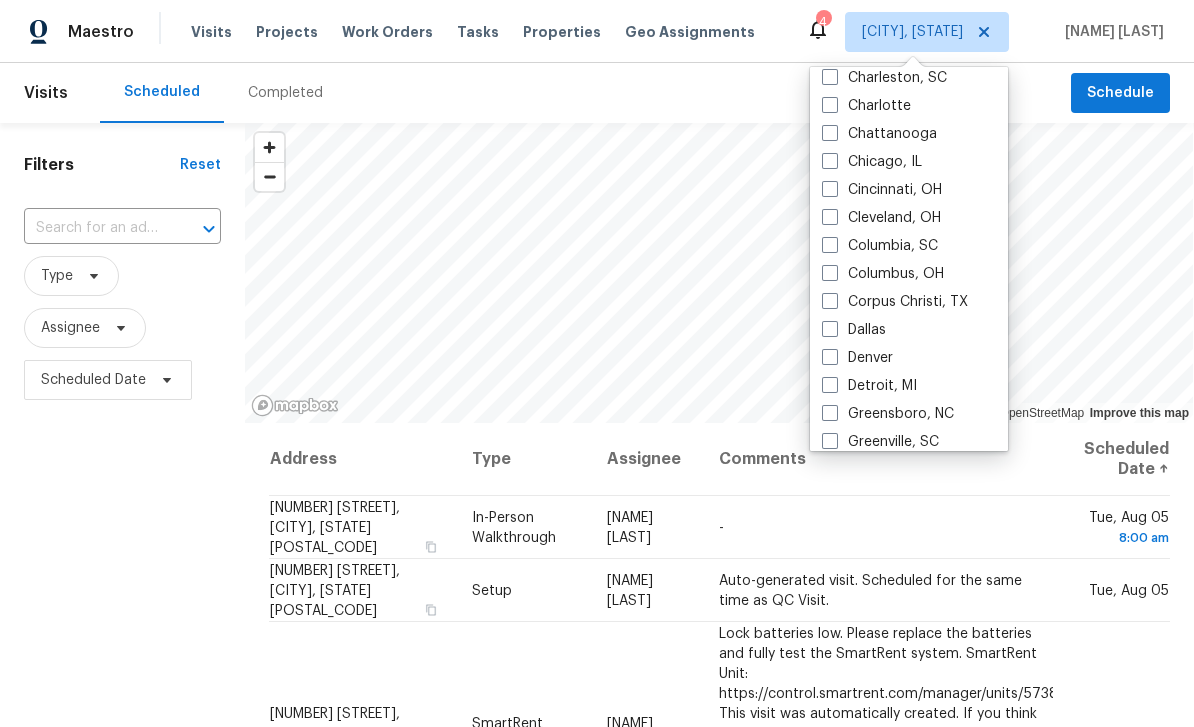 scroll, scrollTop: 288, scrollLeft: 0, axis: vertical 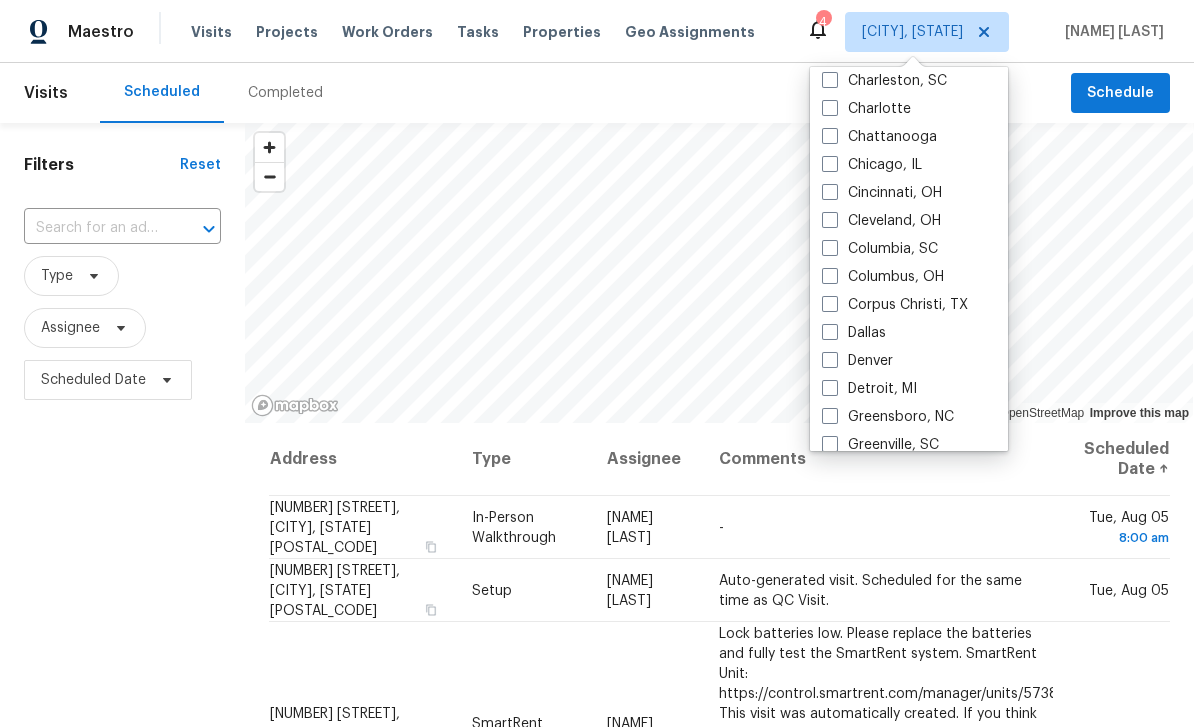 click at bounding box center (830, 360) 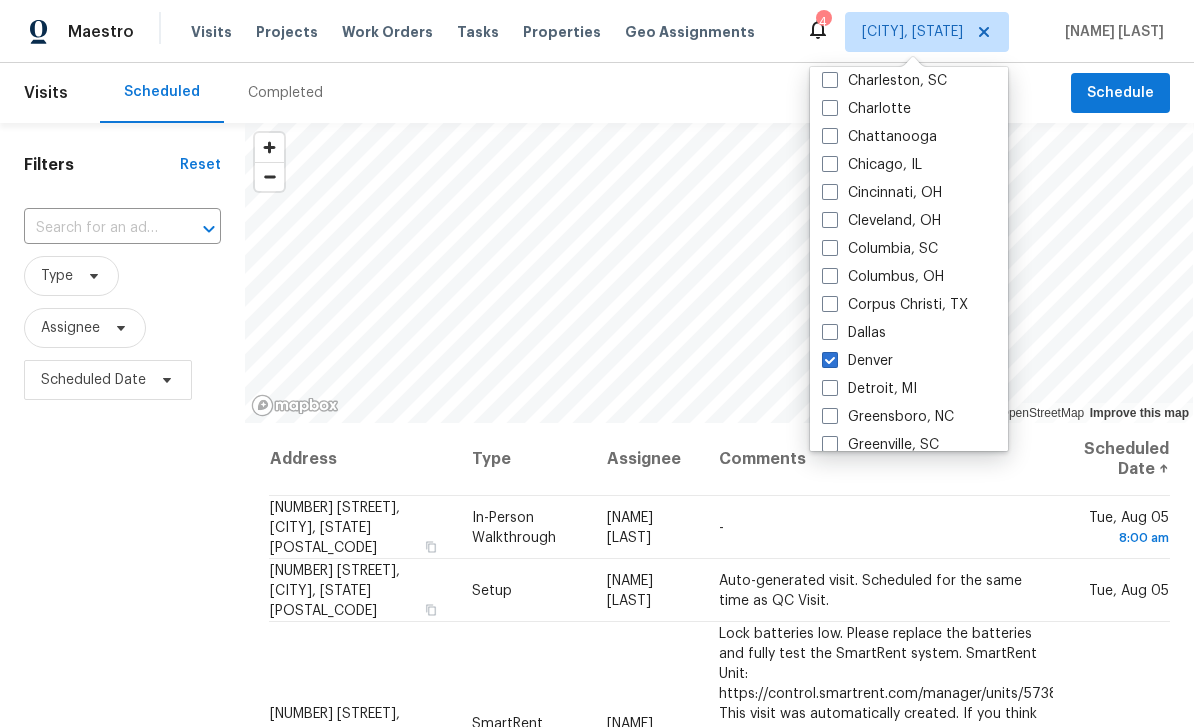 checkbox on "true" 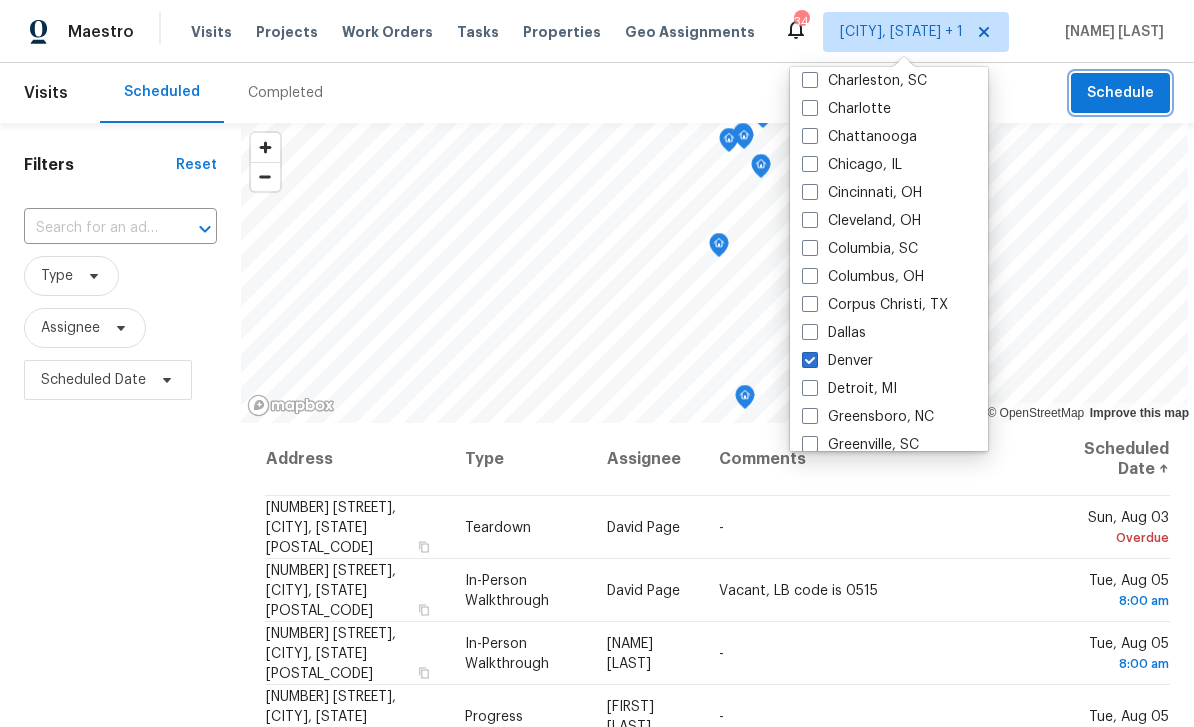 click on "Schedule" at bounding box center (1120, 93) 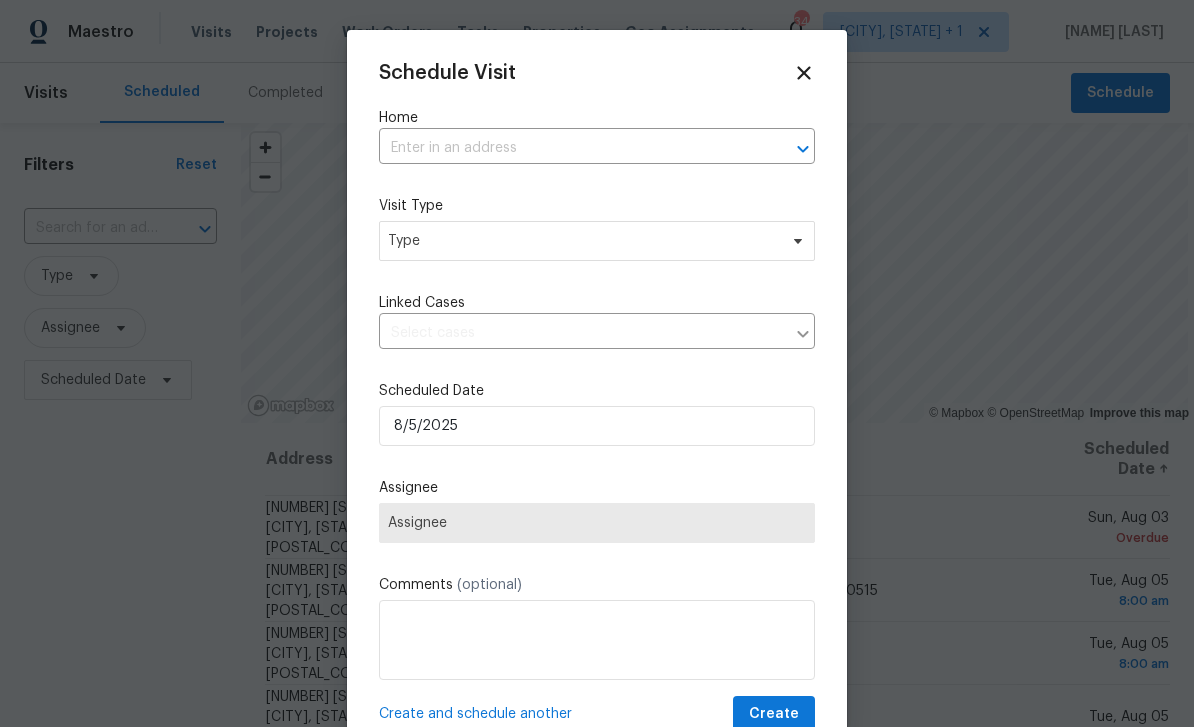 click at bounding box center [569, 148] 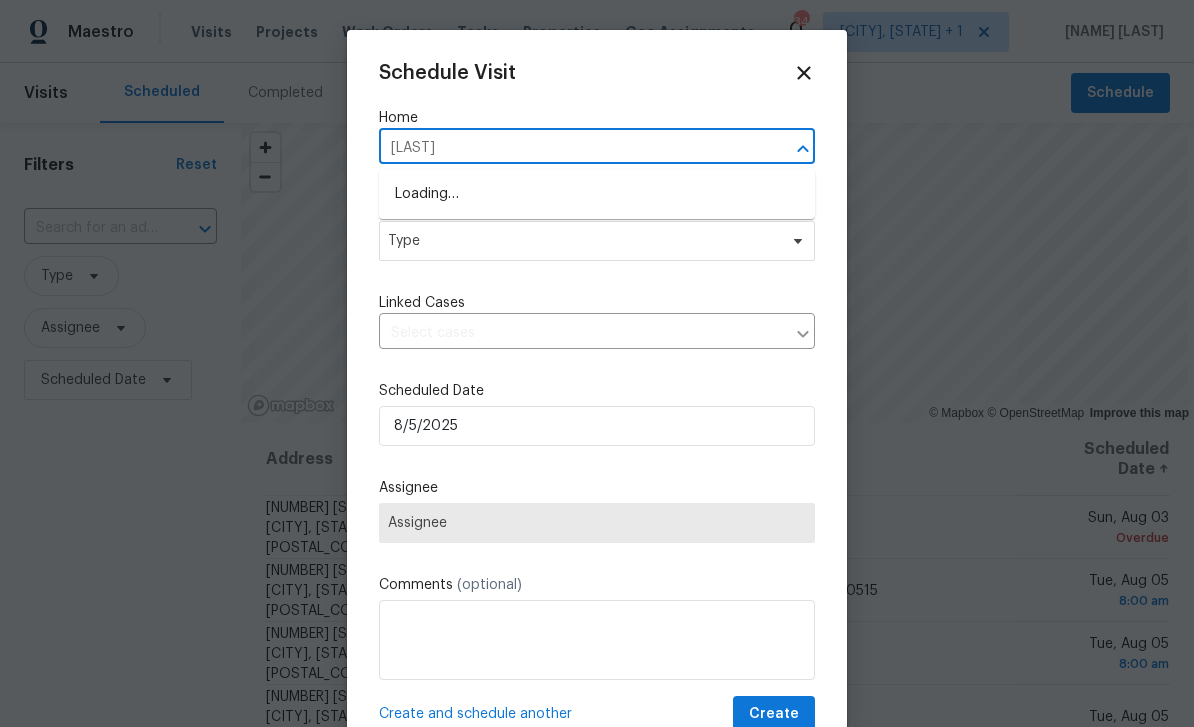 type on "[LAST]" 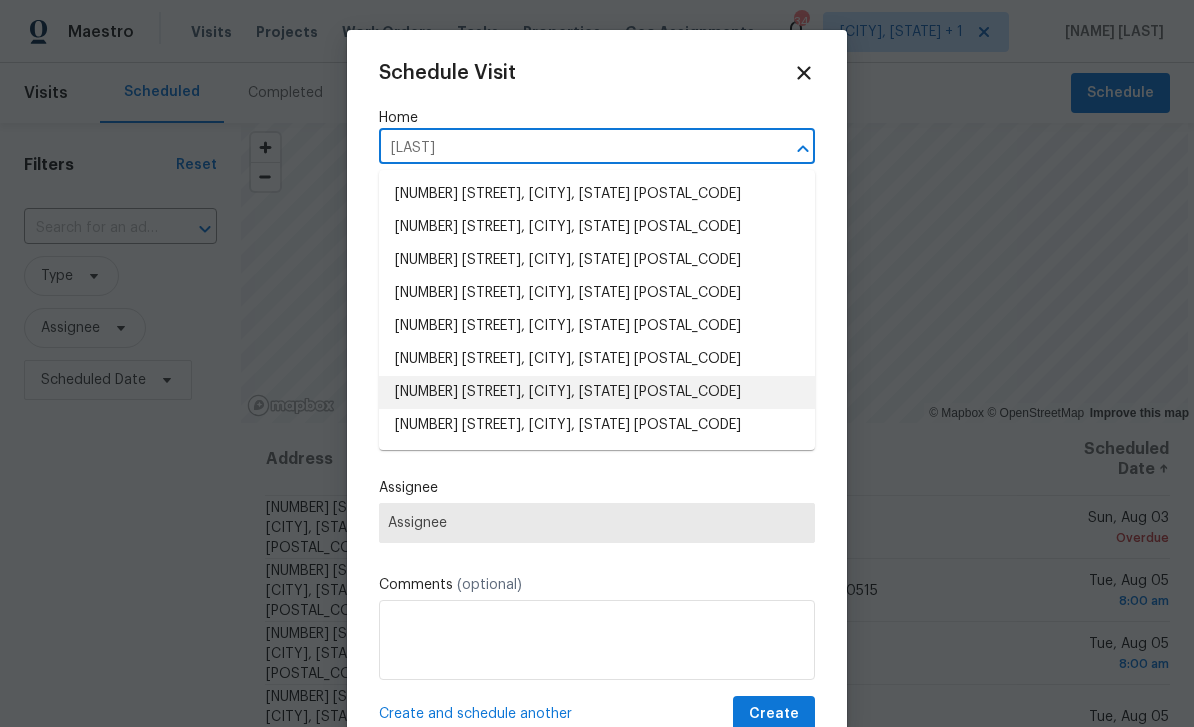click on "[NUMBER] [STREET], [CITY], [STATE] [POSTAL_CODE]" at bounding box center [597, 392] 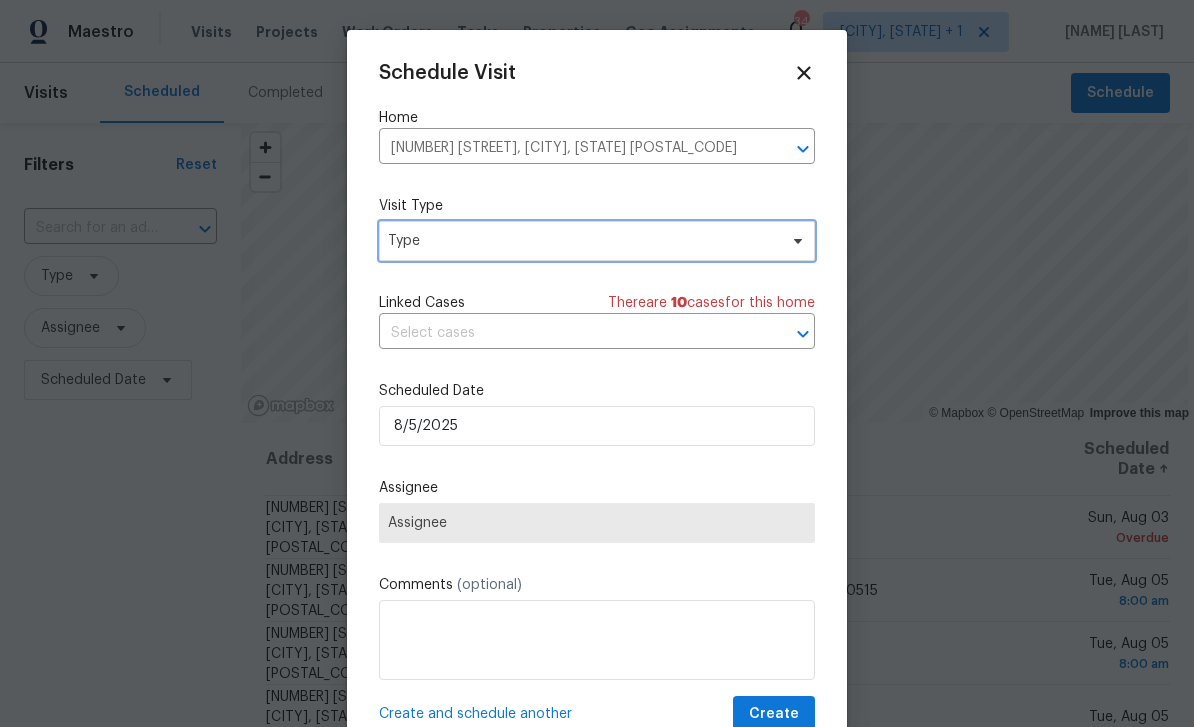 click on "Type" at bounding box center [597, 241] 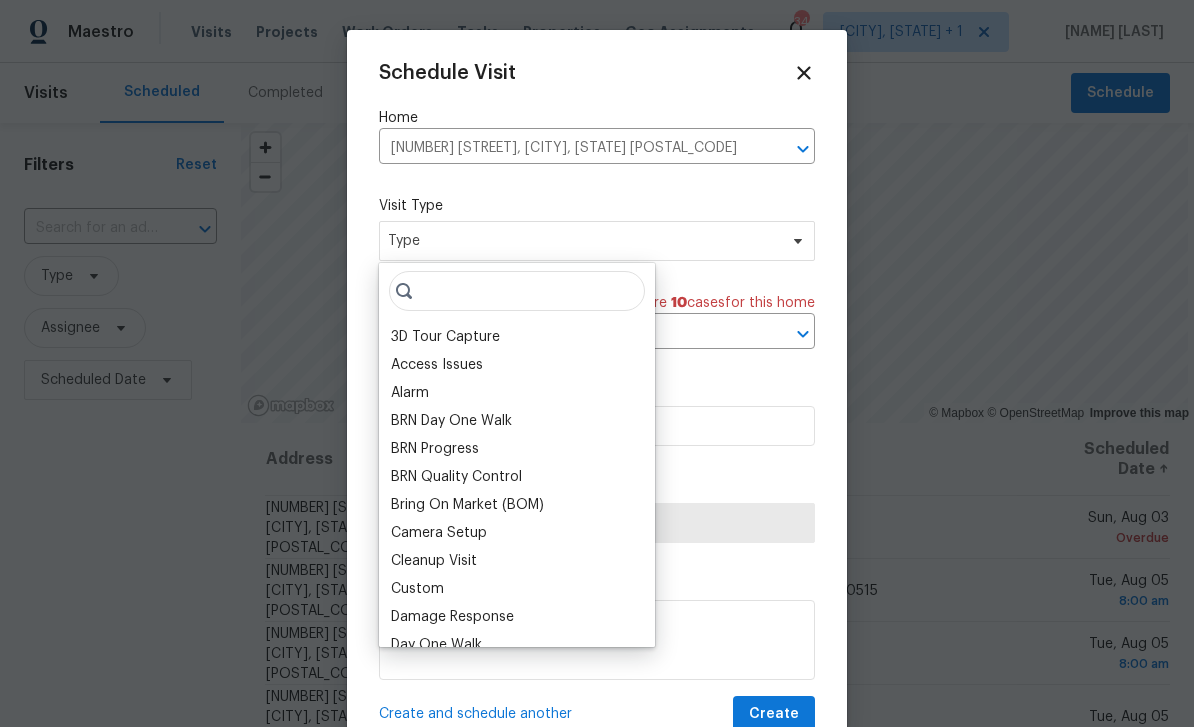 click on "Custom" at bounding box center [417, 589] 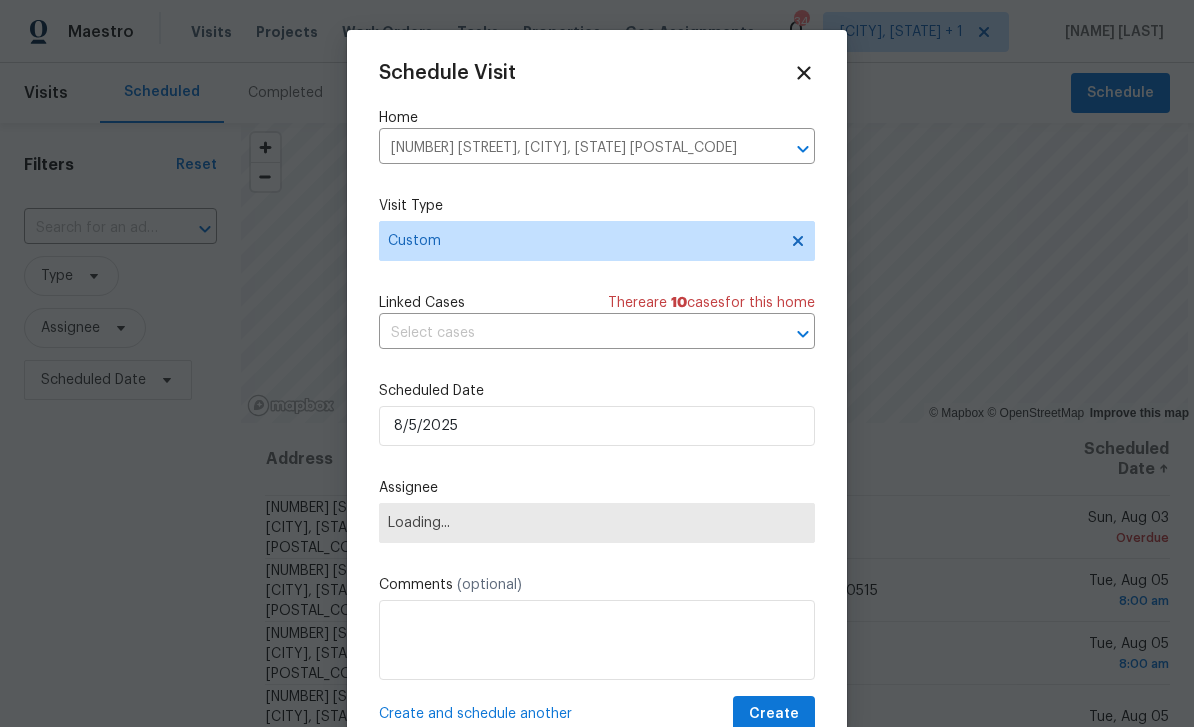 click on "Loading..." at bounding box center [597, 523] 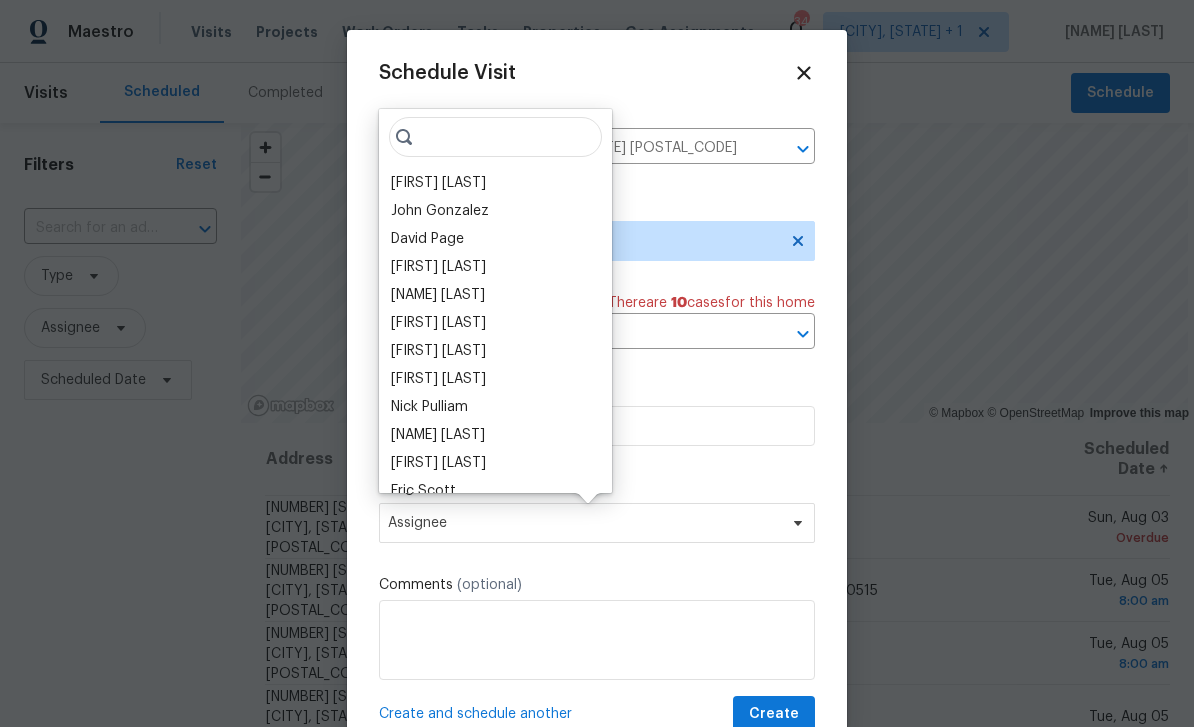 click at bounding box center (569, 333) 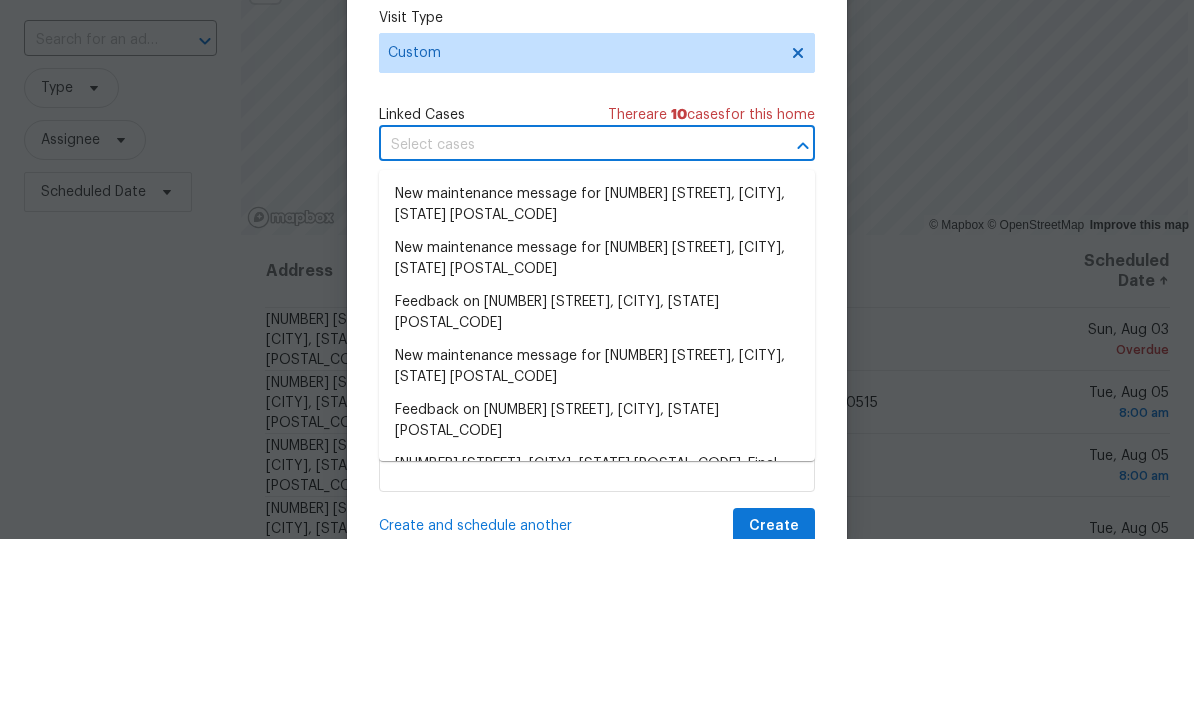 click at bounding box center (597, 363) 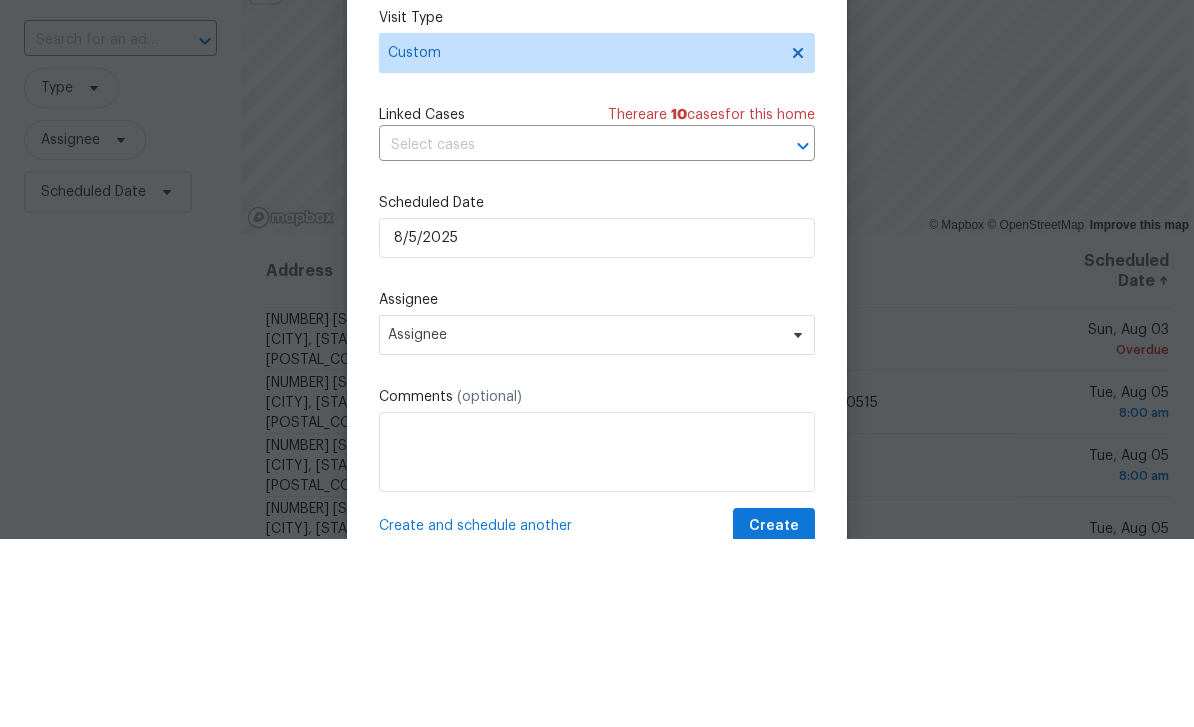 scroll, scrollTop: 64, scrollLeft: 0, axis: vertical 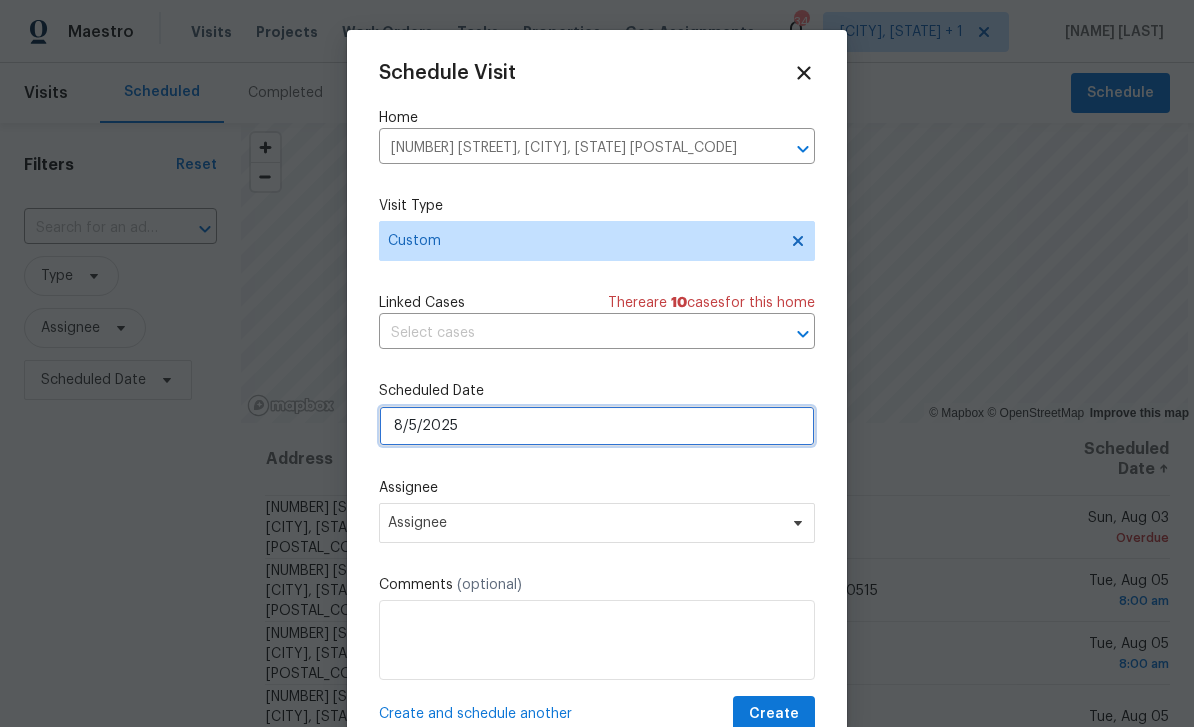 click on "8/5/2025" at bounding box center (597, 426) 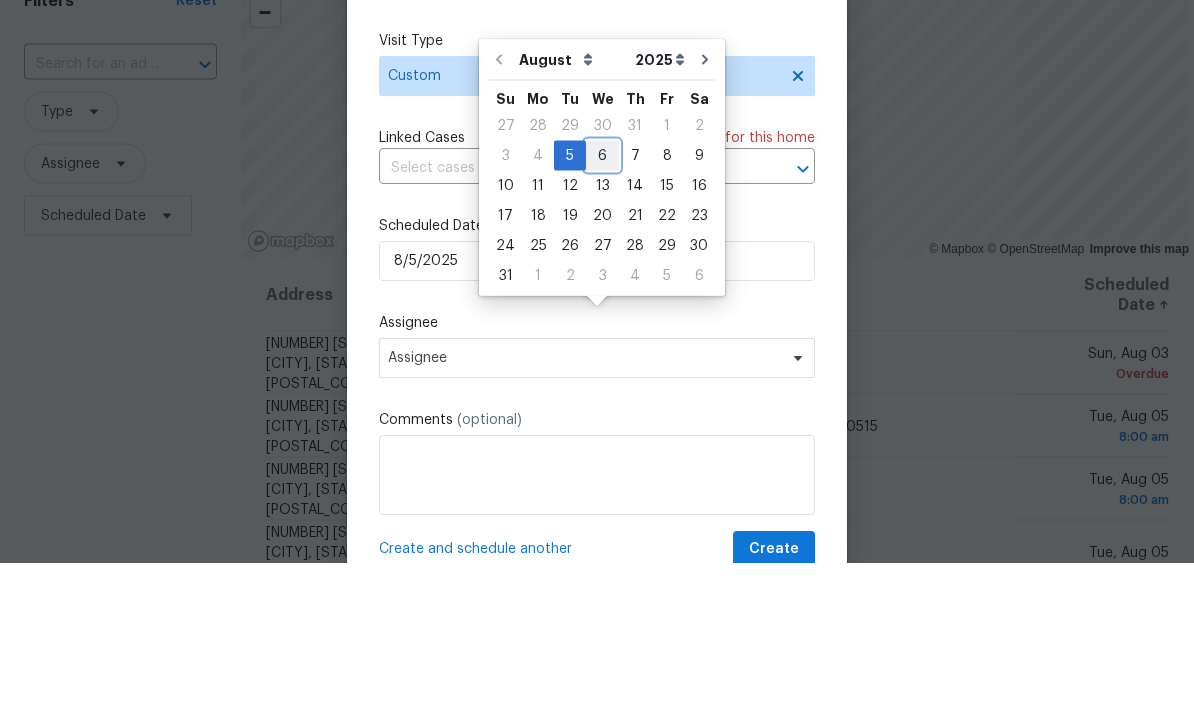 click on "6" at bounding box center (602, 320) 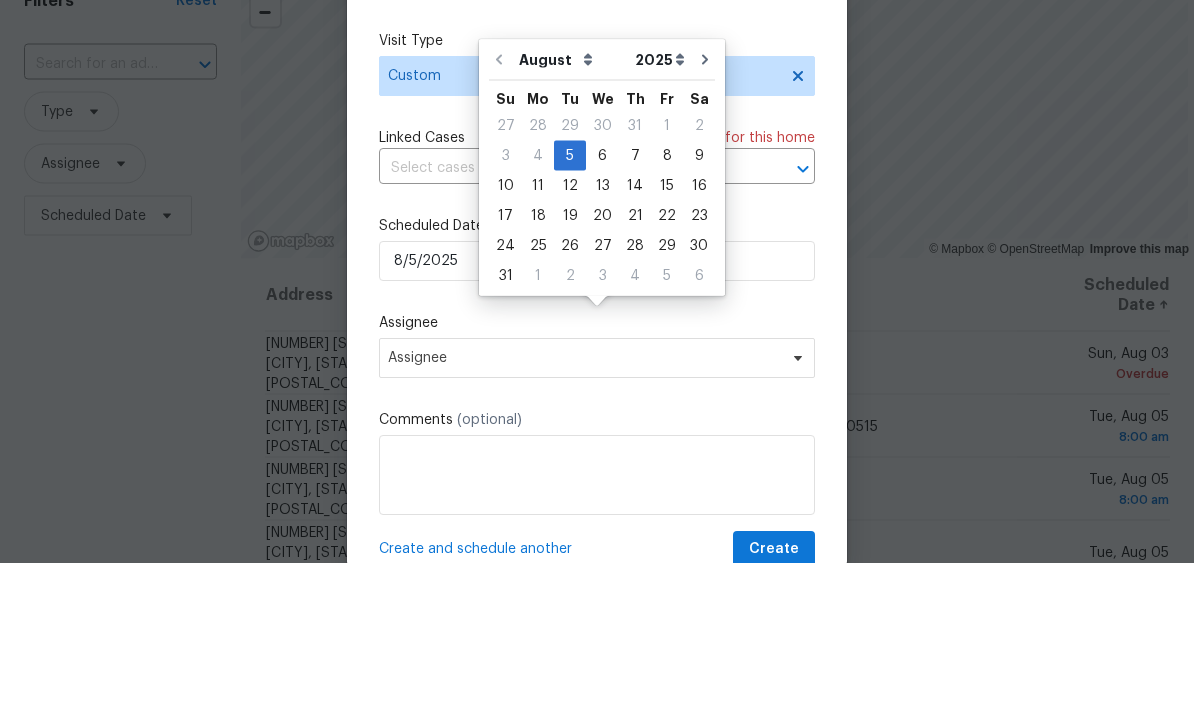 type on "8/6/2025" 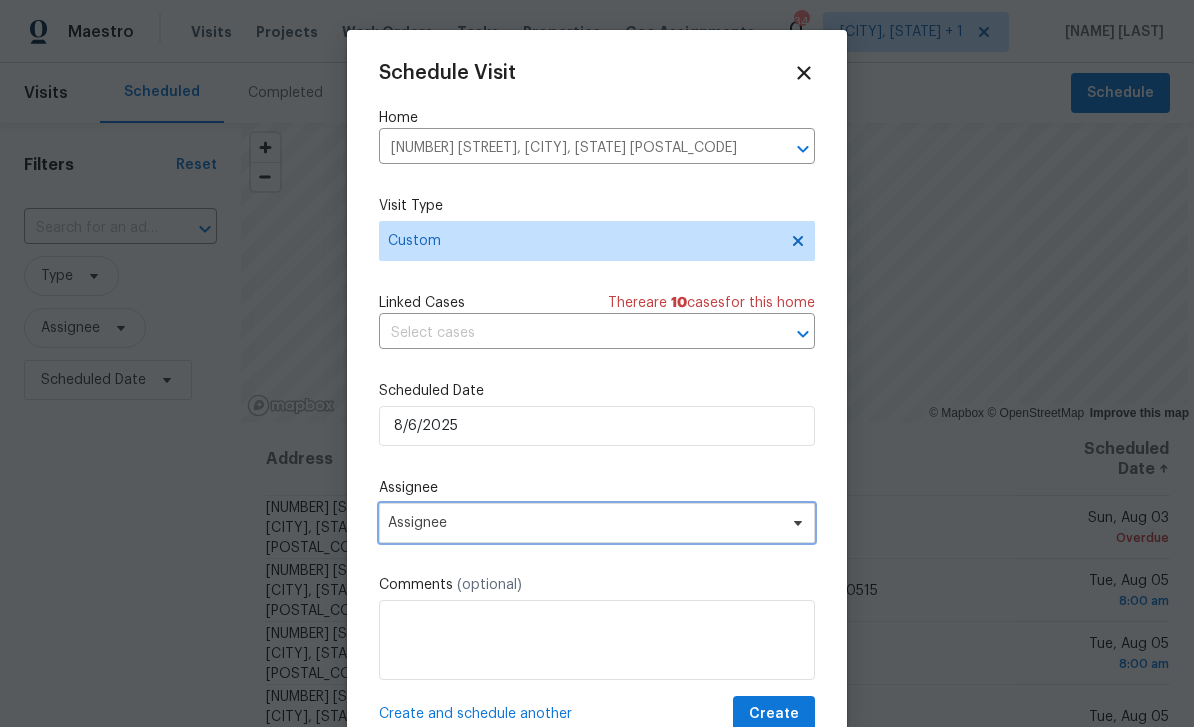 click on "Assignee" at bounding box center (584, 523) 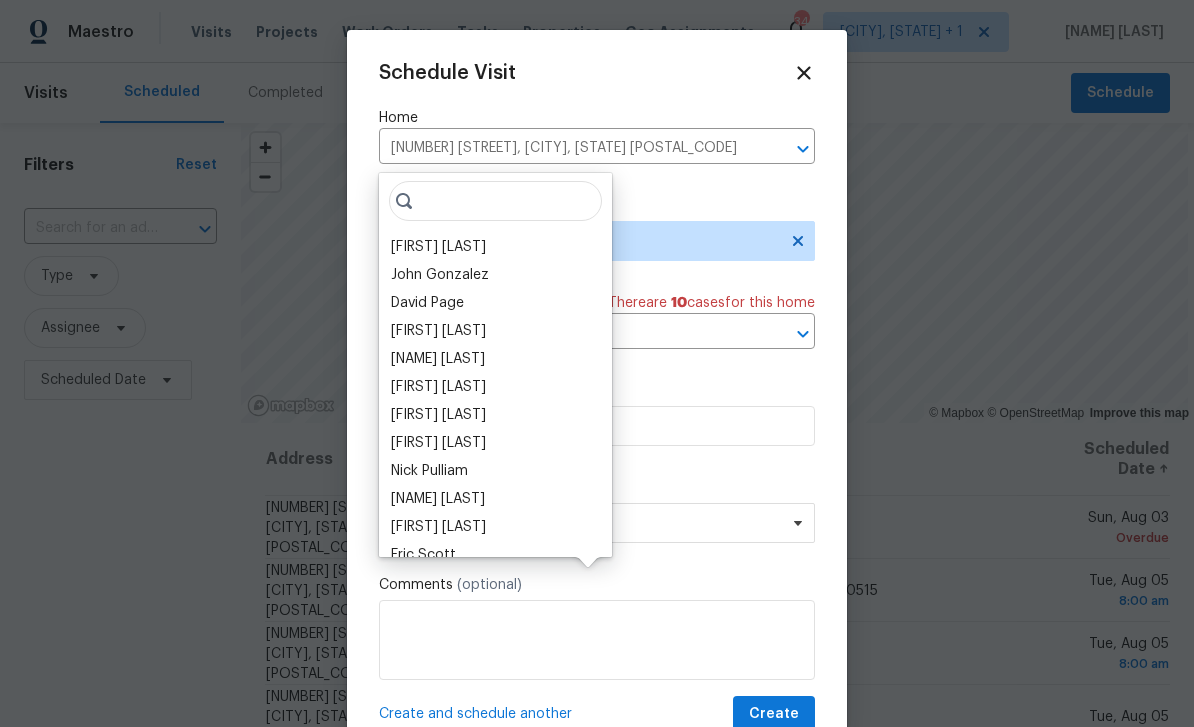 click on "[NAME] [LAST]" at bounding box center (438, 359) 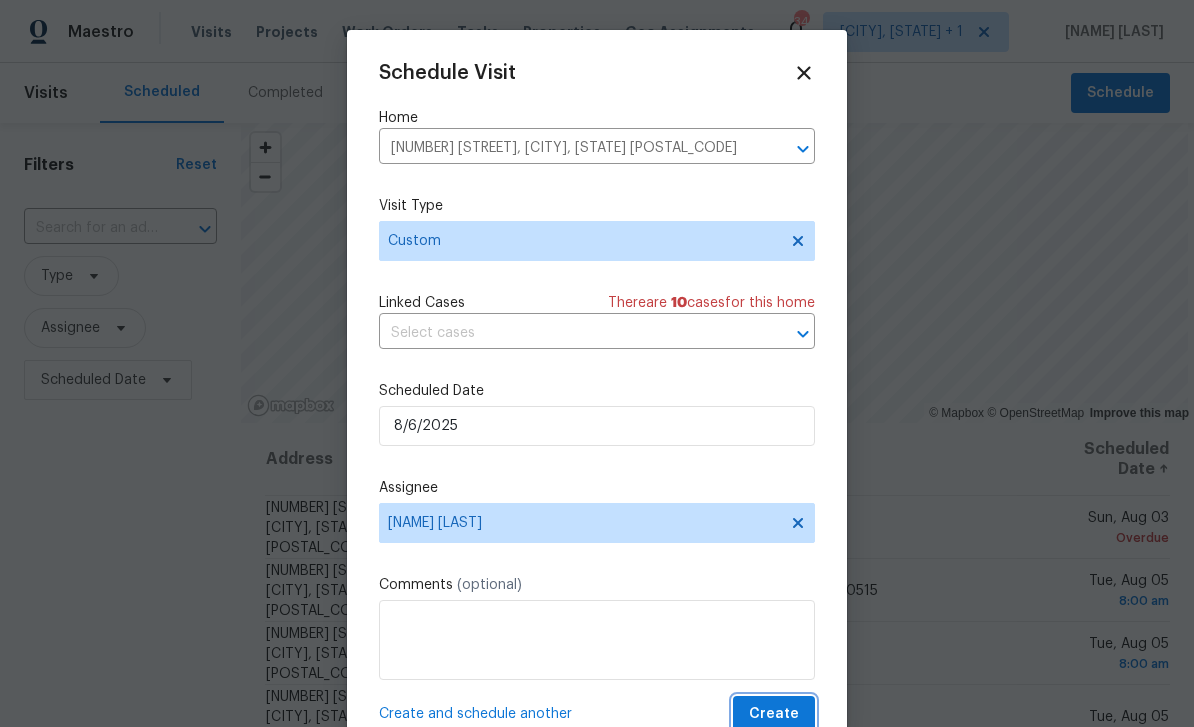 click on "Create" at bounding box center [774, 714] 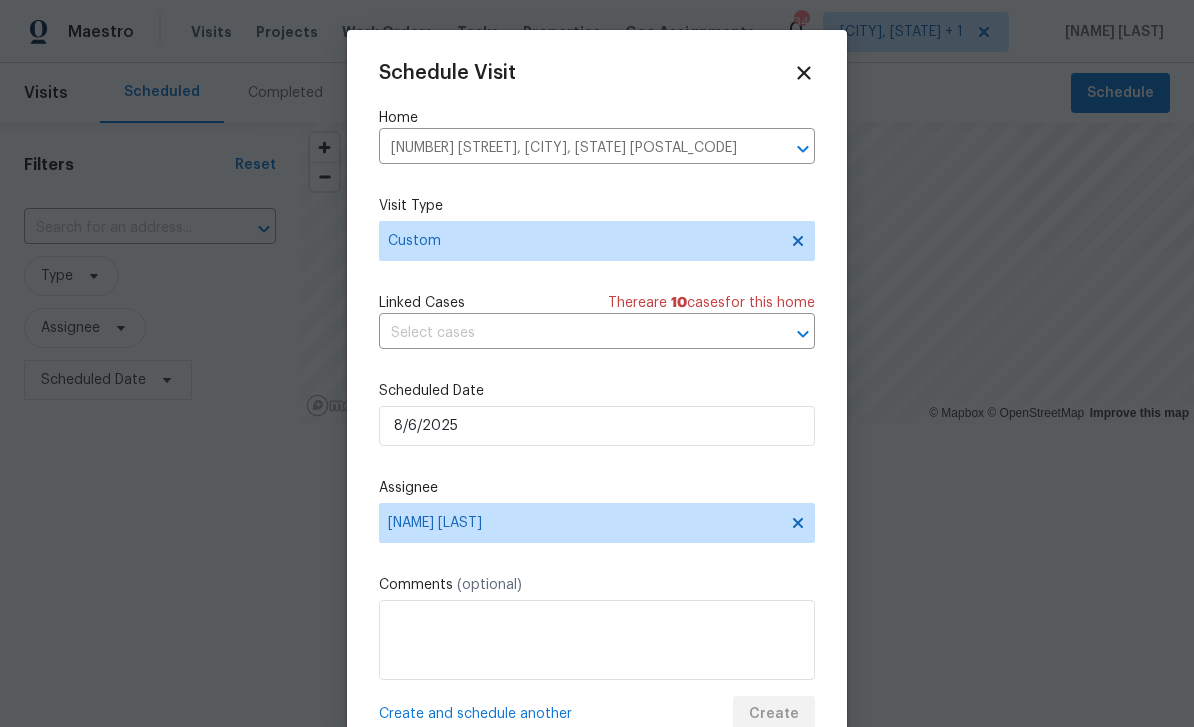 scroll, scrollTop: 0, scrollLeft: 0, axis: both 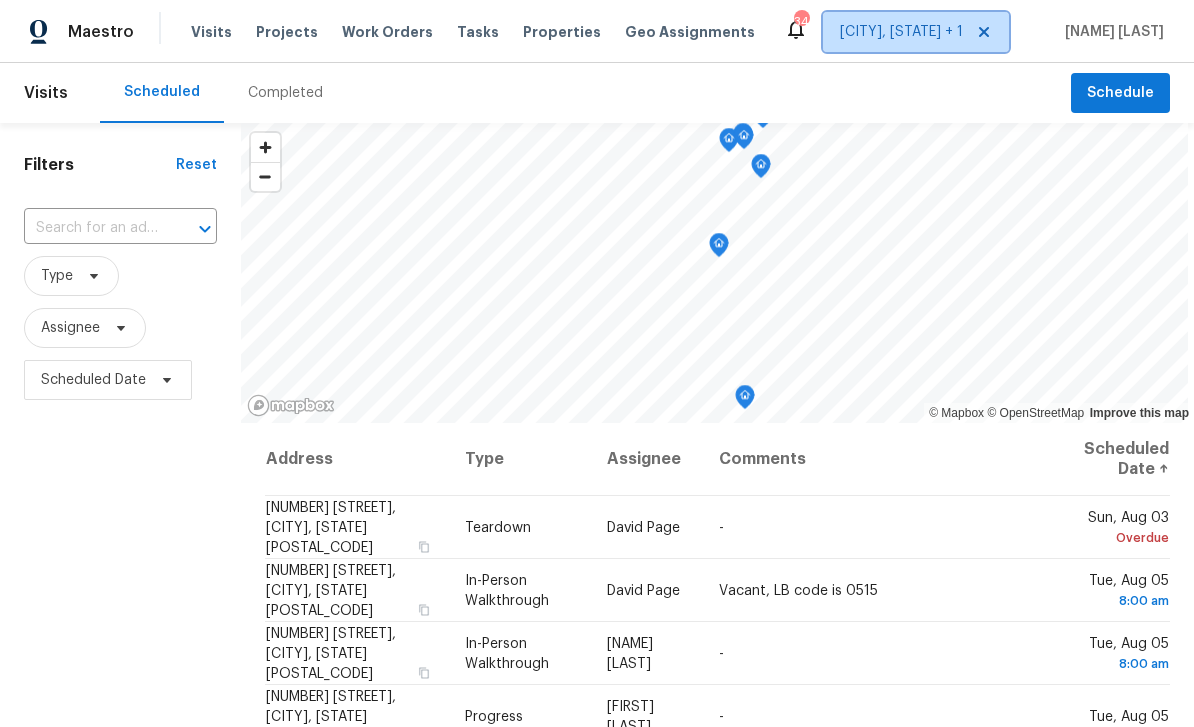 click on "[CITY], [STATE] + 1" at bounding box center (901, 32) 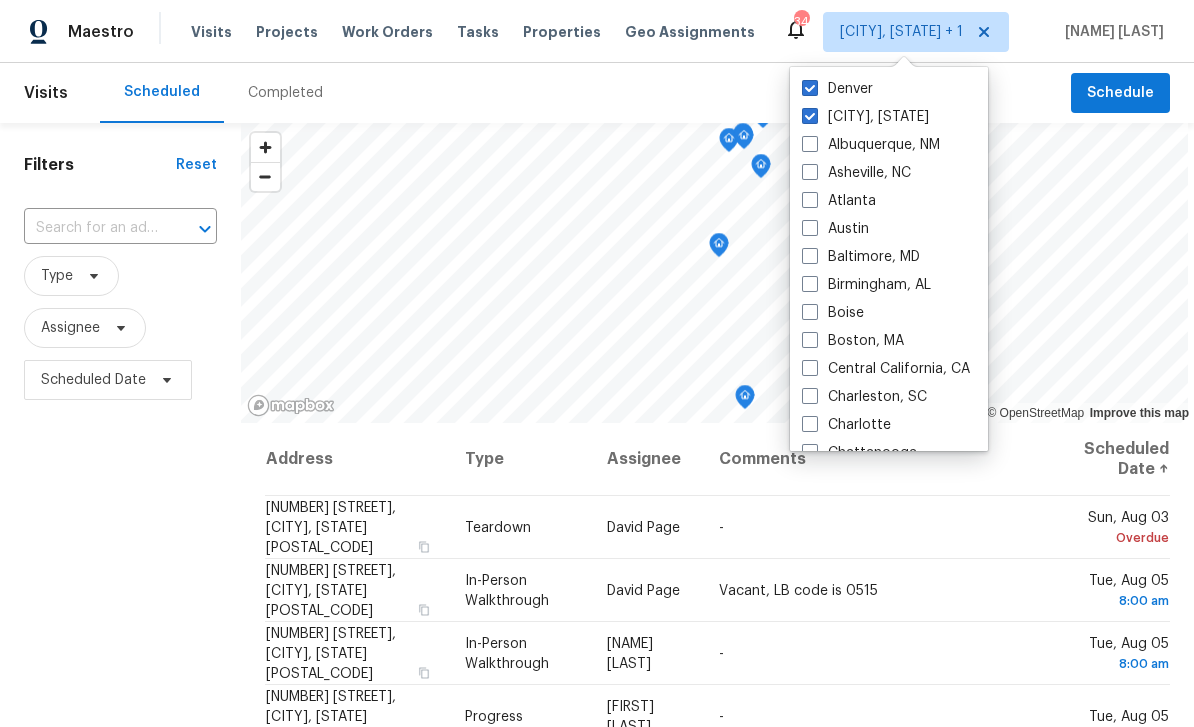 click at bounding box center (810, 88) 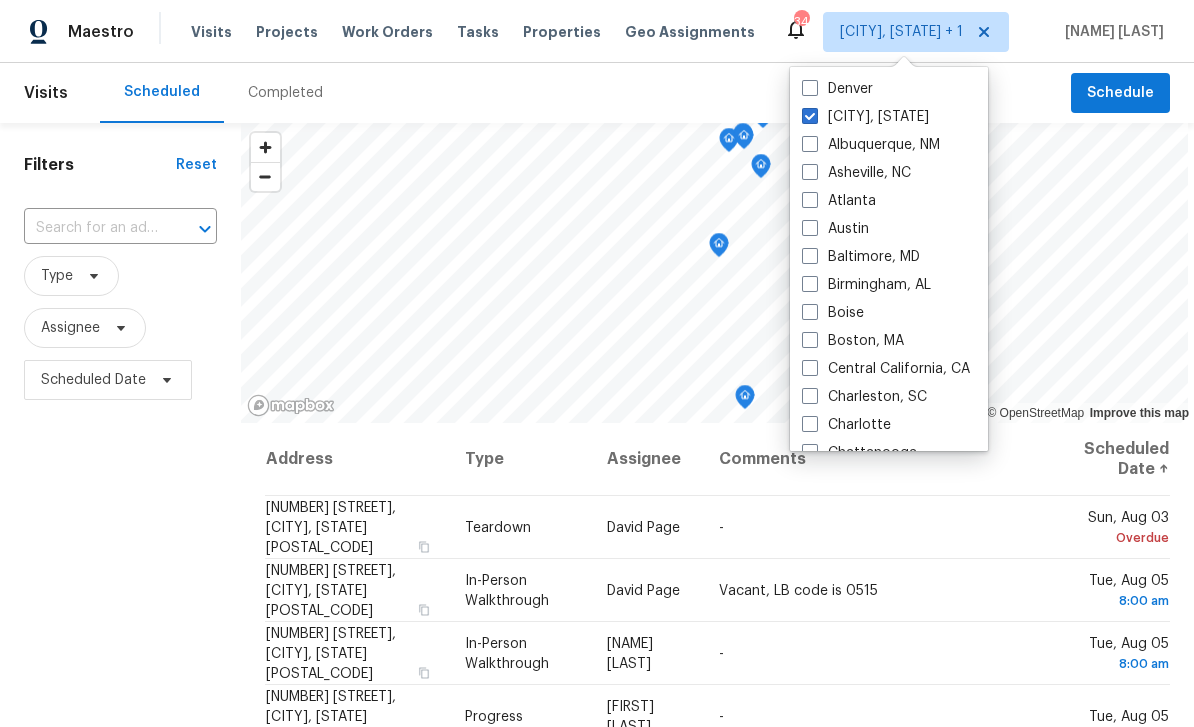 checkbox on "false" 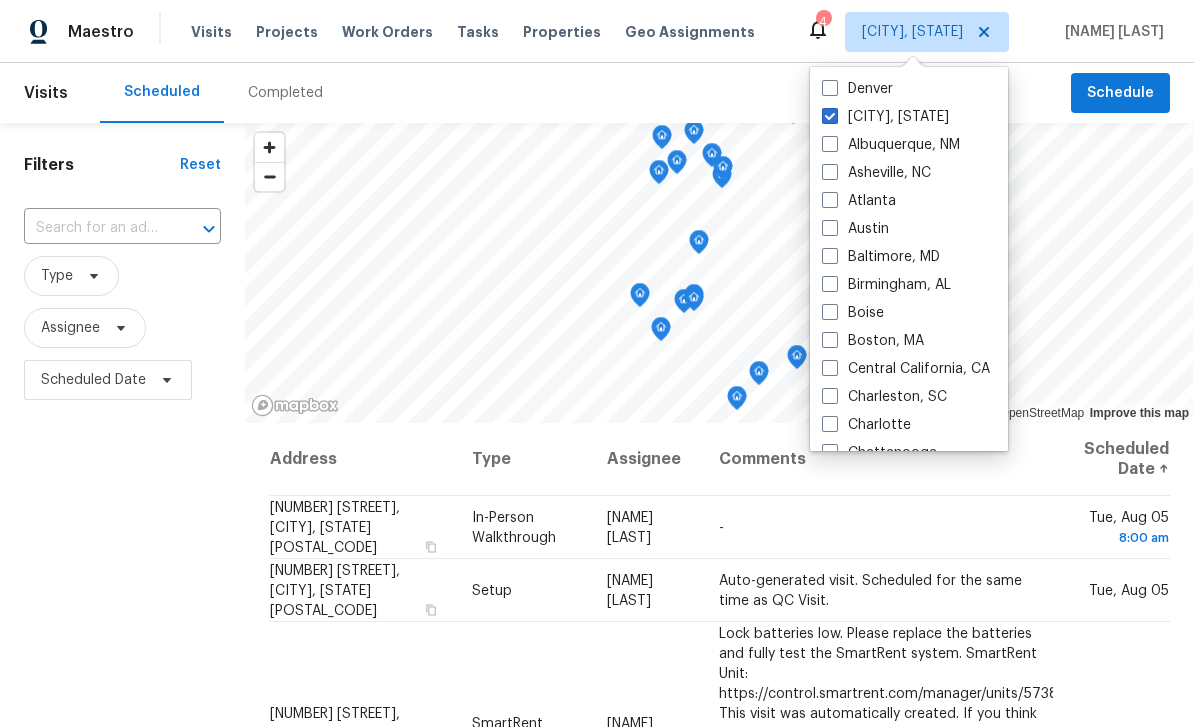 scroll, scrollTop: 0, scrollLeft: 0, axis: both 